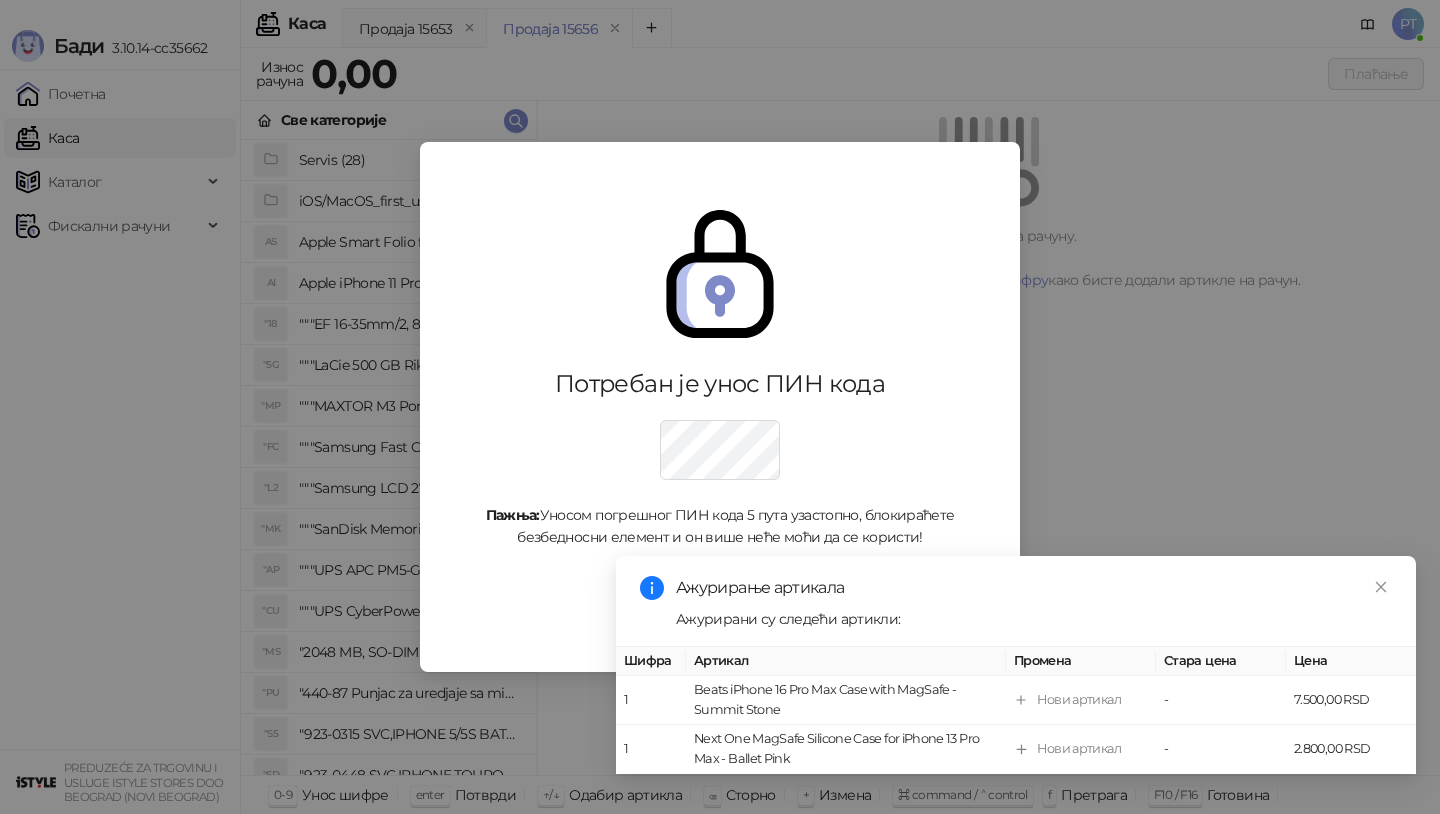 scroll, scrollTop: 0, scrollLeft: 0, axis: both 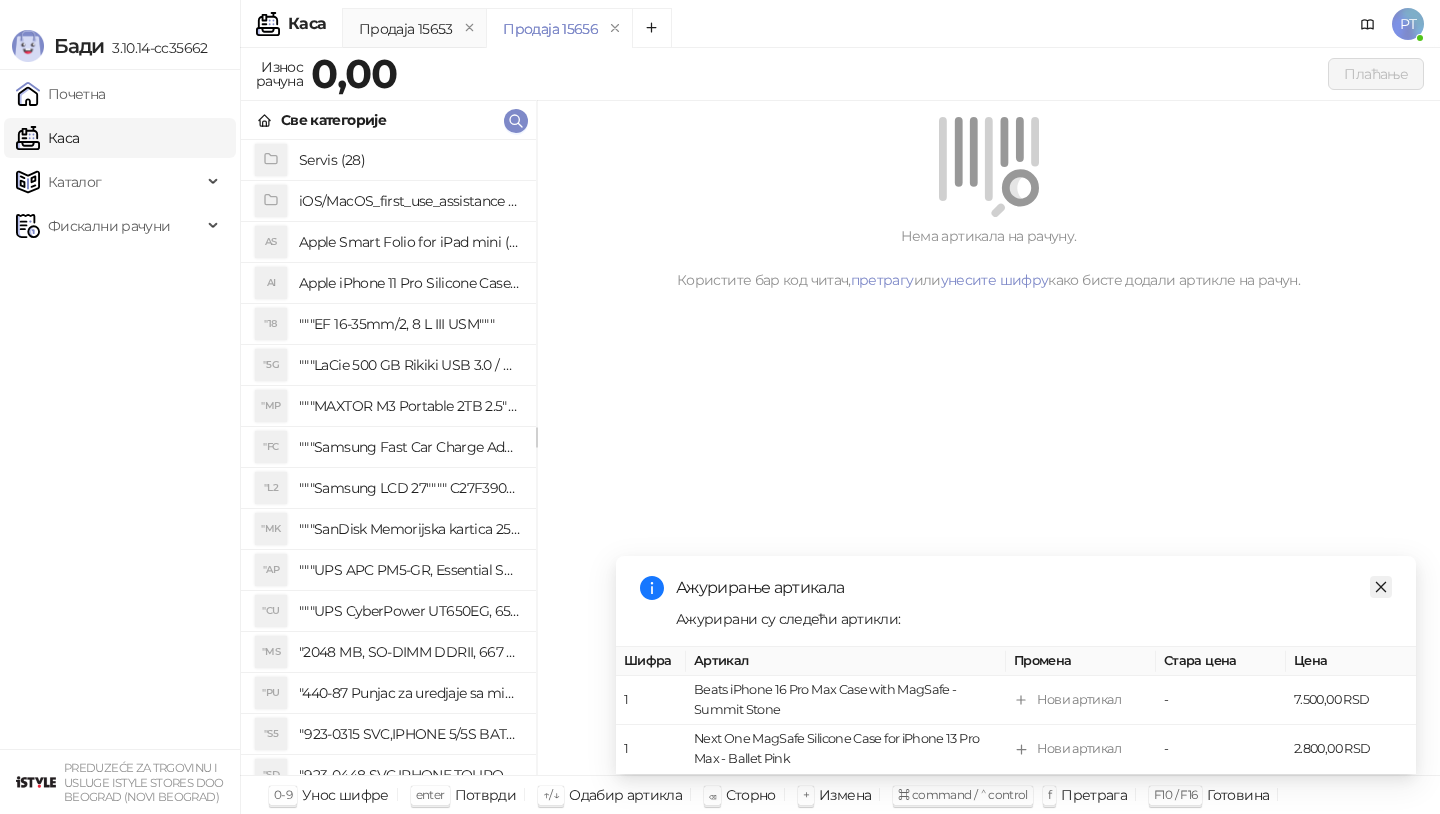click 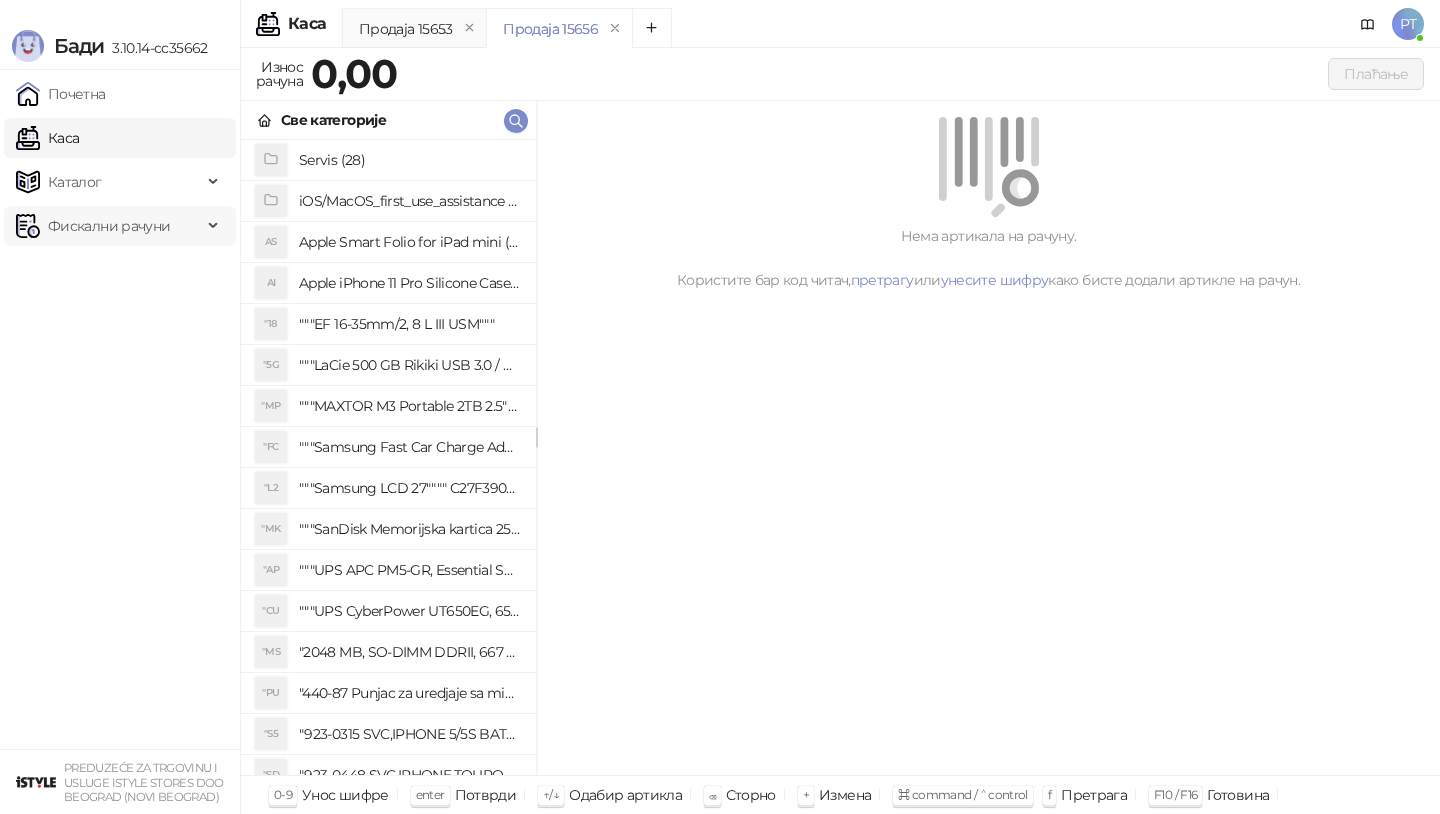 click on "Фискални рачуни" at bounding box center (109, 226) 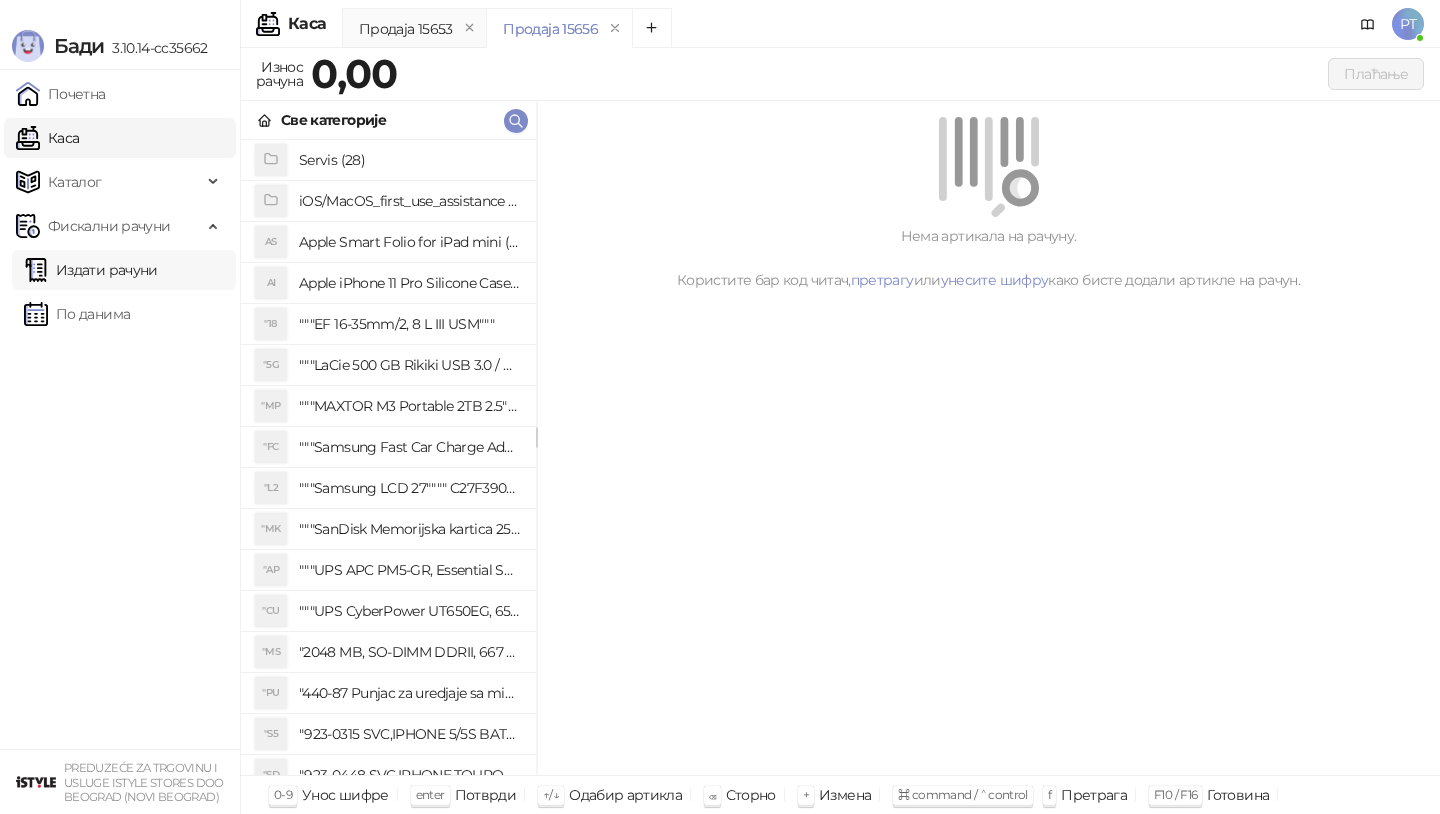 click on "Издати рачуни" at bounding box center (91, 270) 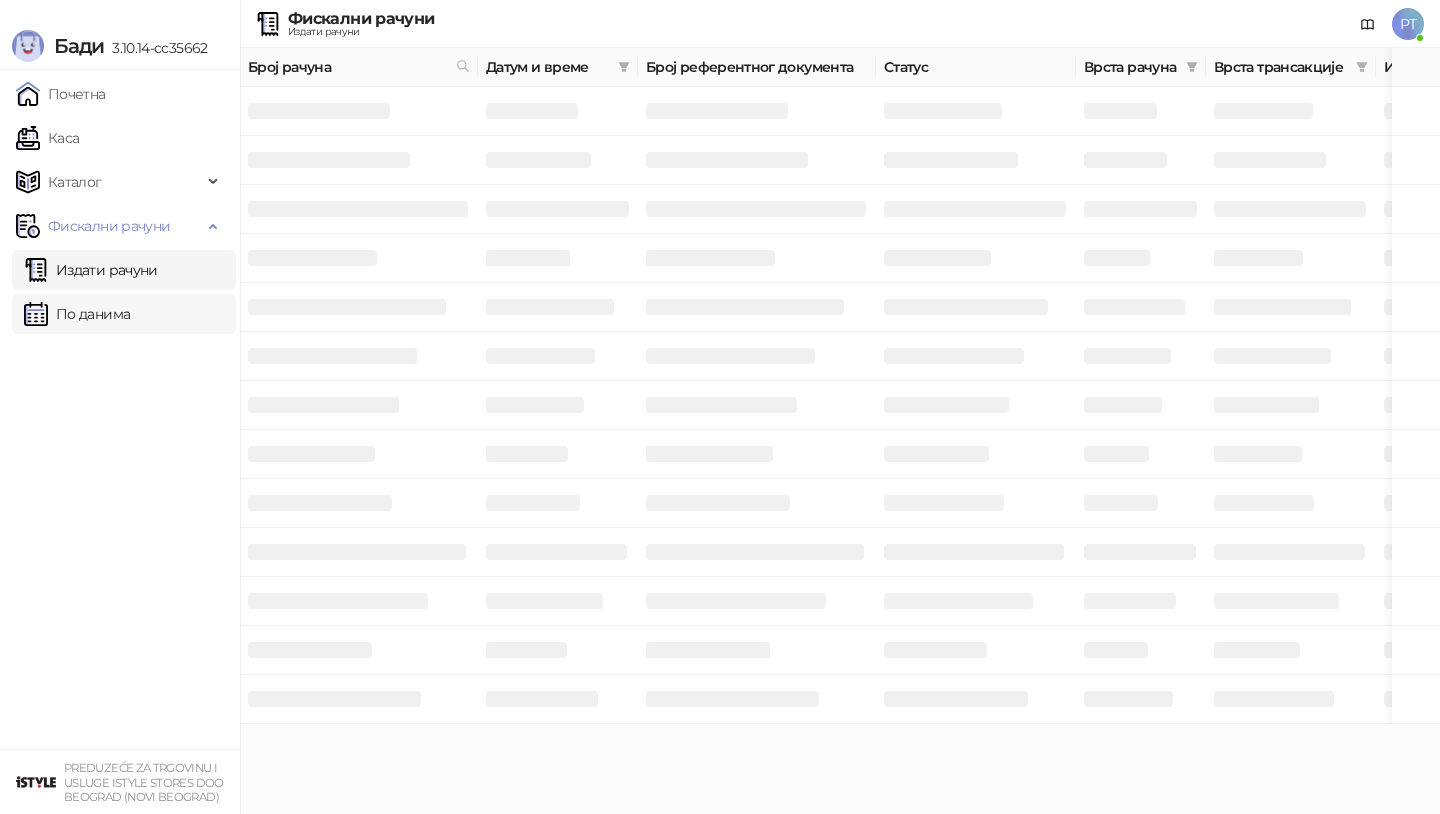 click on "По данима" at bounding box center [77, 314] 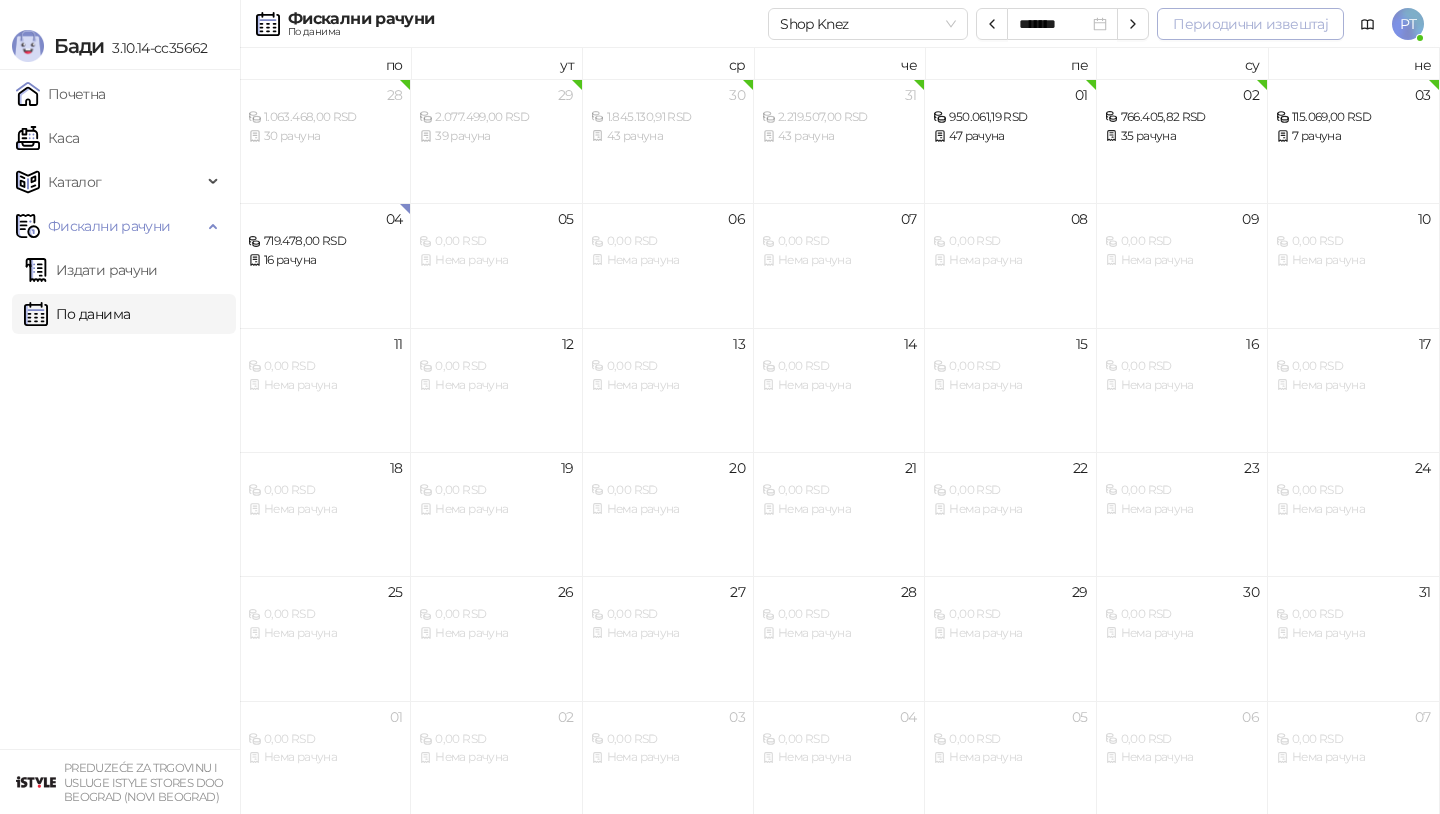 click on "Периодични извештај" at bounding box center (1250, 24) 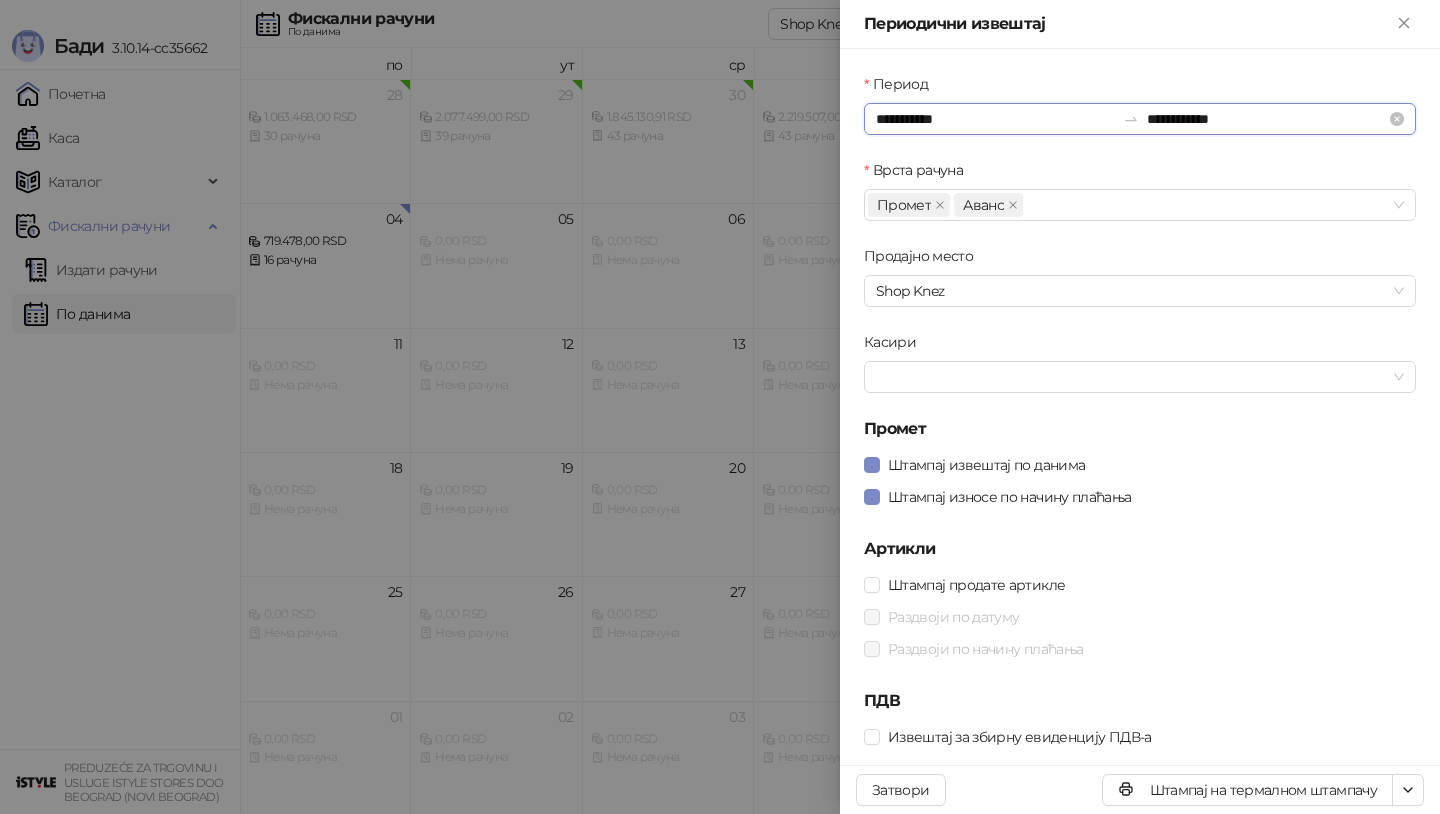 click on "**********" at bounding box center (995, 119) 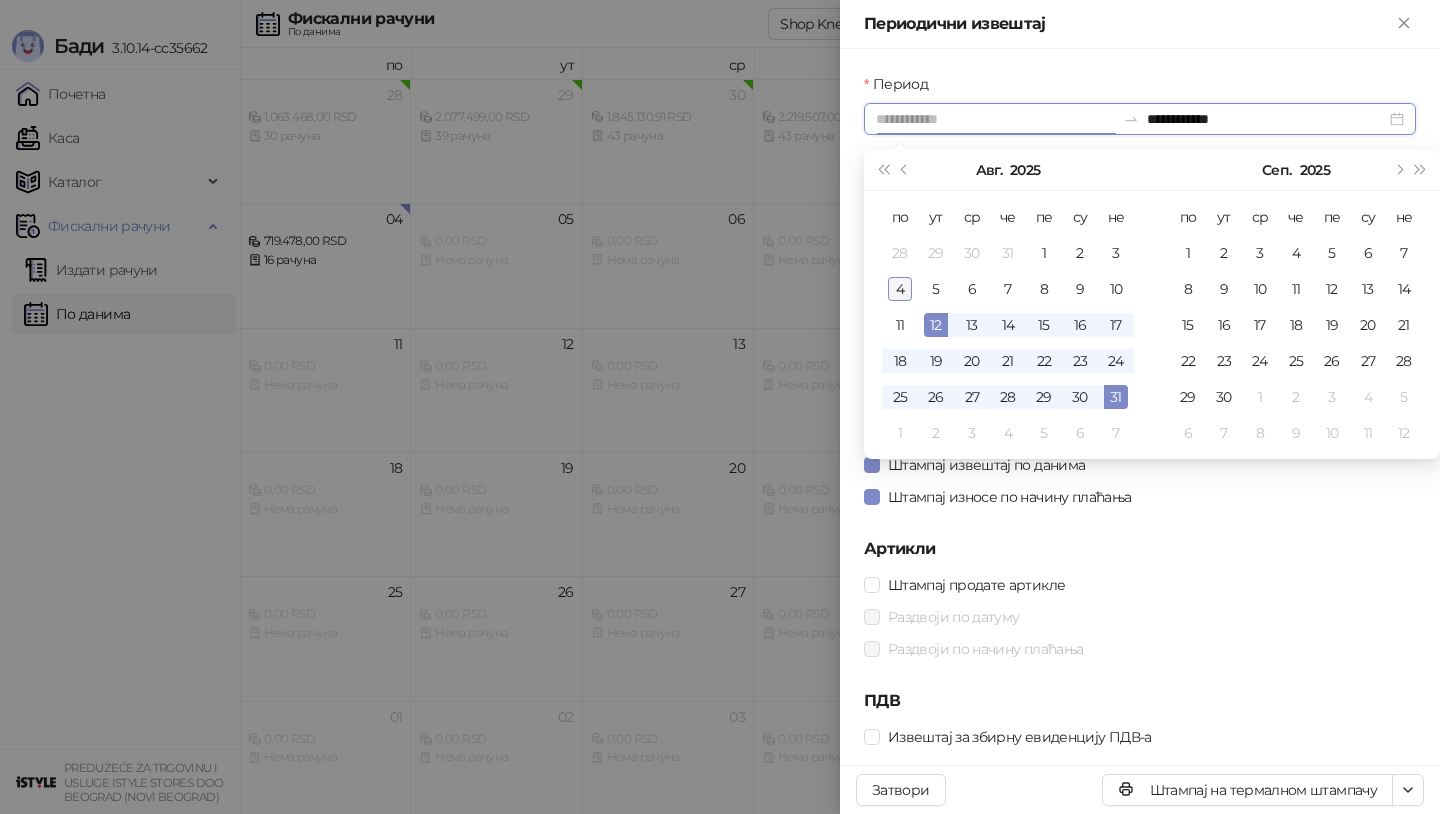 type on "**********" 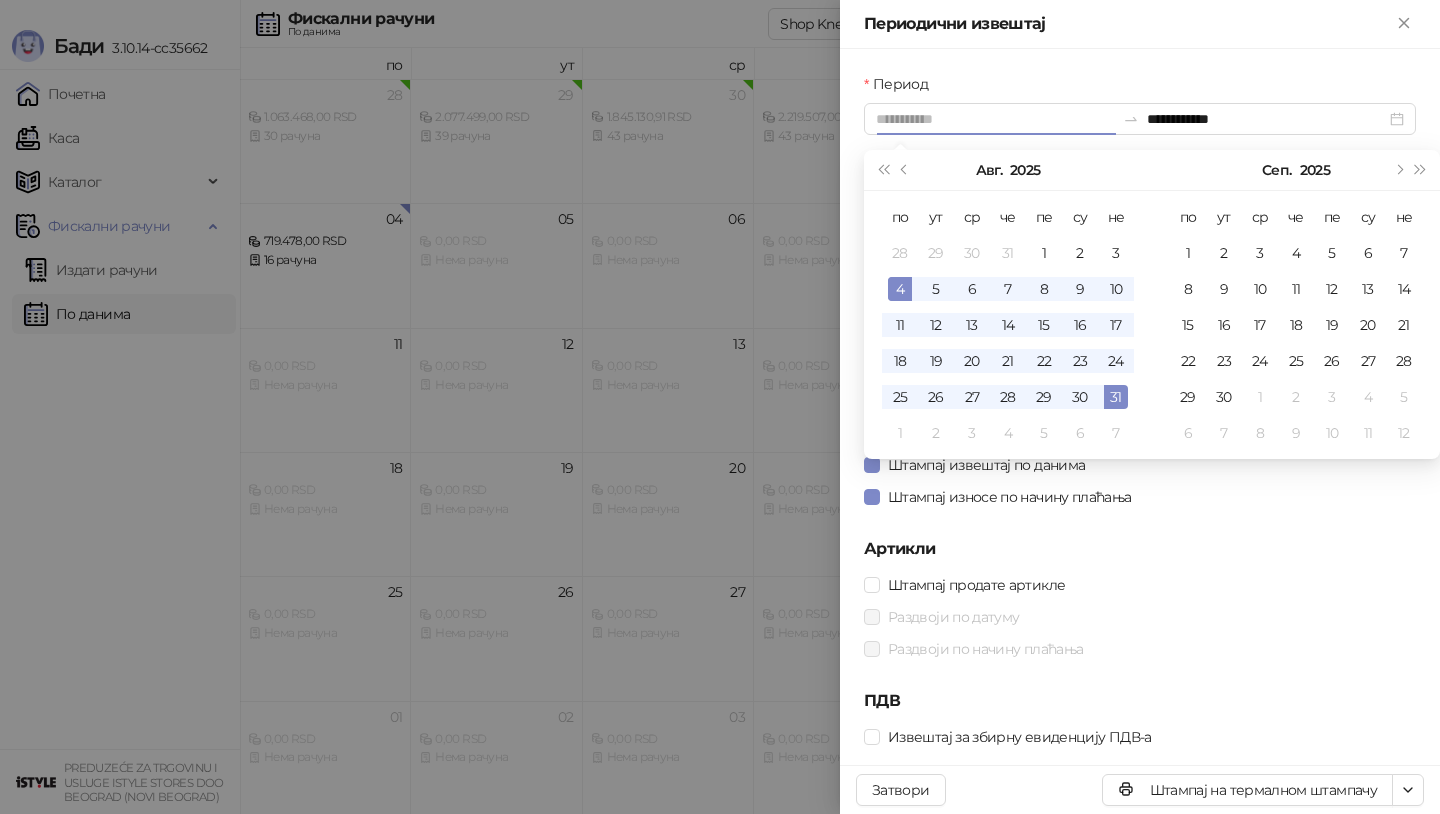 click on "4" at bounding box center (900, 289) 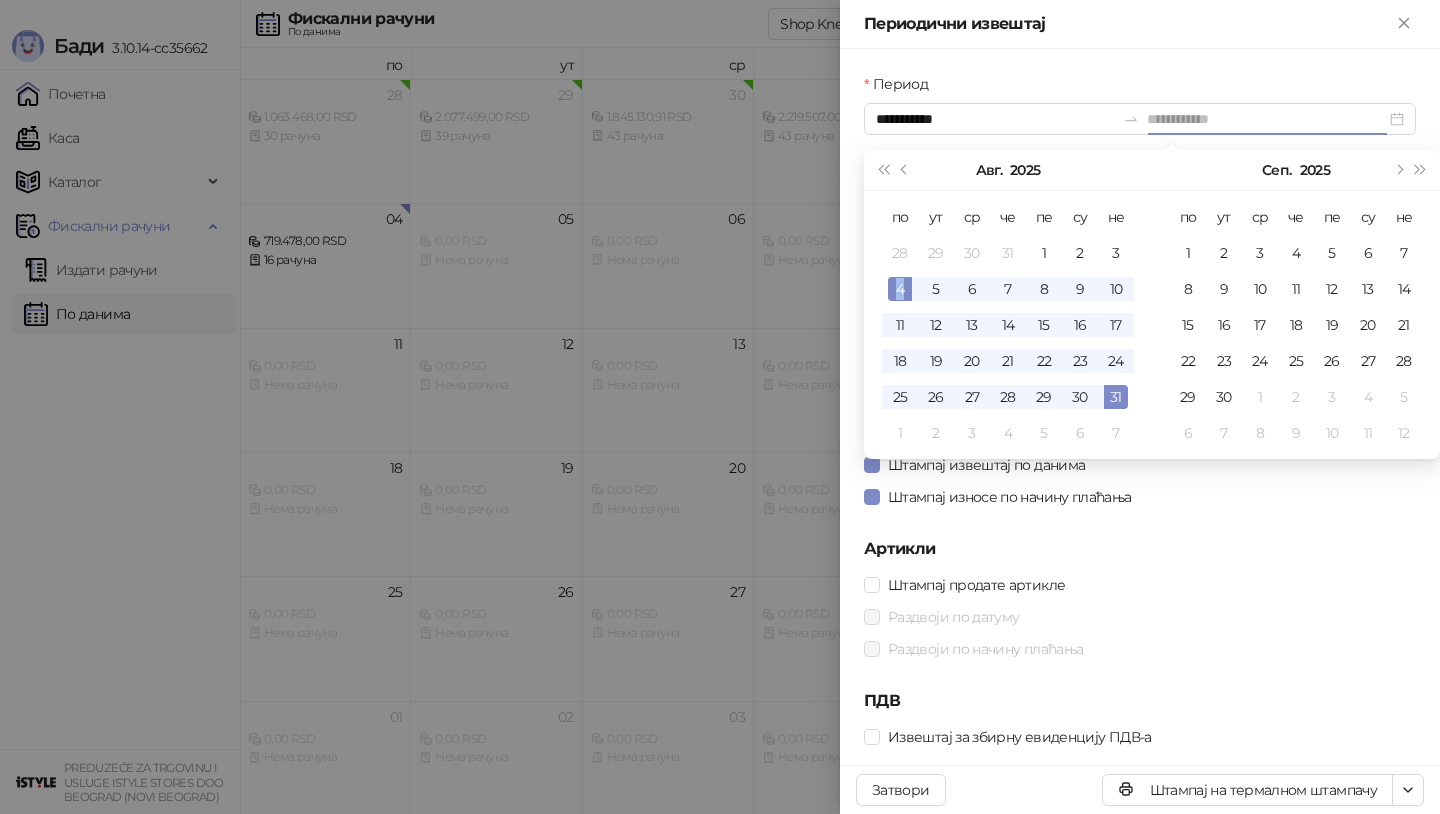 click on "4" at bounding box center [900, 289] 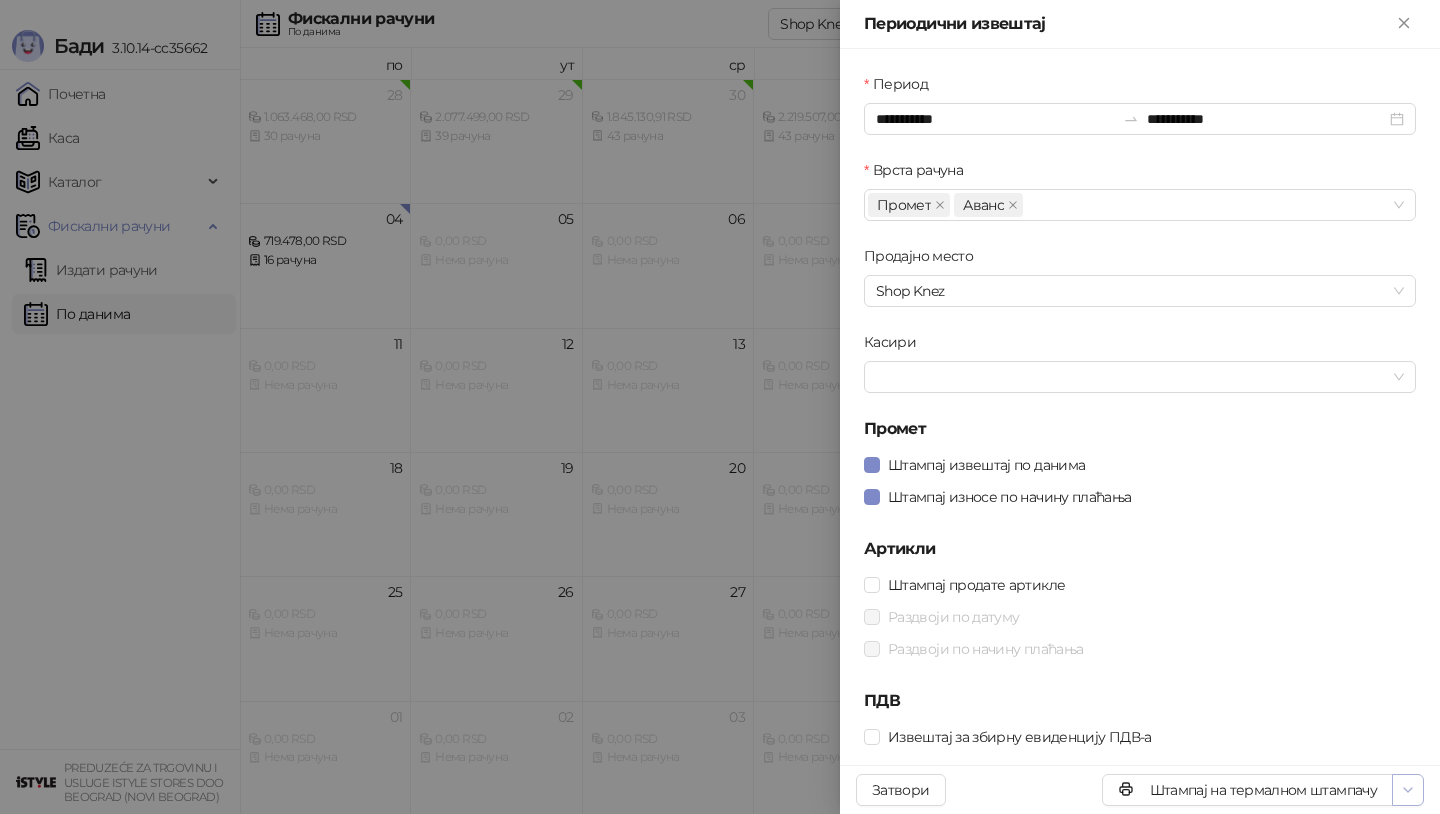click 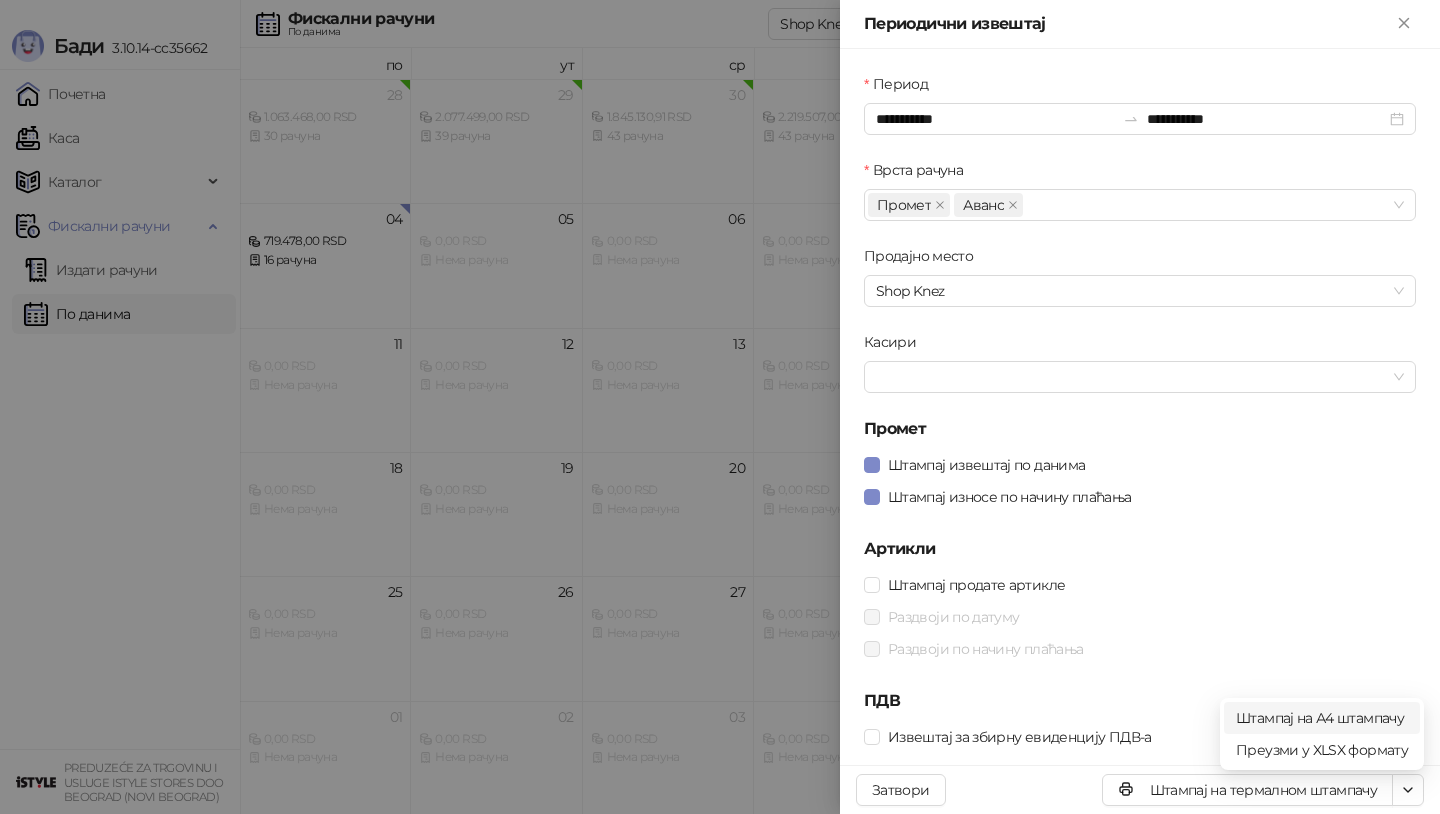click on "Штампај на А4 штампачу" at bounding box center [1322, 718] 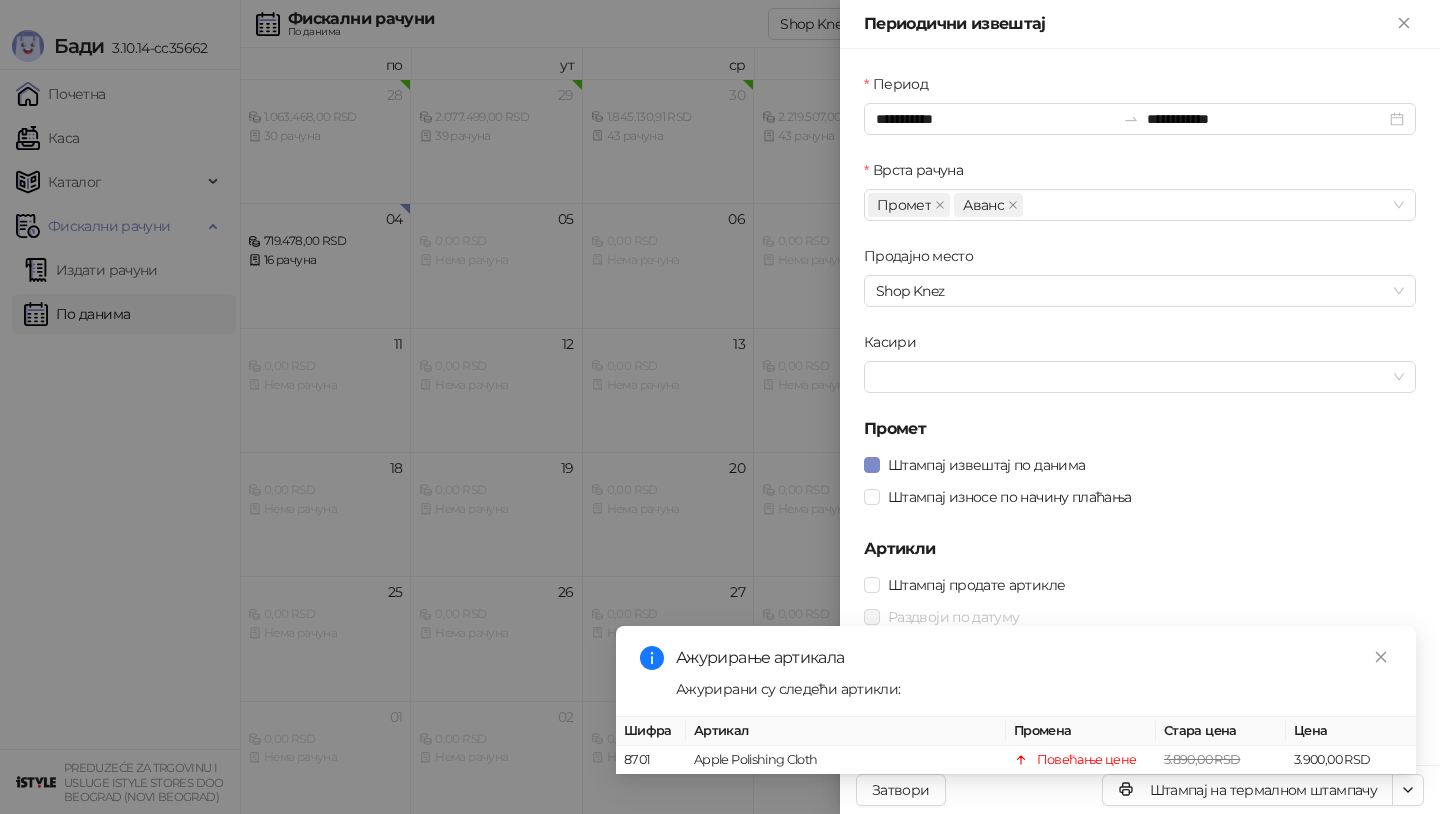 click at bounding box center [720, 407] 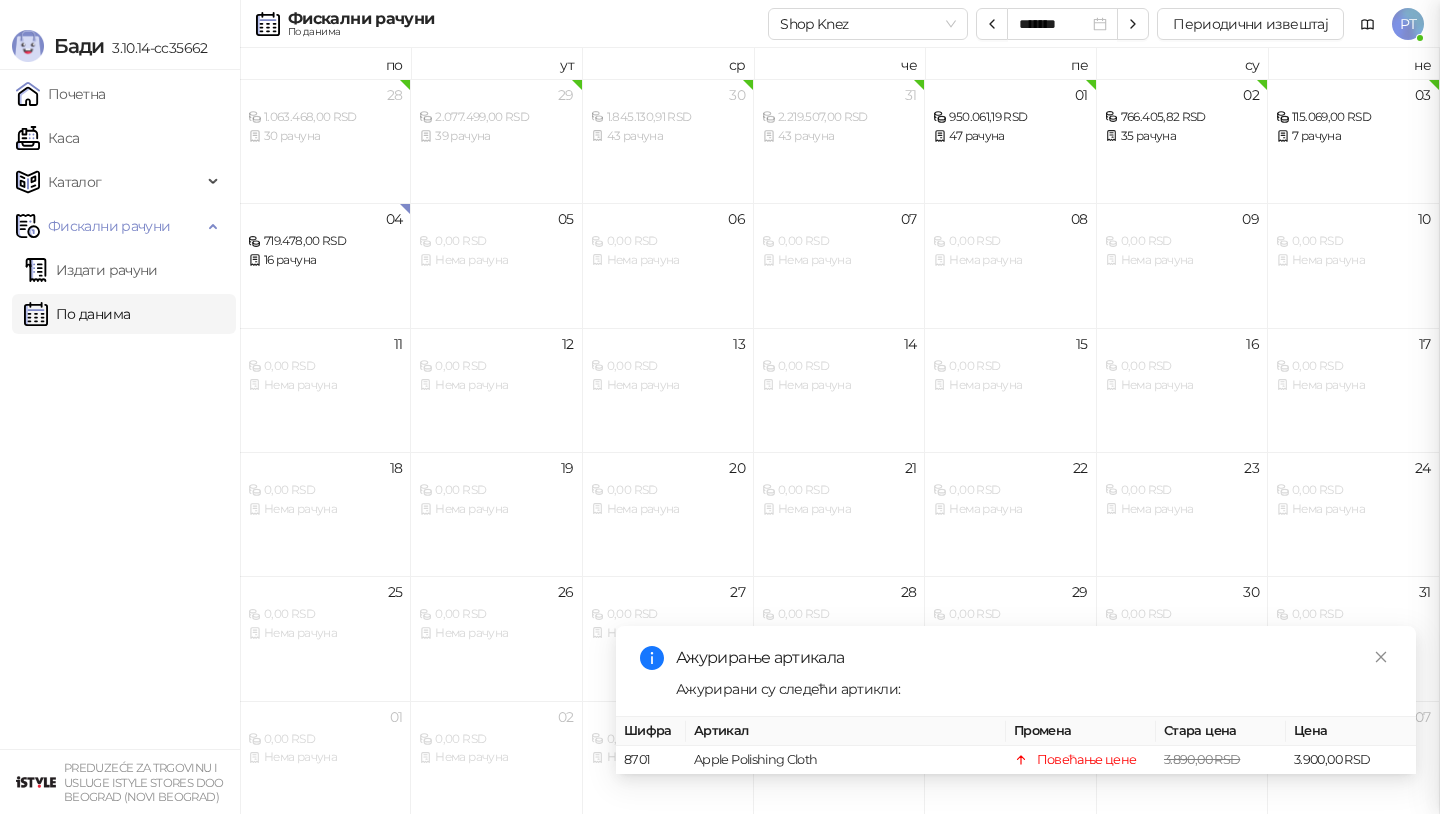 click at bounding box center [720, 407] 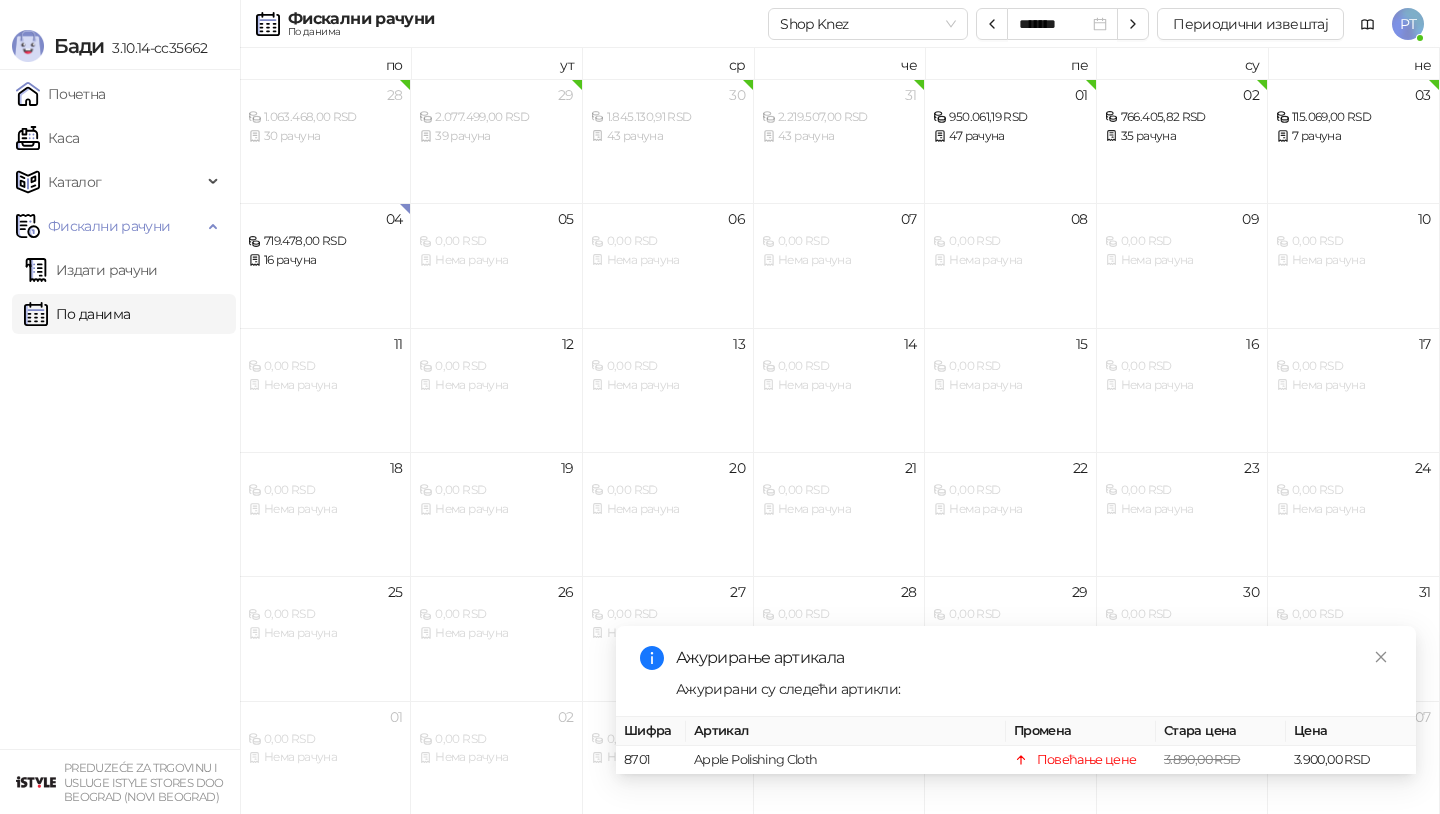 click on "Издати рачуни" at bounding box center (91, 270) 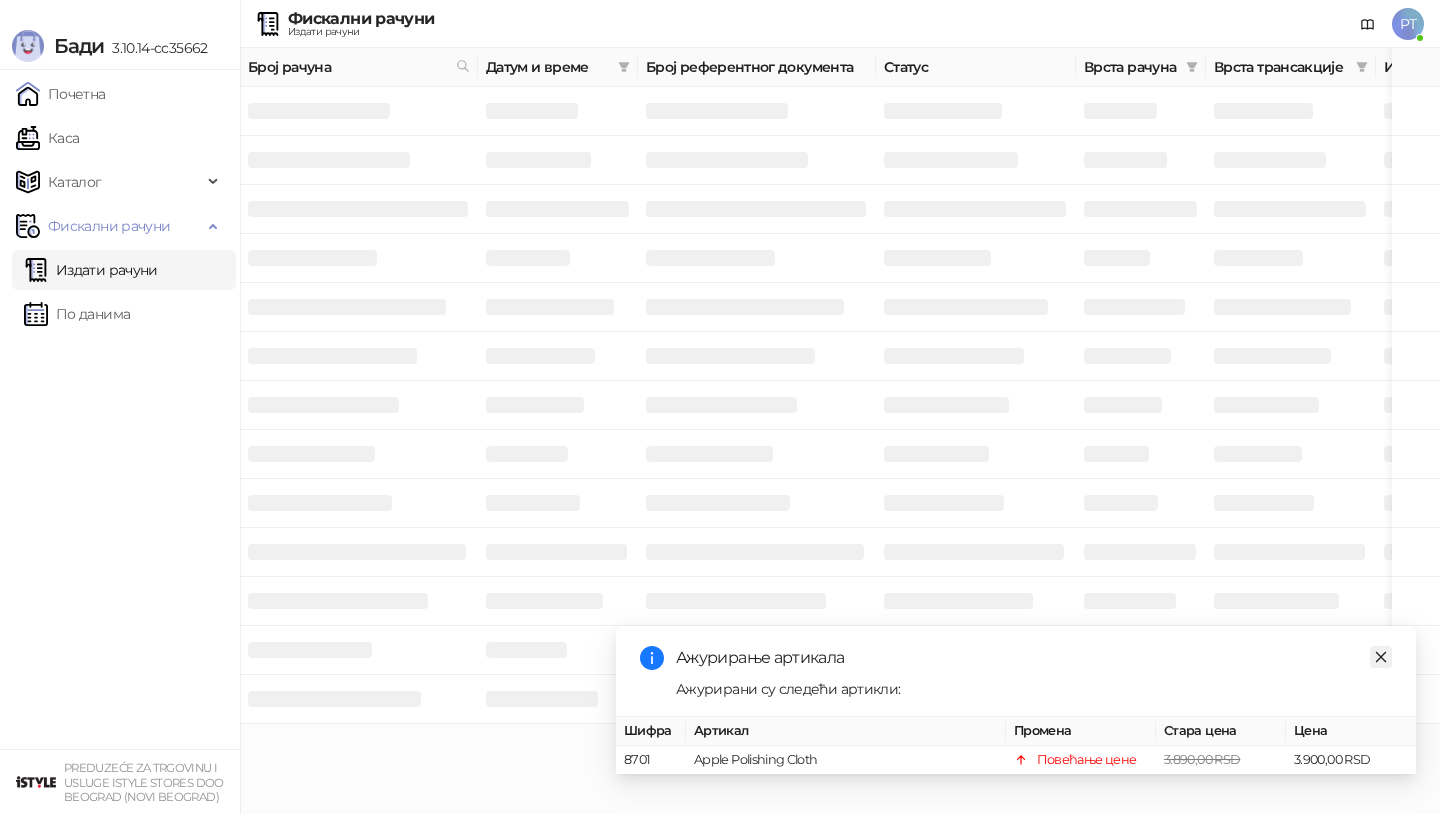 click 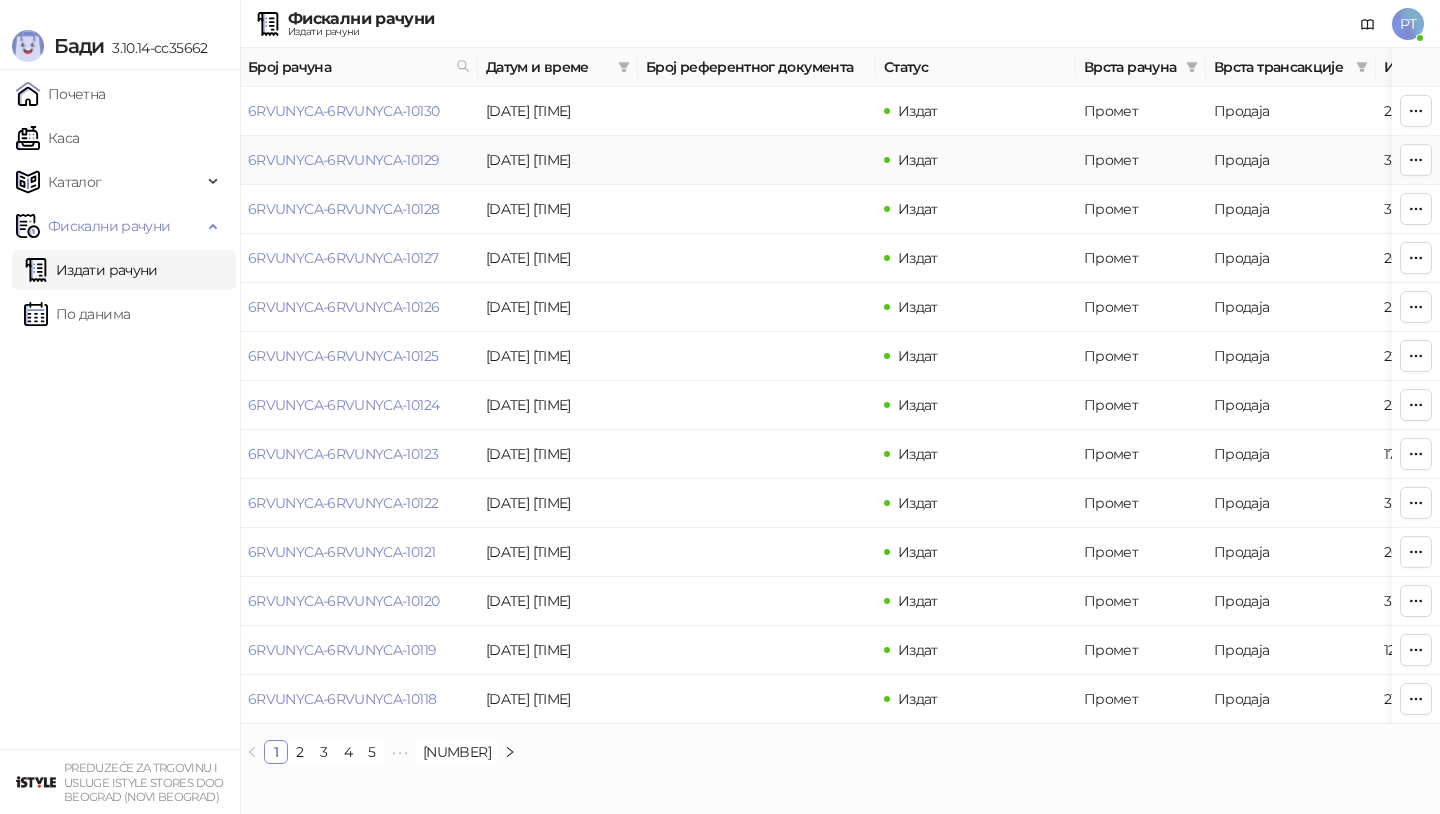 scroll, scrollTop: 0, scrollLeft: 117, axis: horizontal 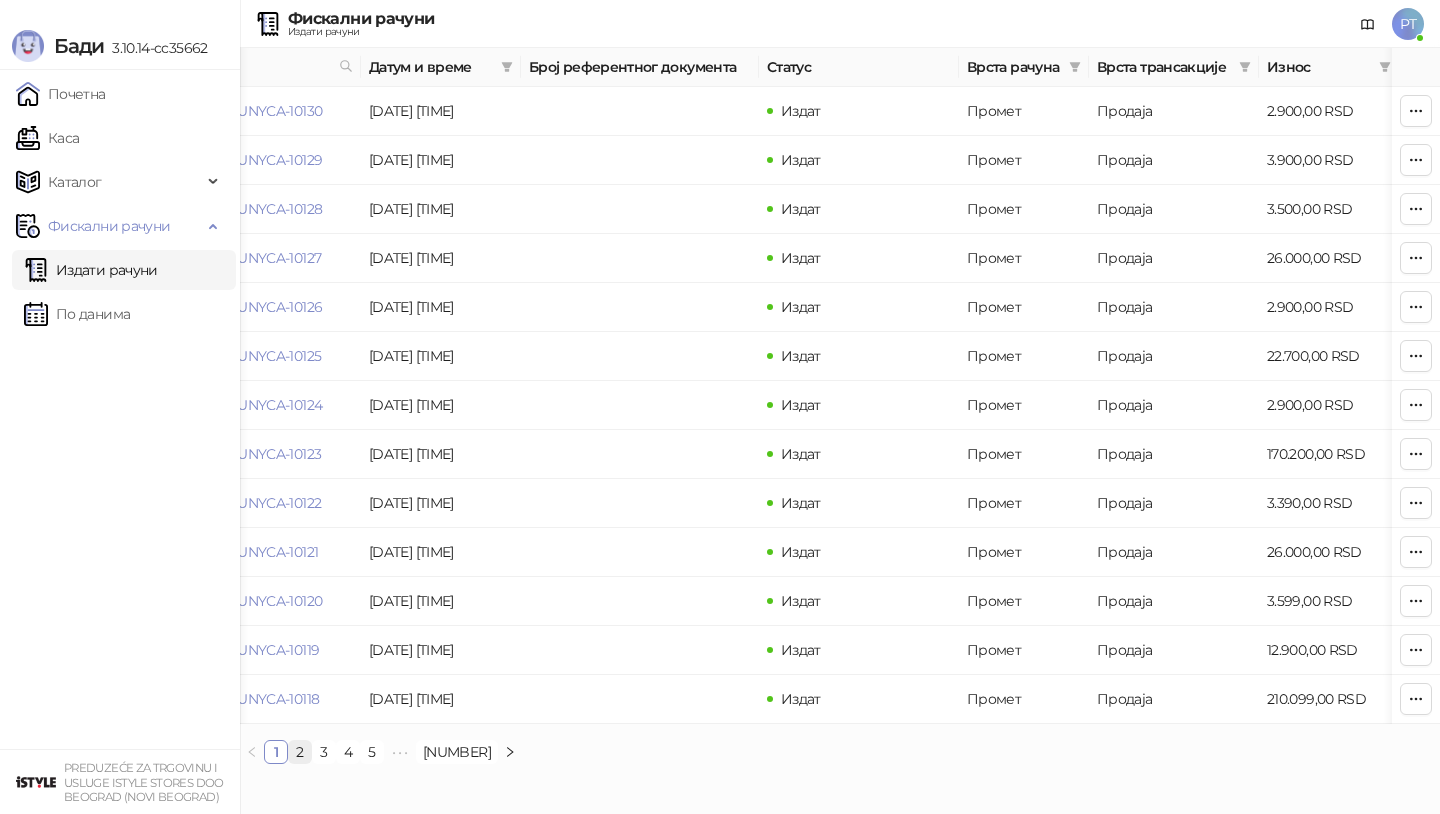 click on "2" at bounding box center (300, 752) 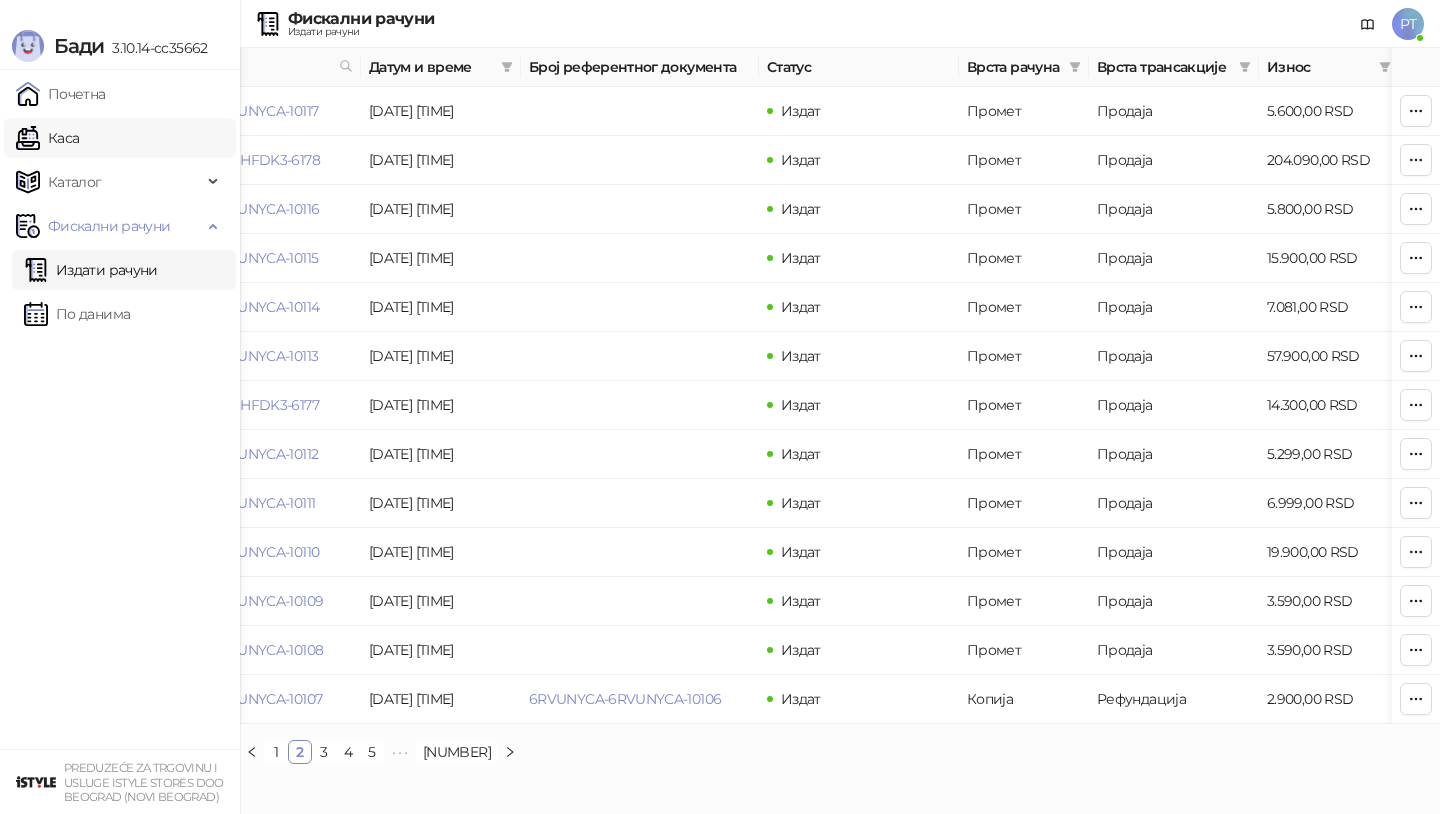 click on "Каса" at bounding box center [47, 138] 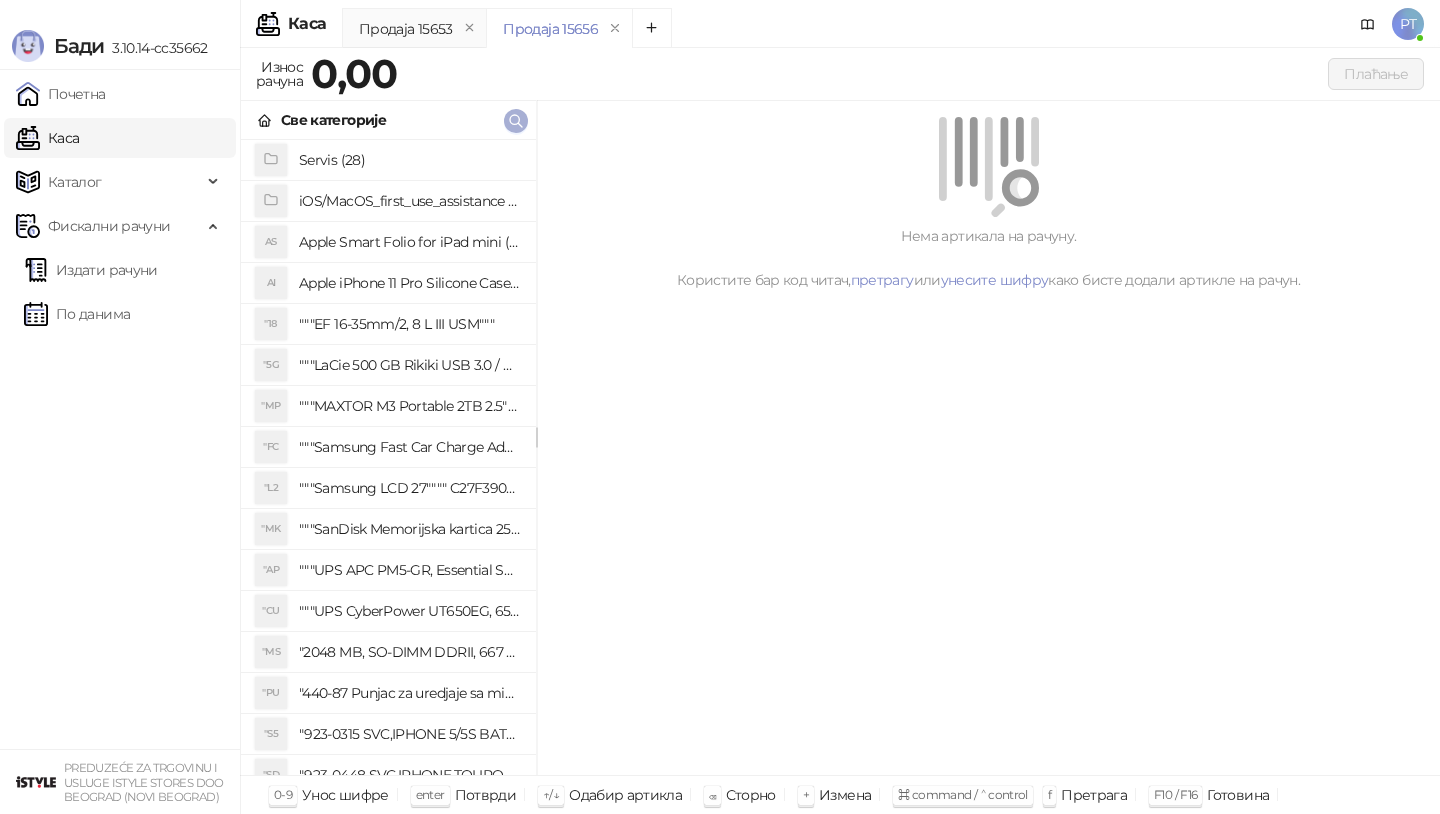 click at bounding box center [516, 120] 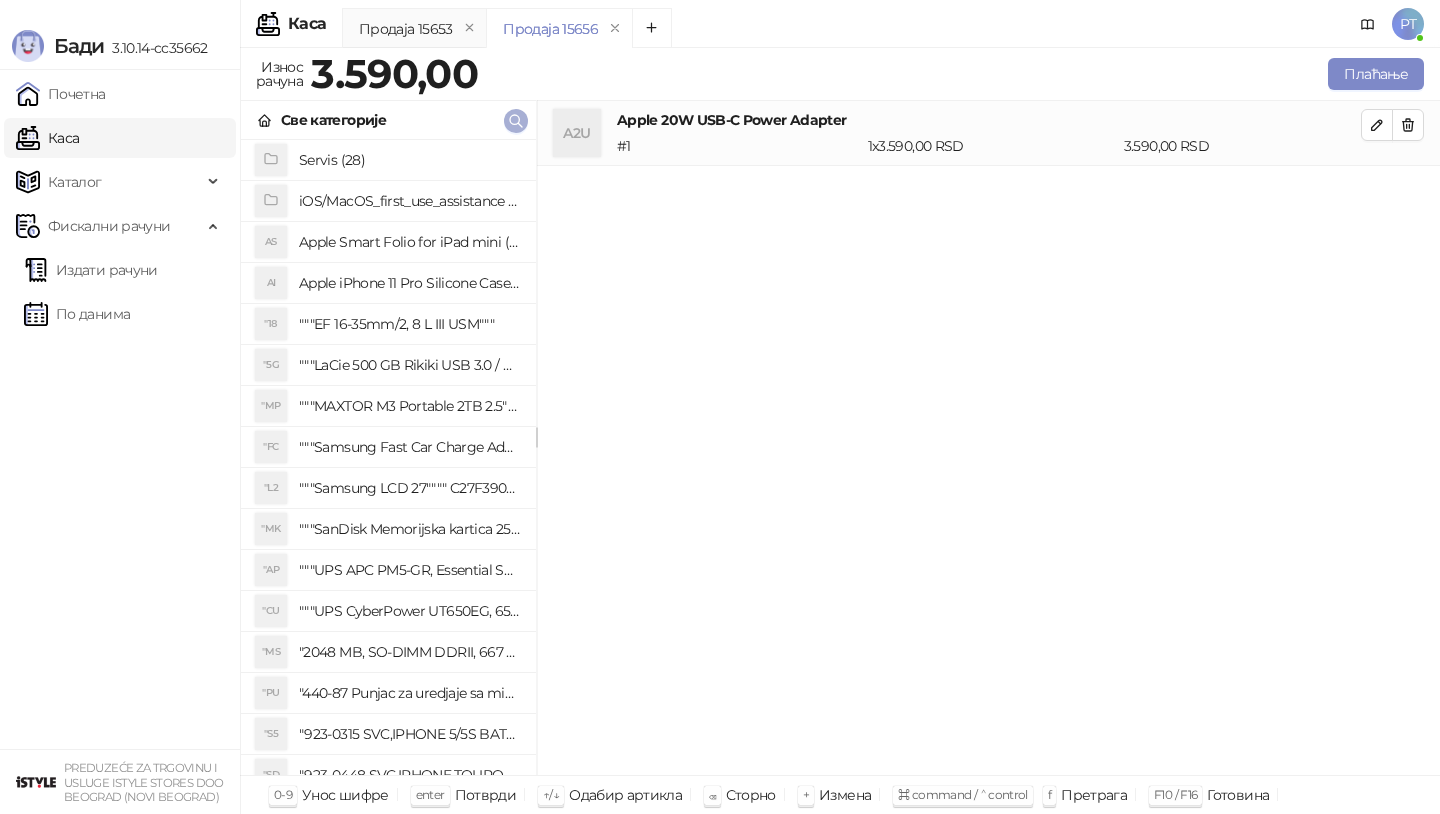 click 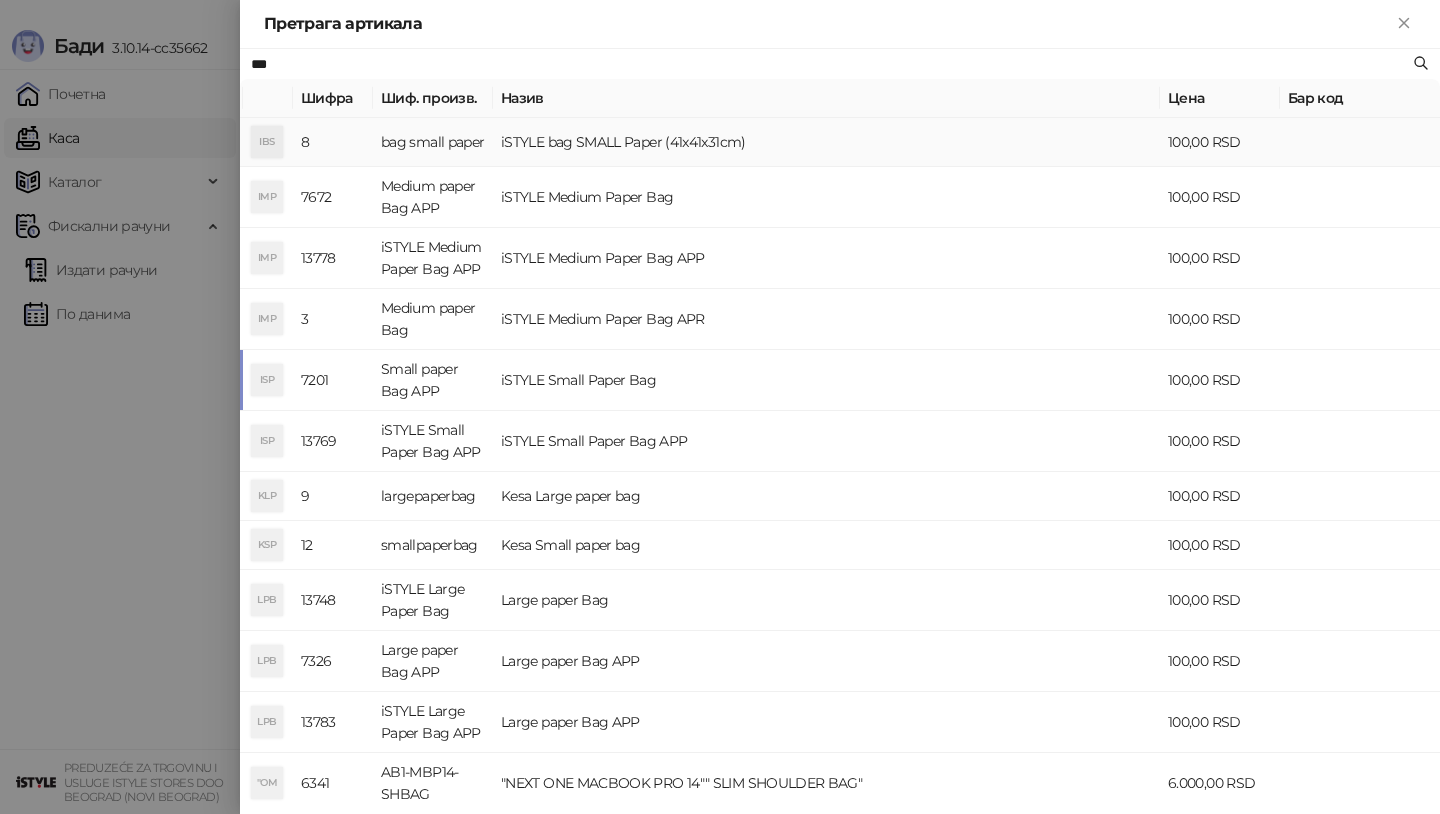type on "***" 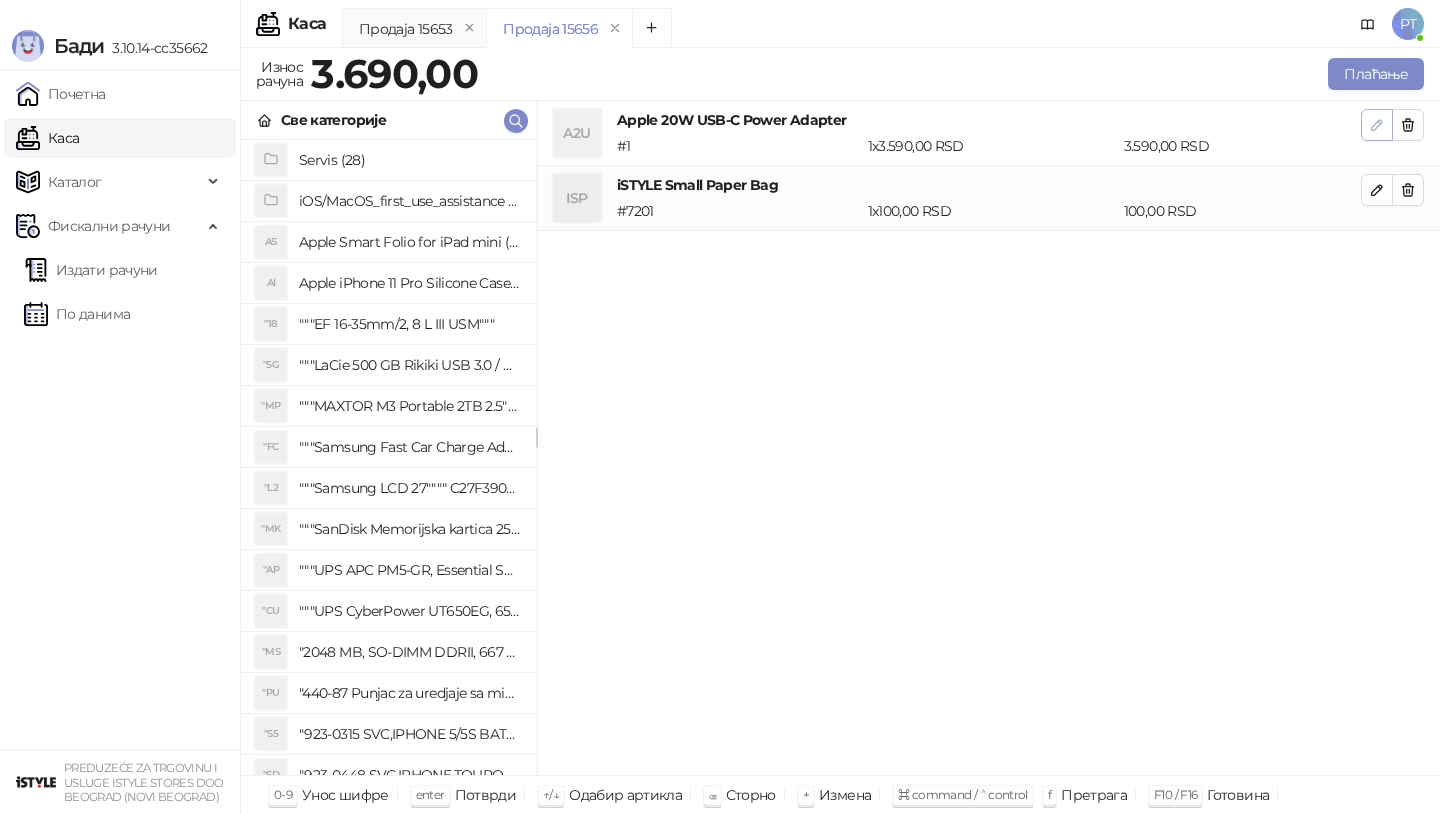 click 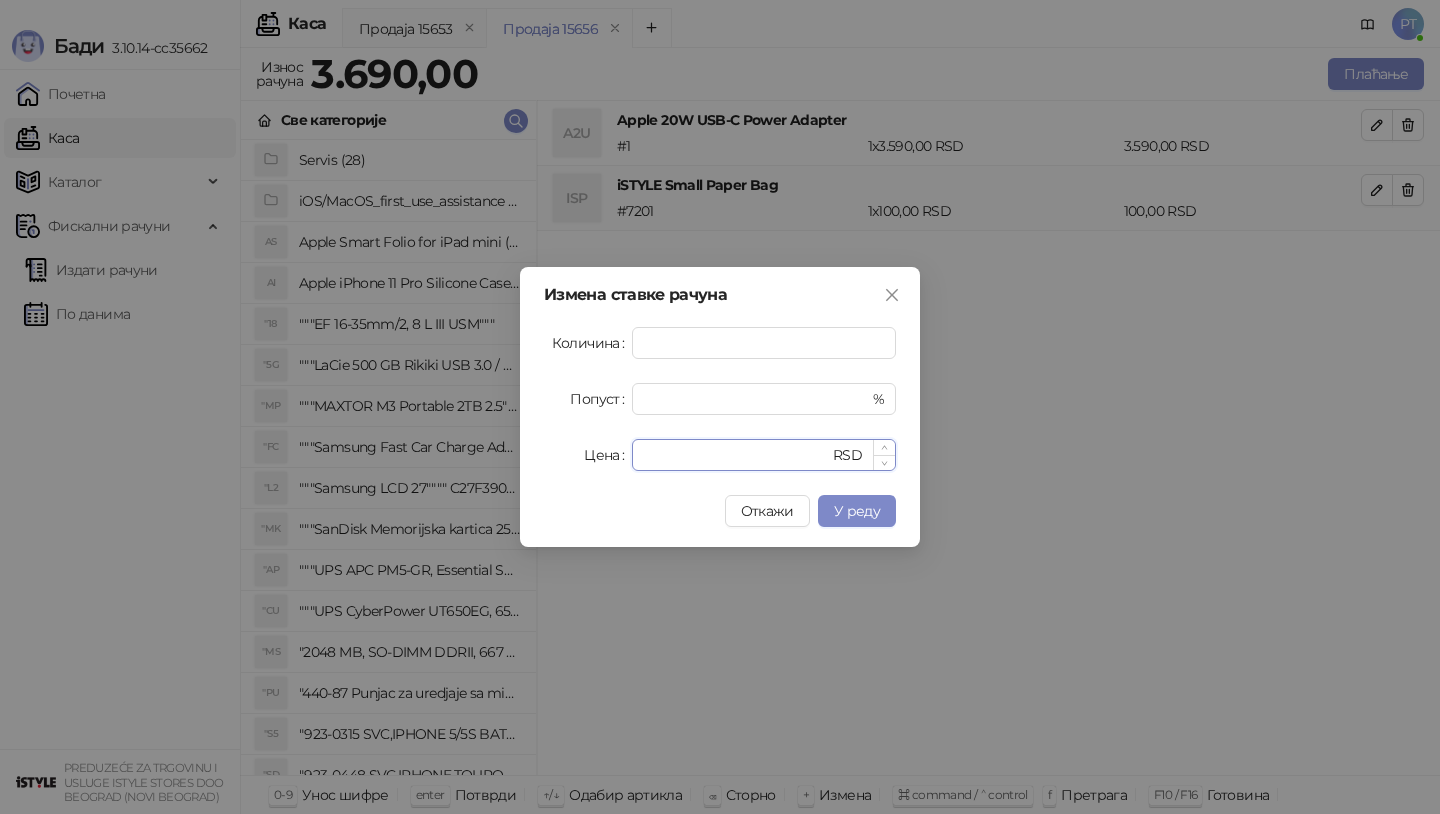click on "****" at bounding box center (736, 455) 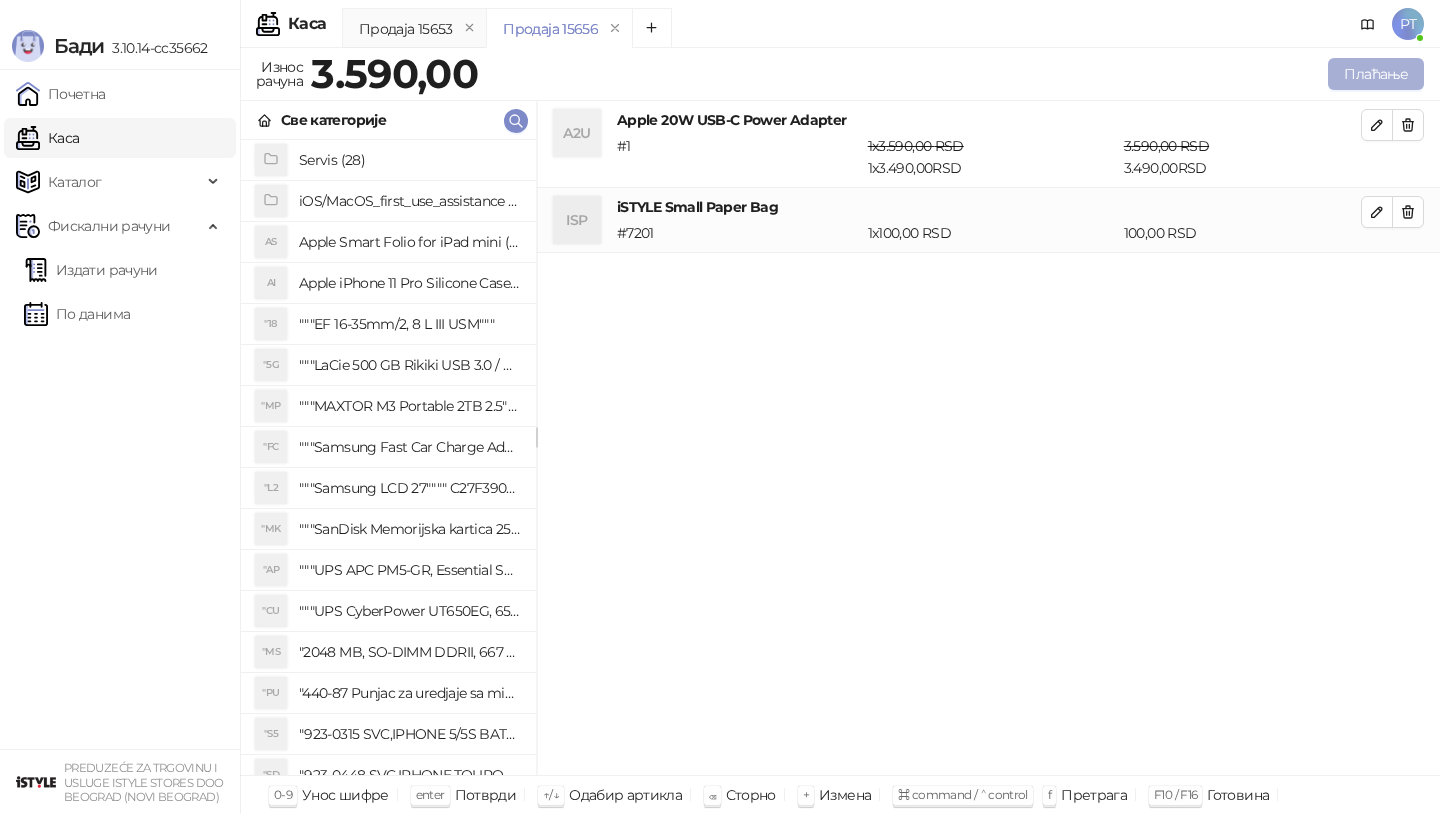 click on "Плаћање" at bounding box center [1376, 74] 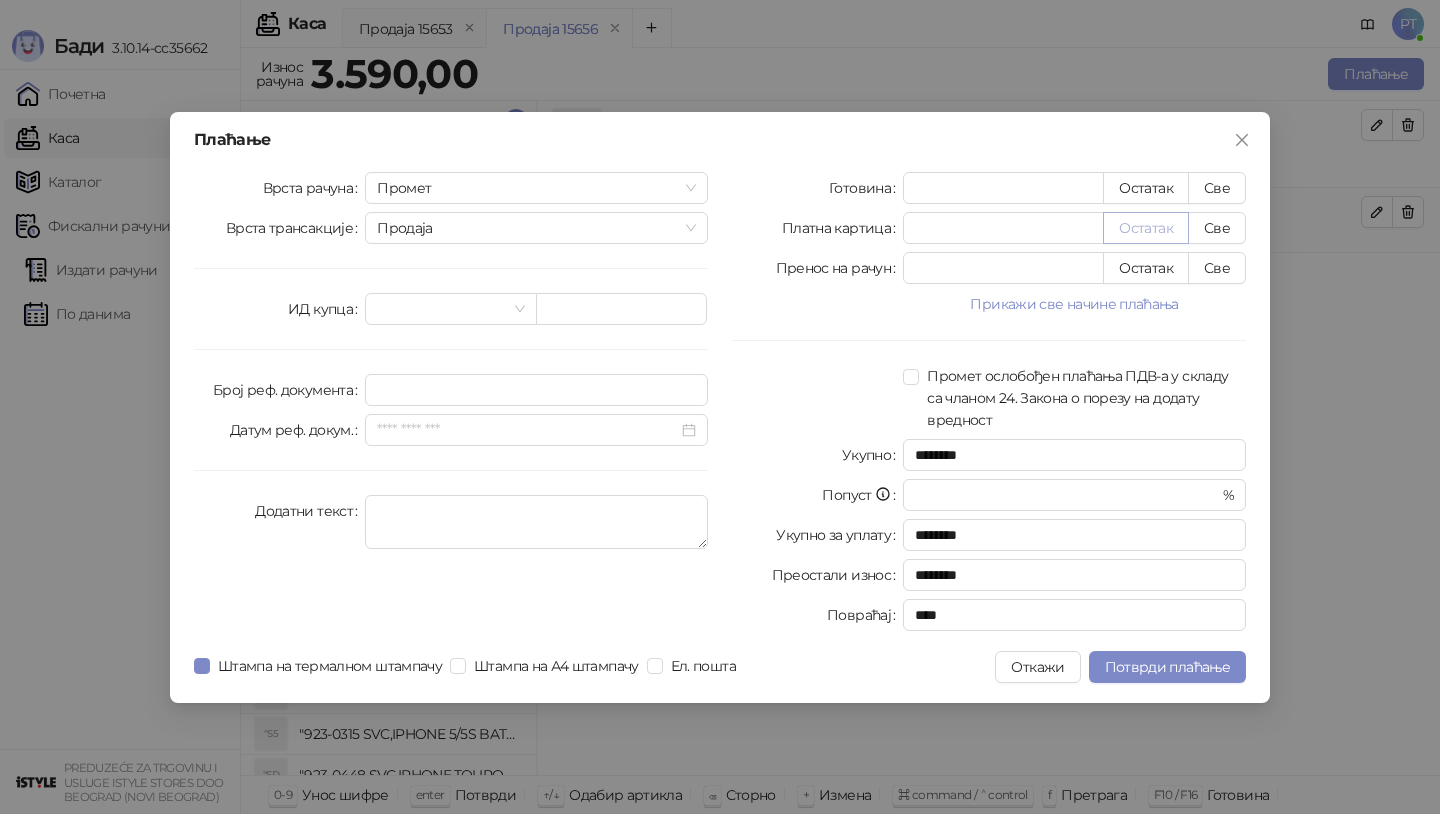 click on "Остатак" at bounding box center (1146, 228) 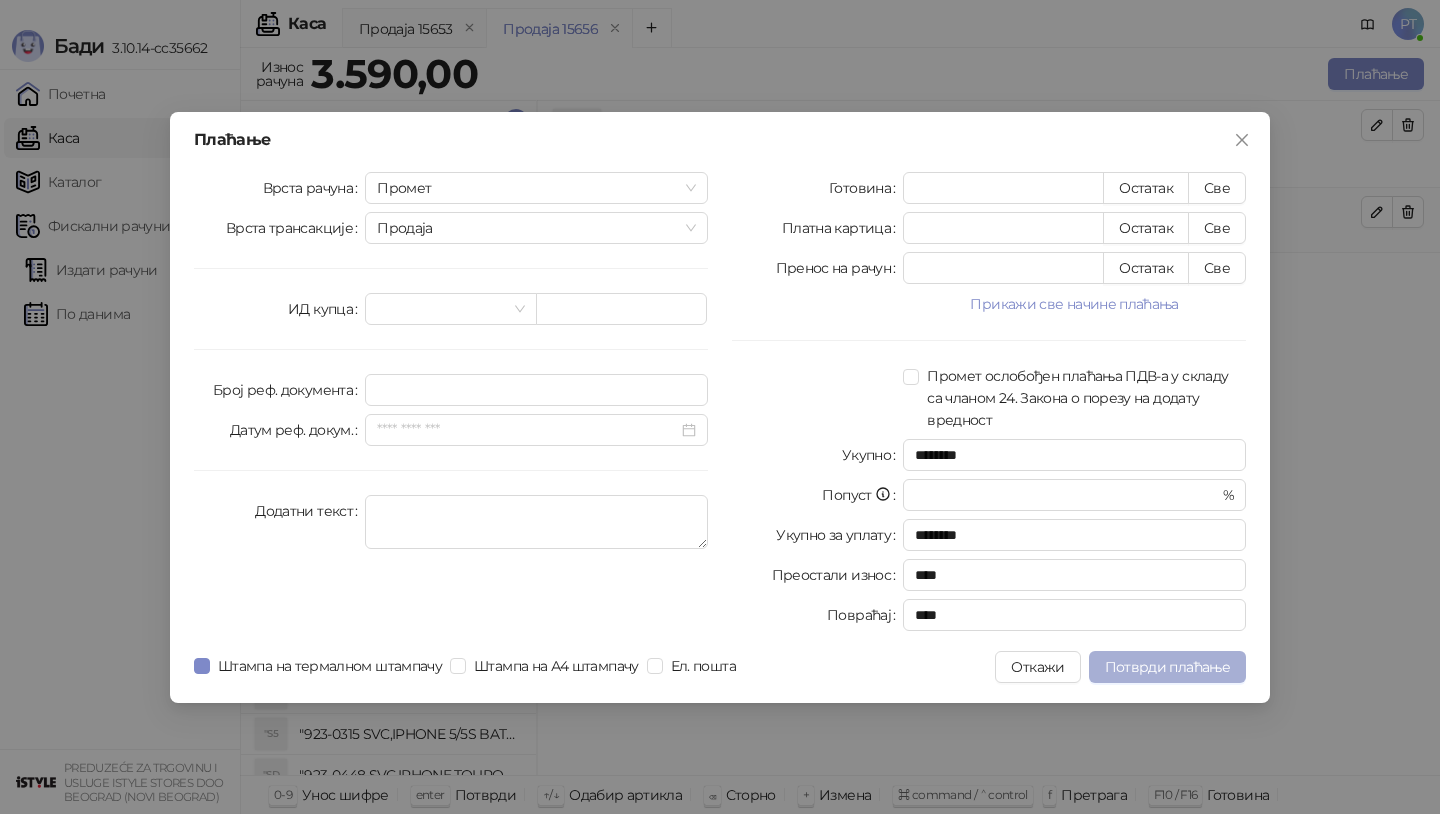 click on "Потврди плаћање" at bounding box center (1167, 667) 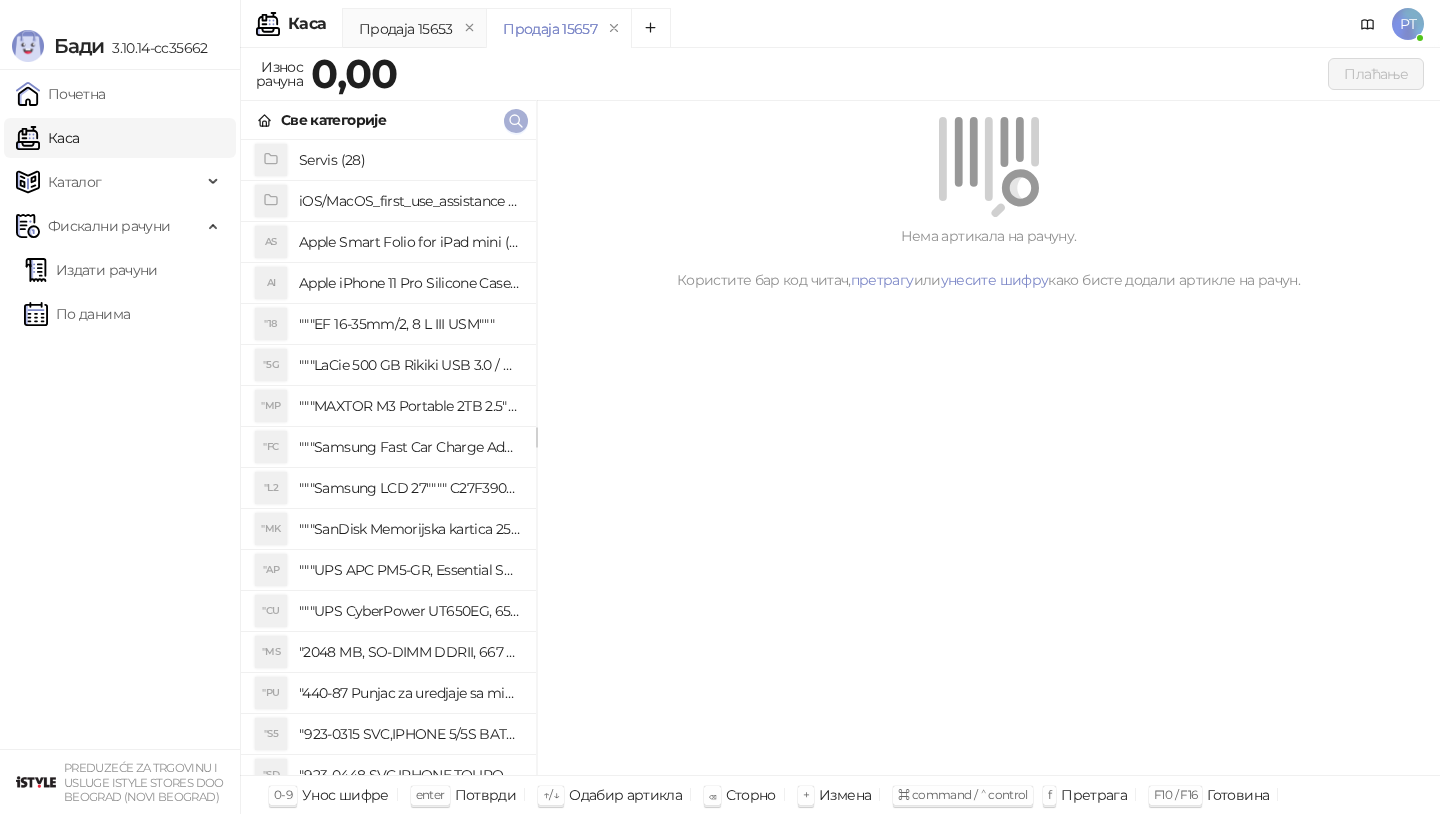 click 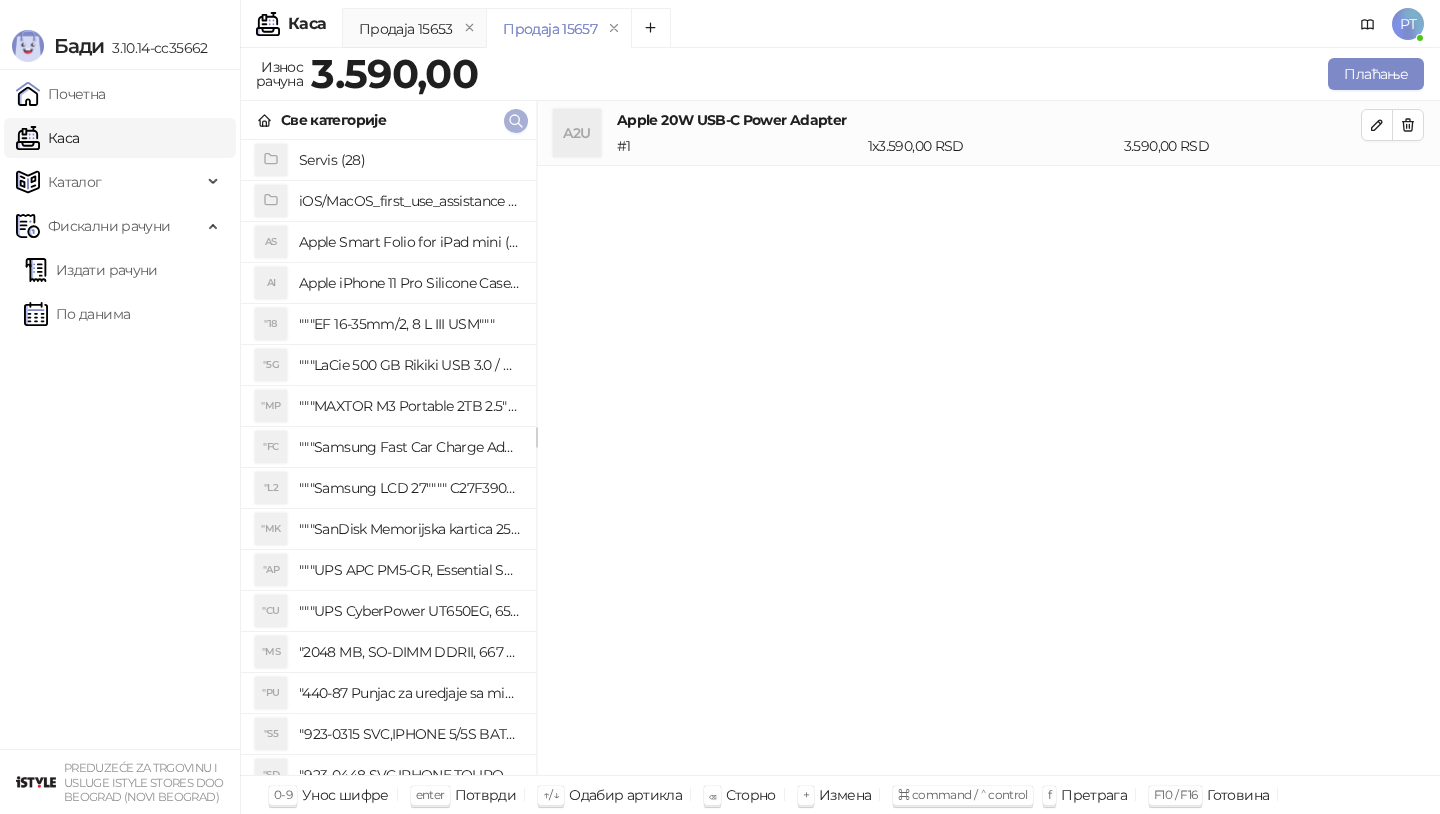 click 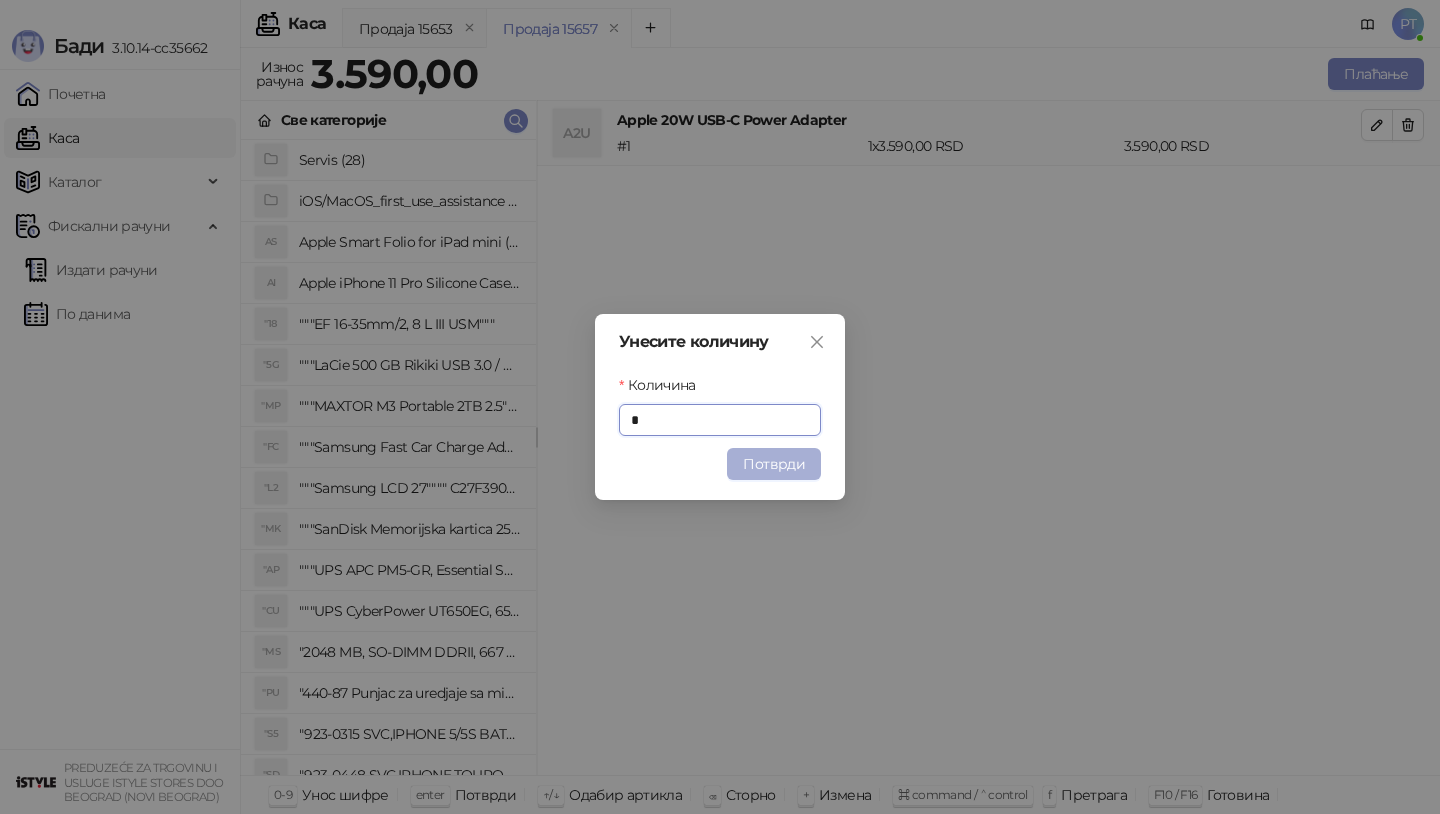 click on "Потврди" at bounding box center (774, 464) 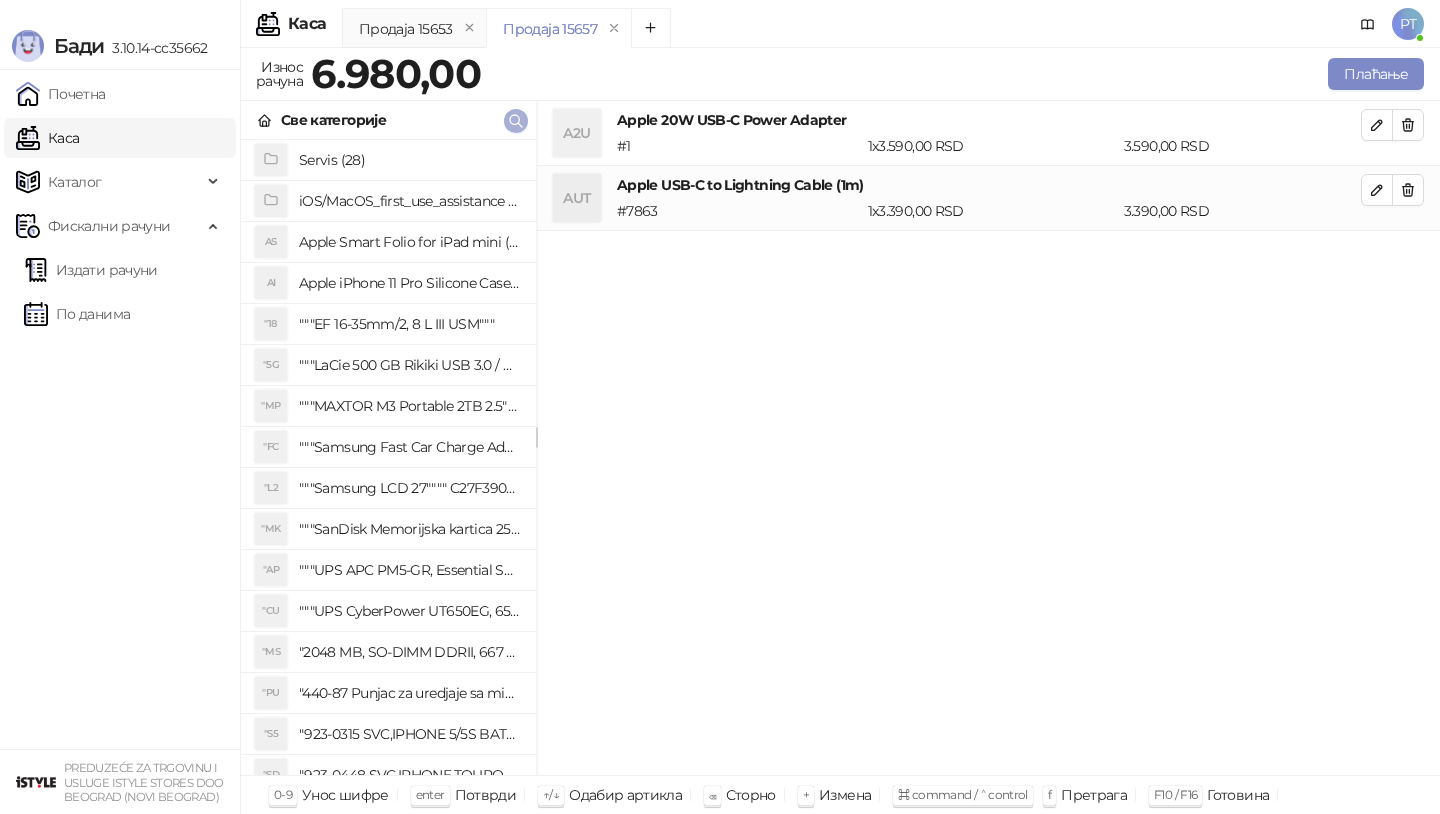 click 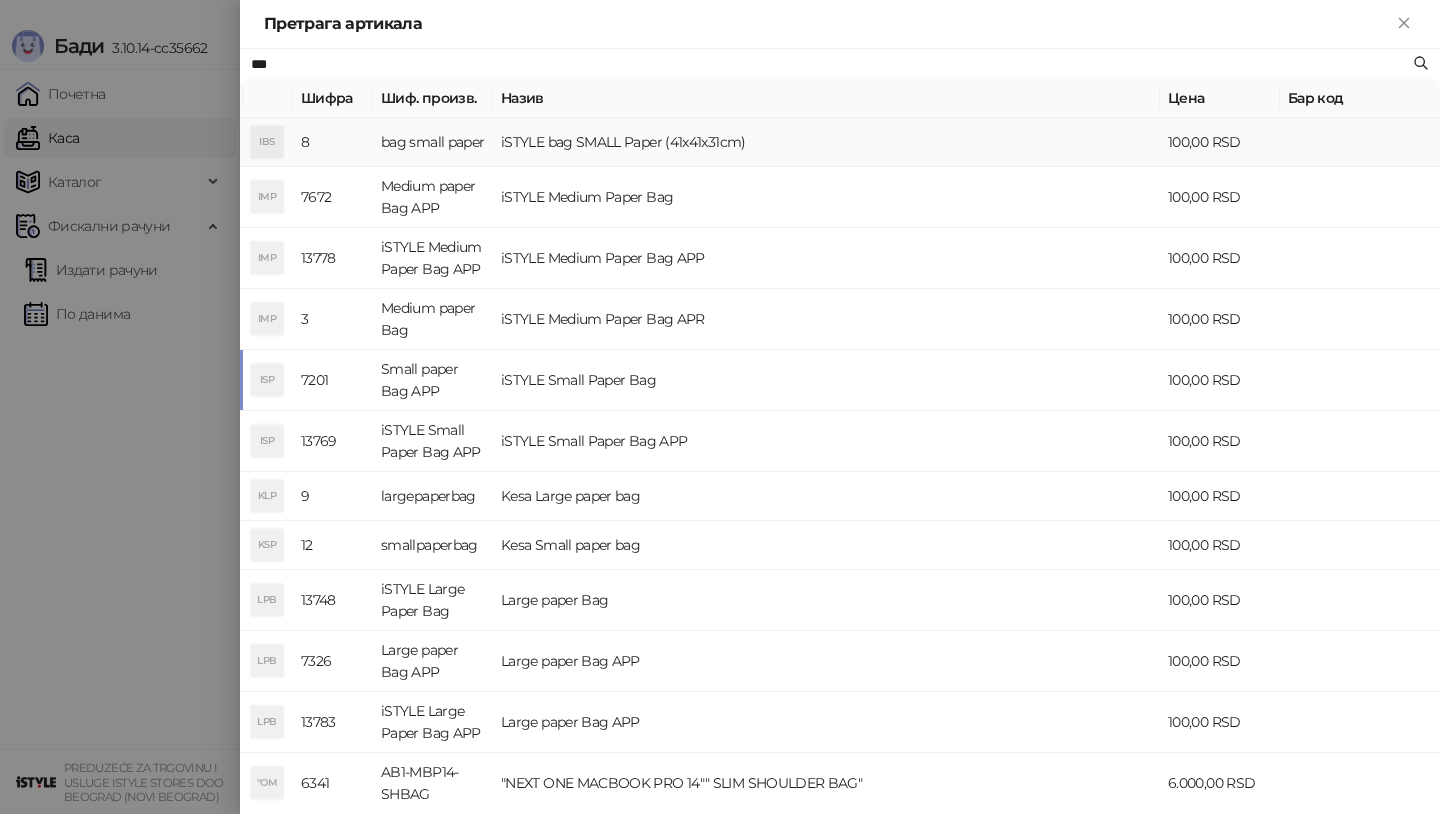 type on "***" 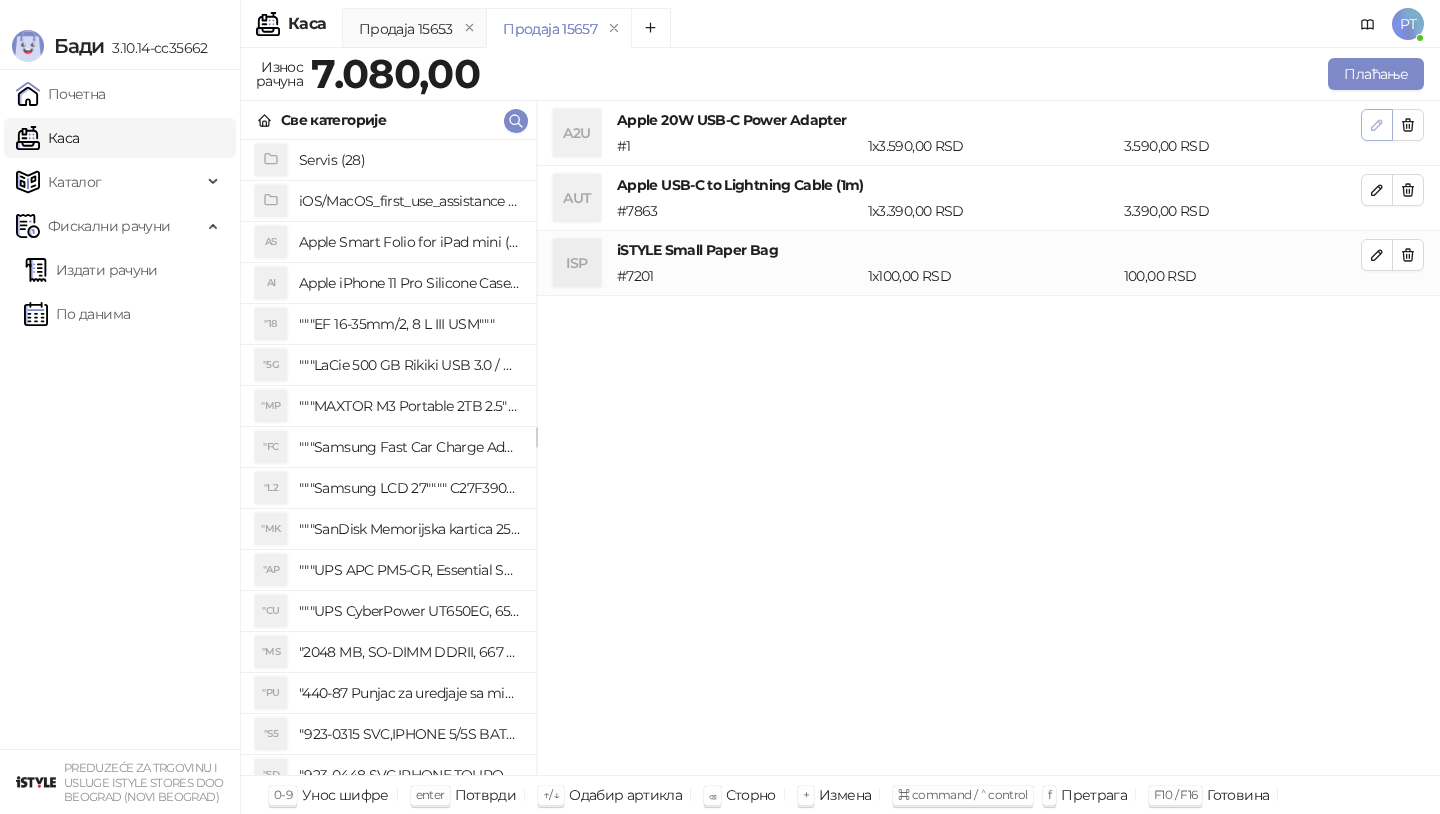 click 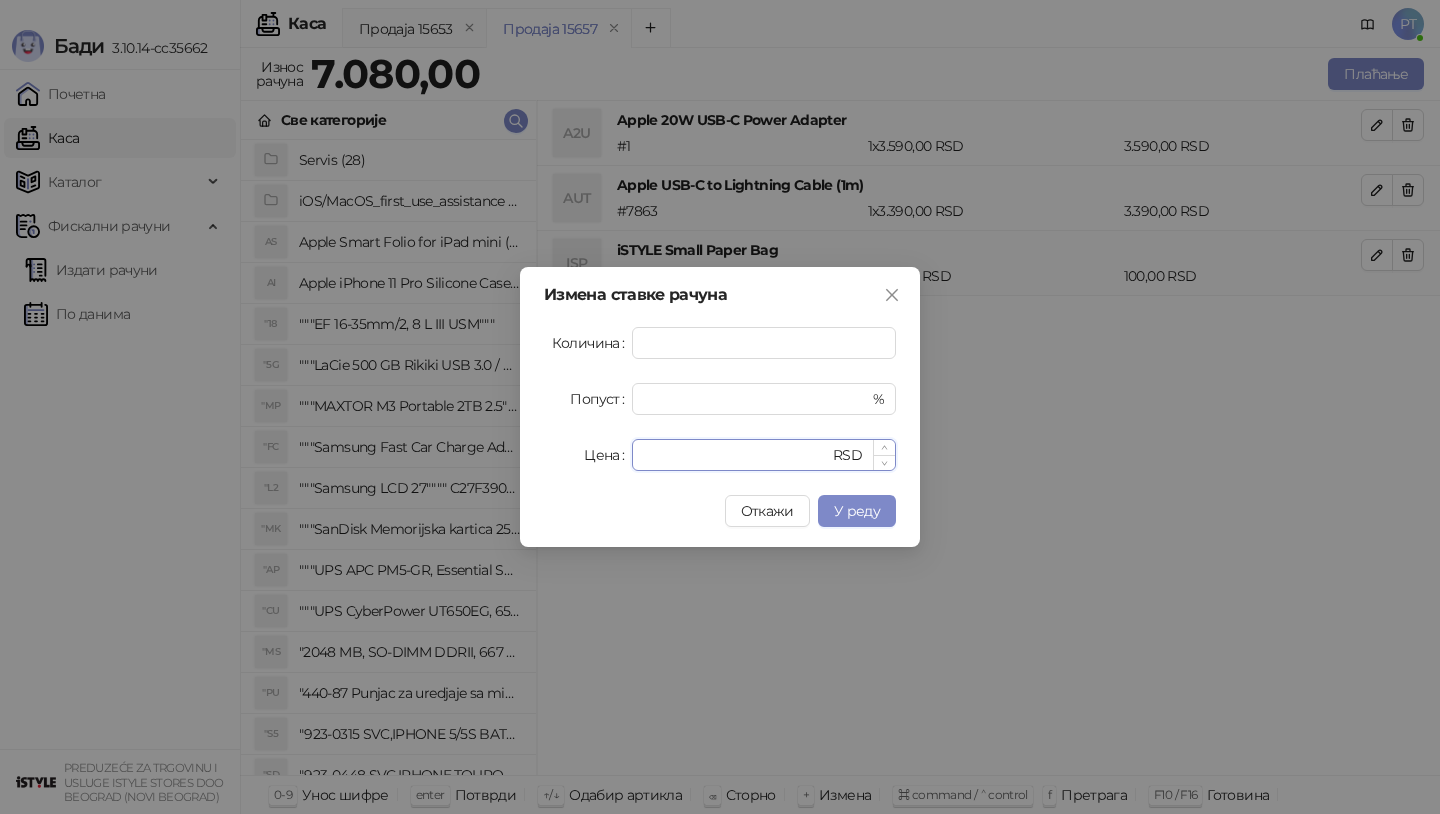 click on "****" at bounding box center (736, 455) 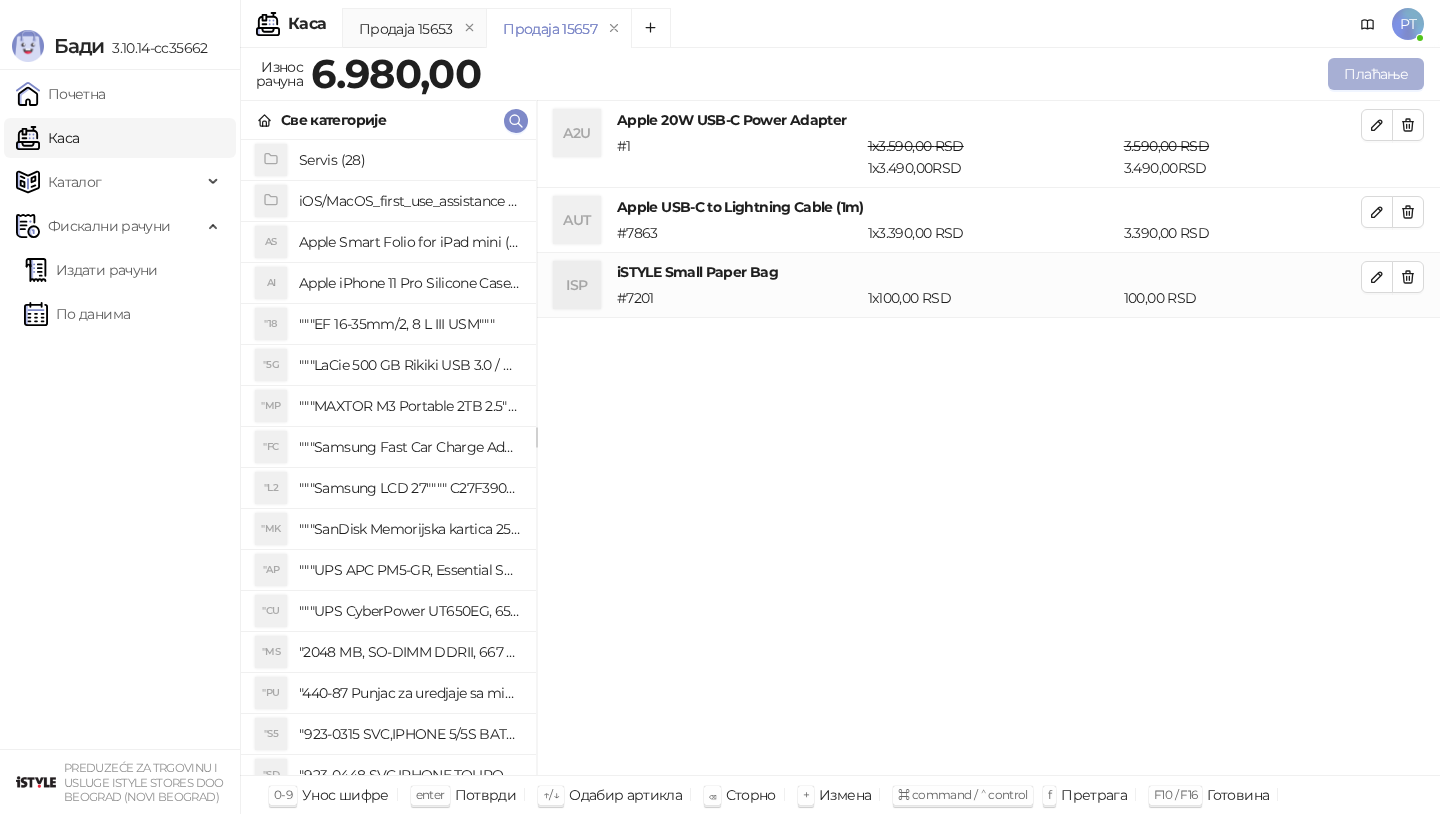 click on "Плаћање" at bounding box center (1376, 74) 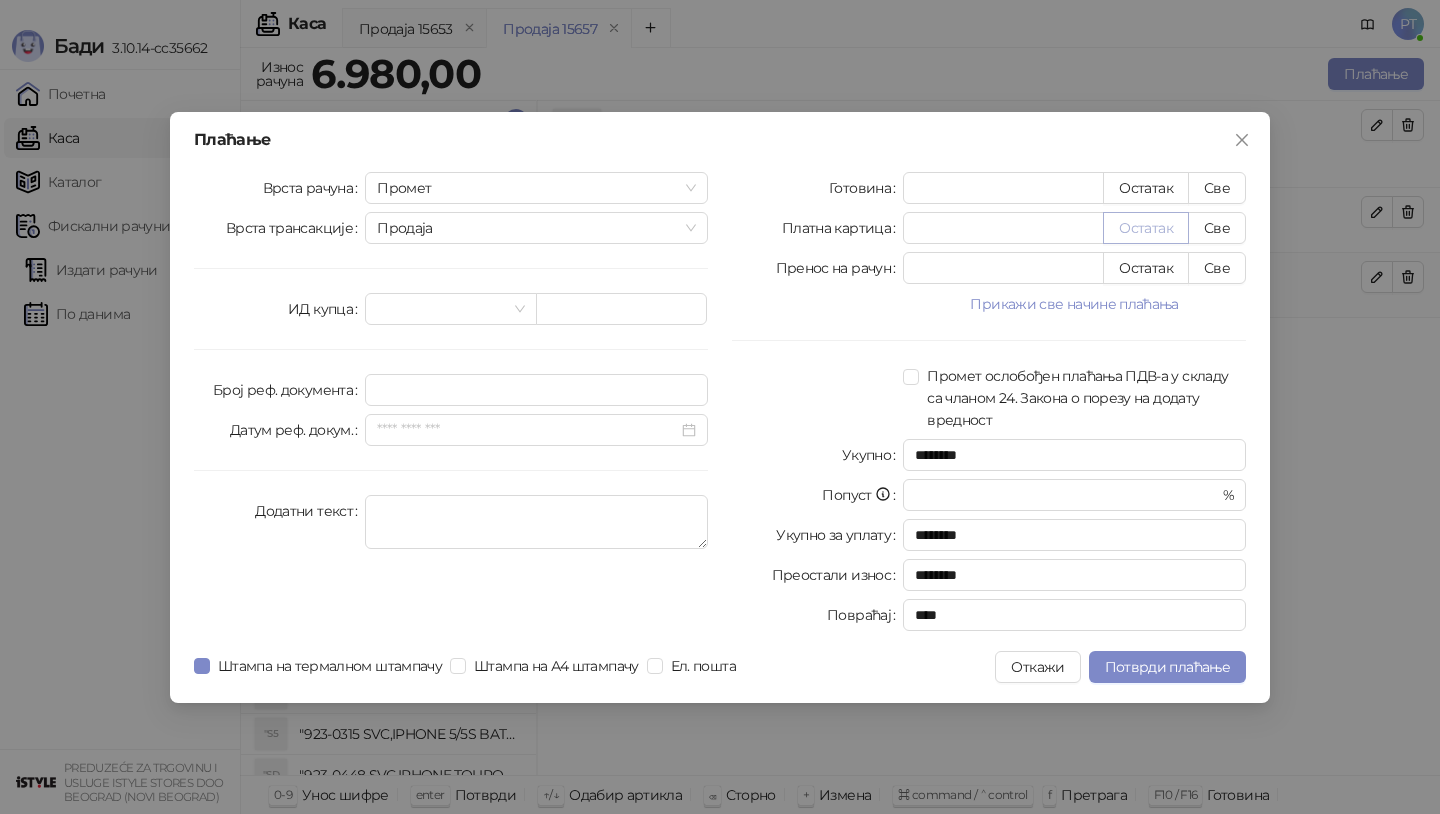 click on "Остатак" at bounding box center (1146, 228) 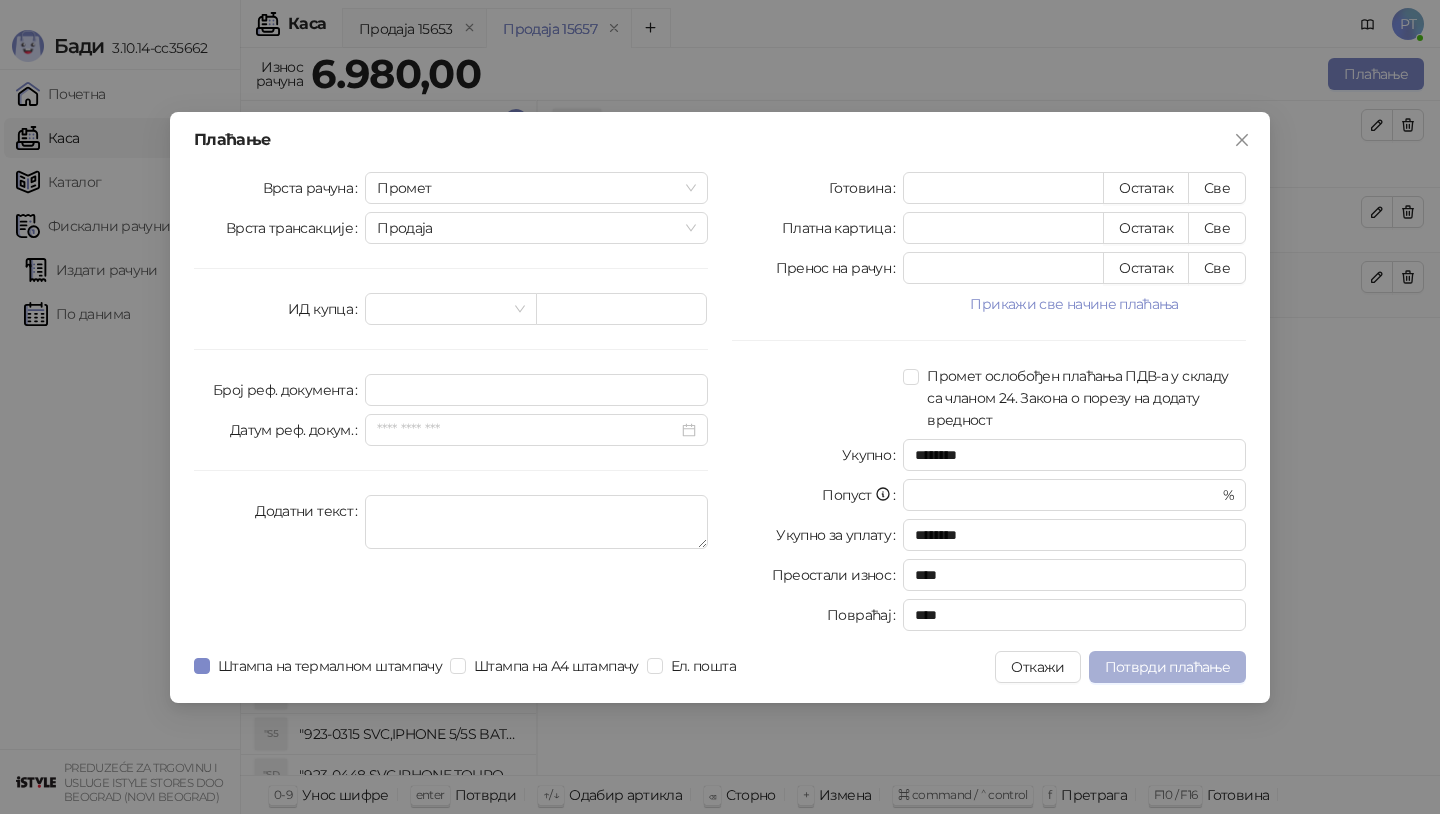 click on "Потврди плаћање" at bounding box center [1167, 667] 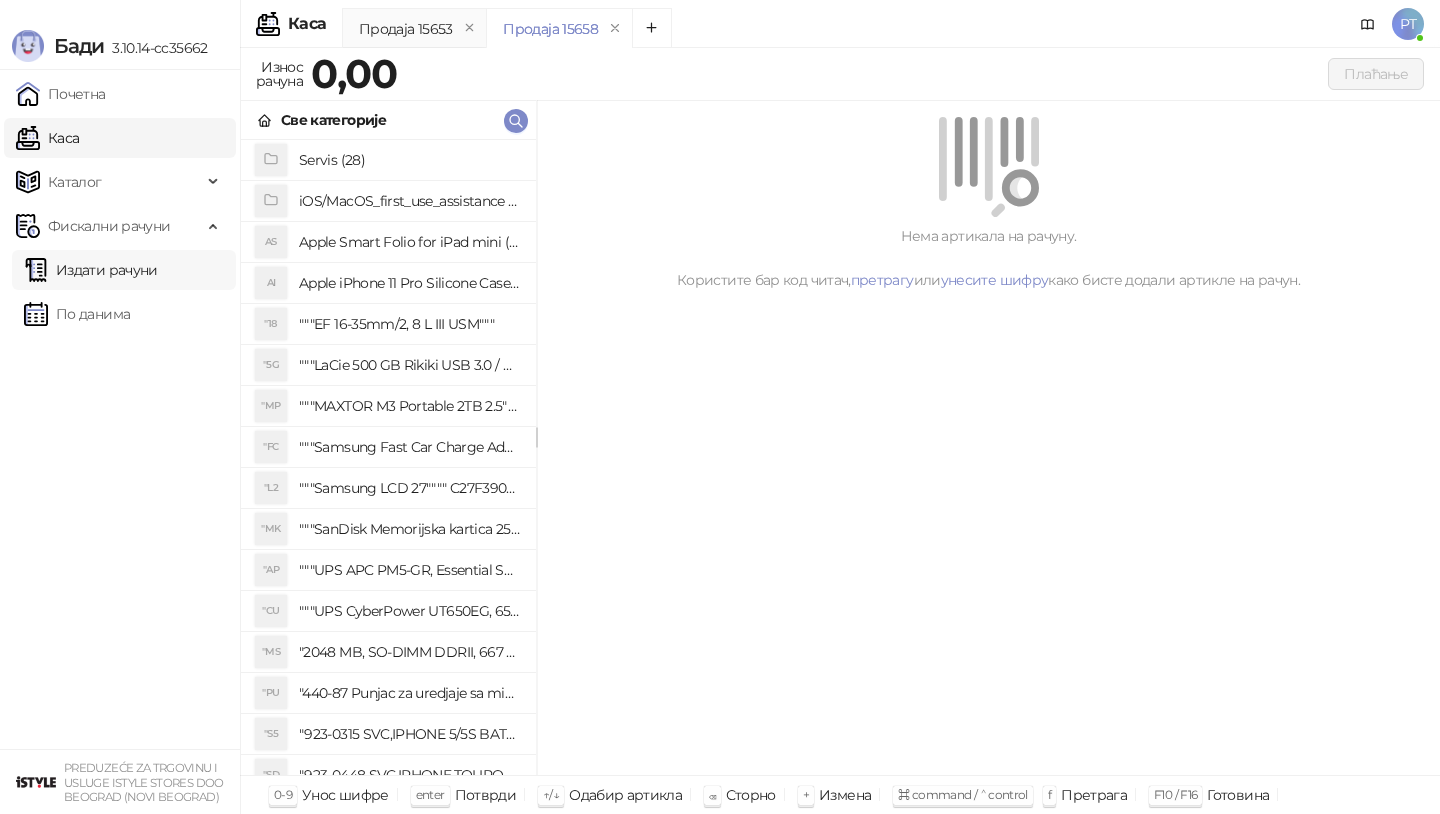 click on "Издати рачуни" at bounding box center (91, 270) 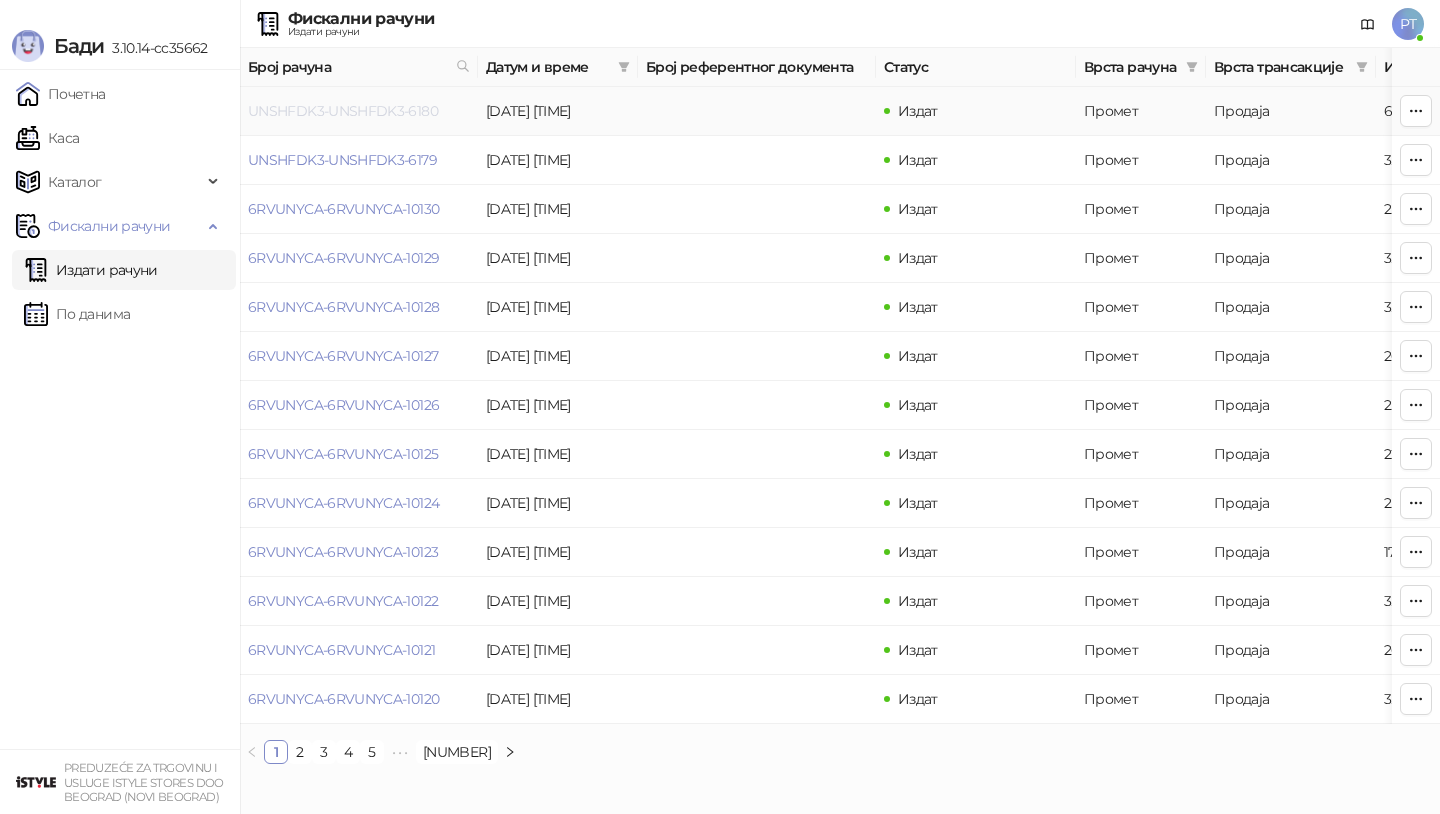 click on "UNSHFDK3-UNSHFDK3-6180" at bounding box center (343, 111) 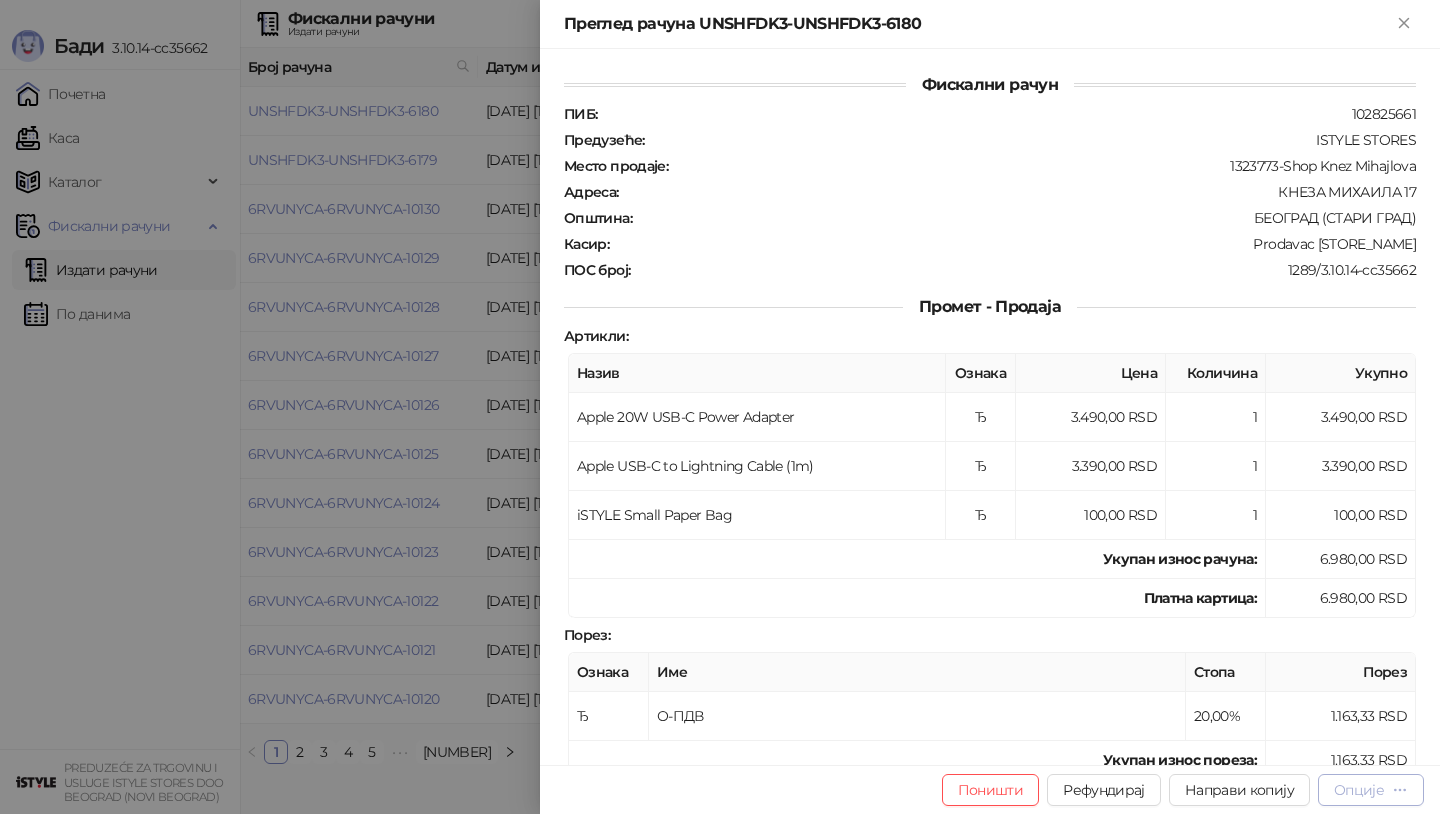 click on "Опције" at bounding box center (1359, 790) 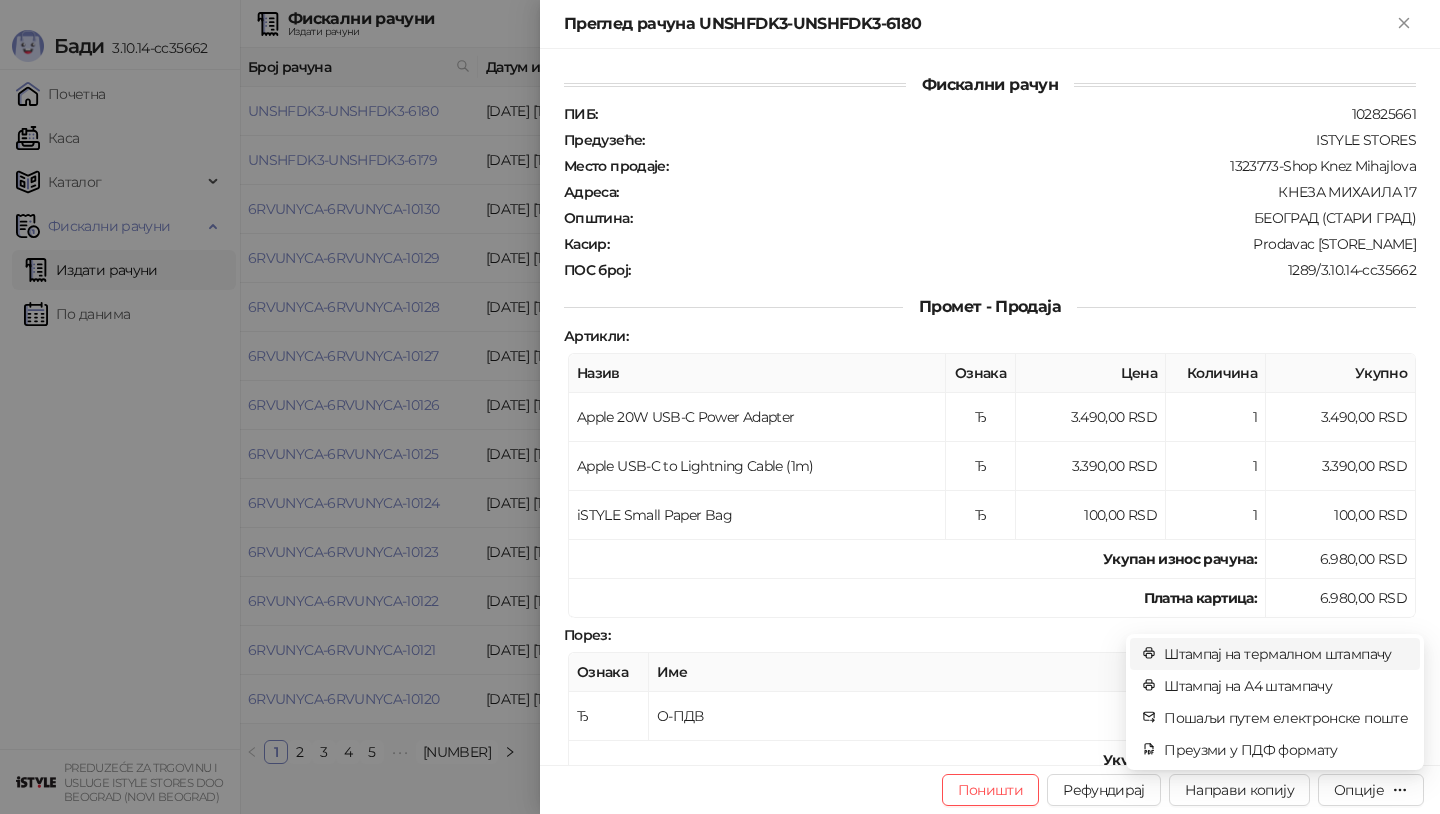 click on "Штампај на термалном штампачу" at bounding box center (1286, 654) 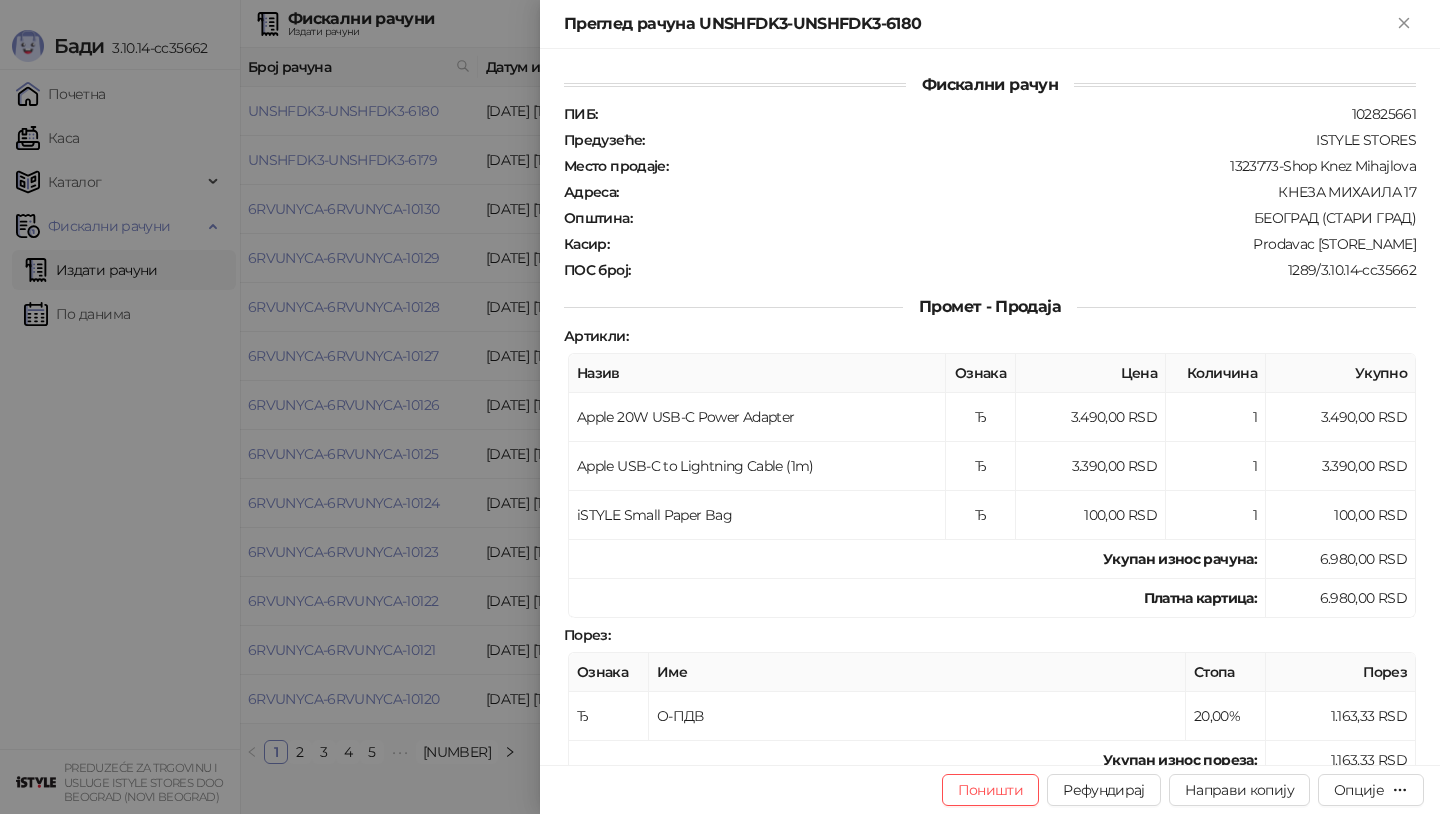 click at bounding box center (720, 407) 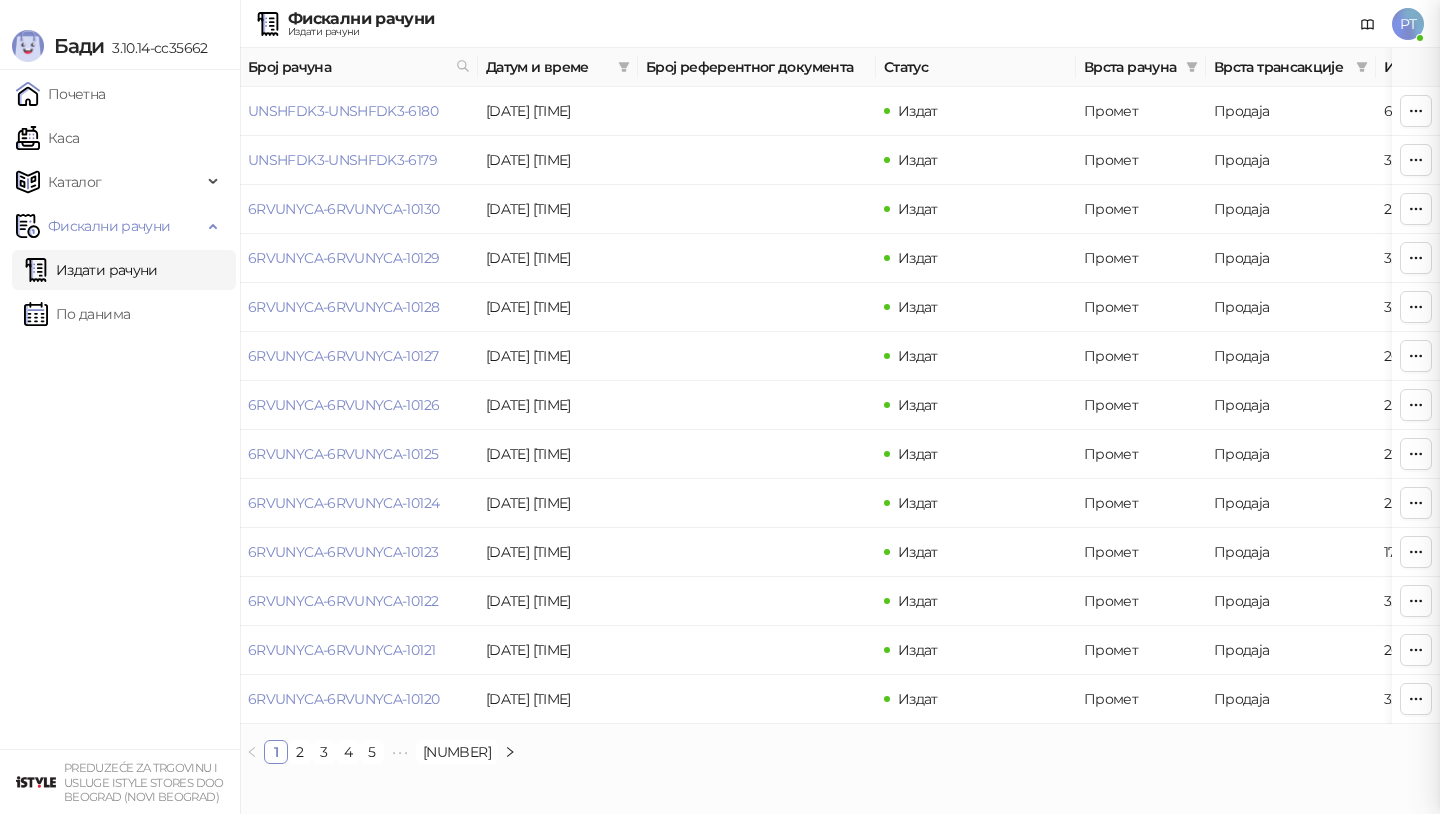 click at bounding box center (720, 407) 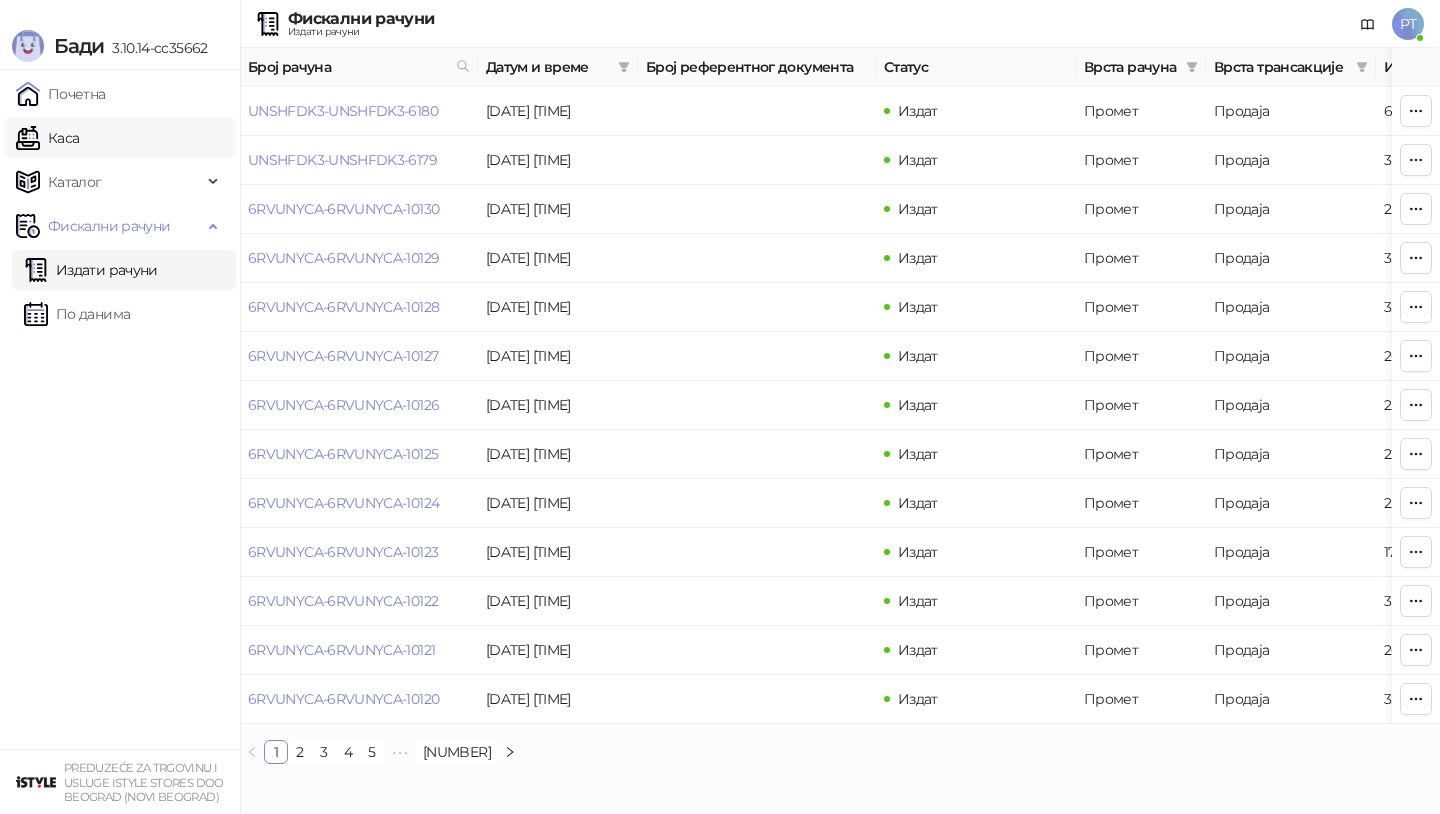 click on "Каса" at bounding box center [47, 138] 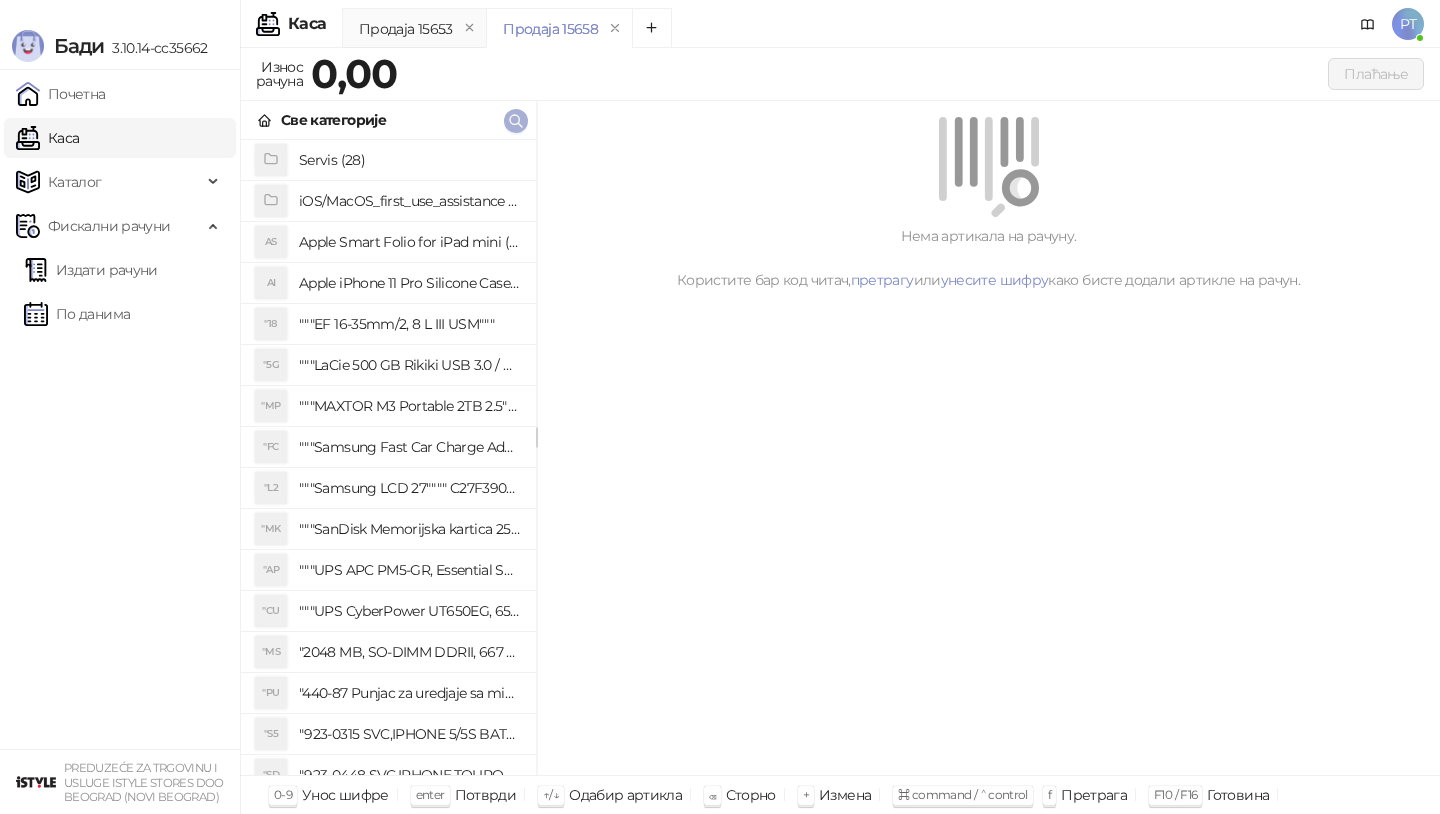 click at bounding box center [516, 120] 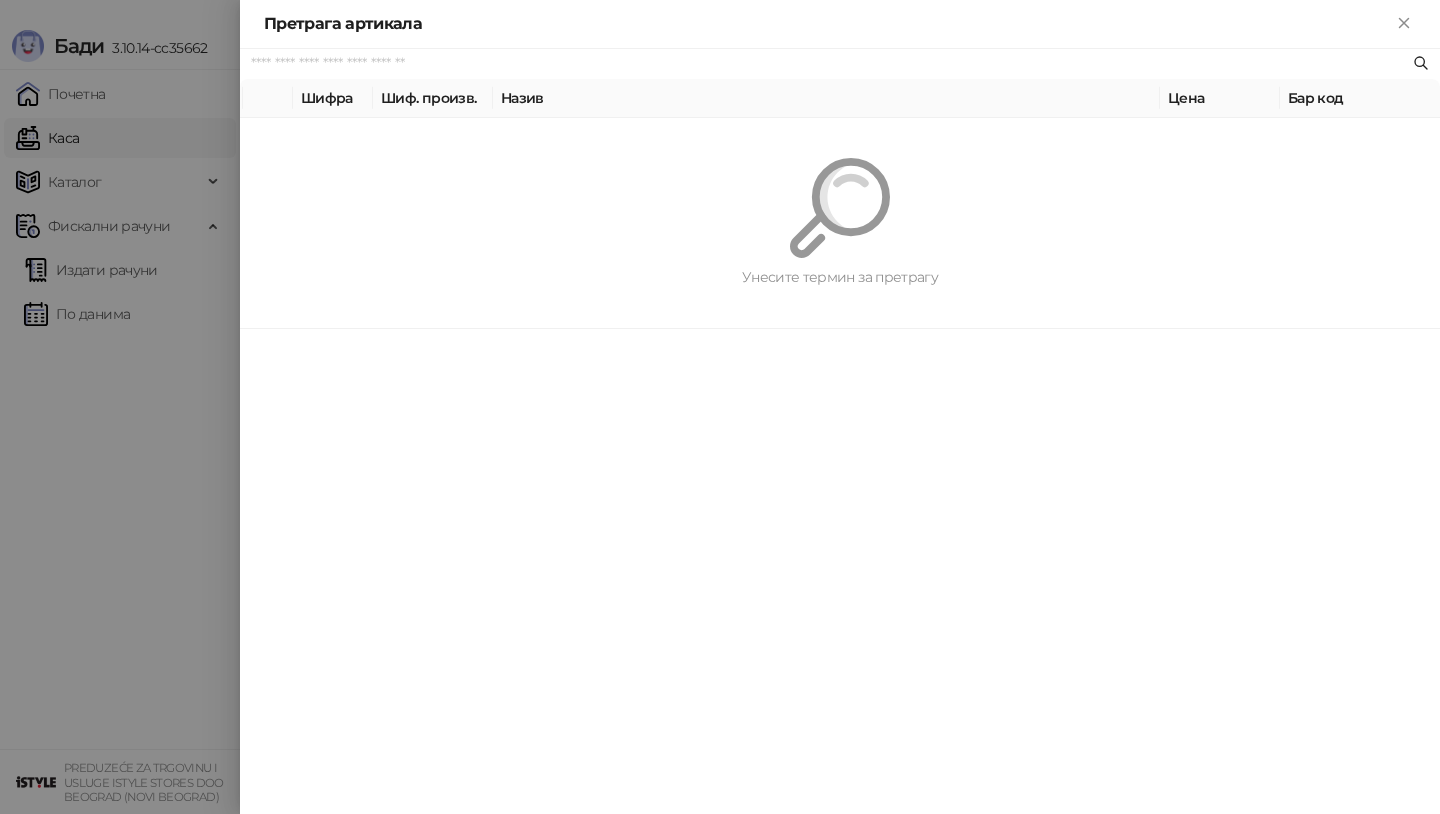 paste on "*********" 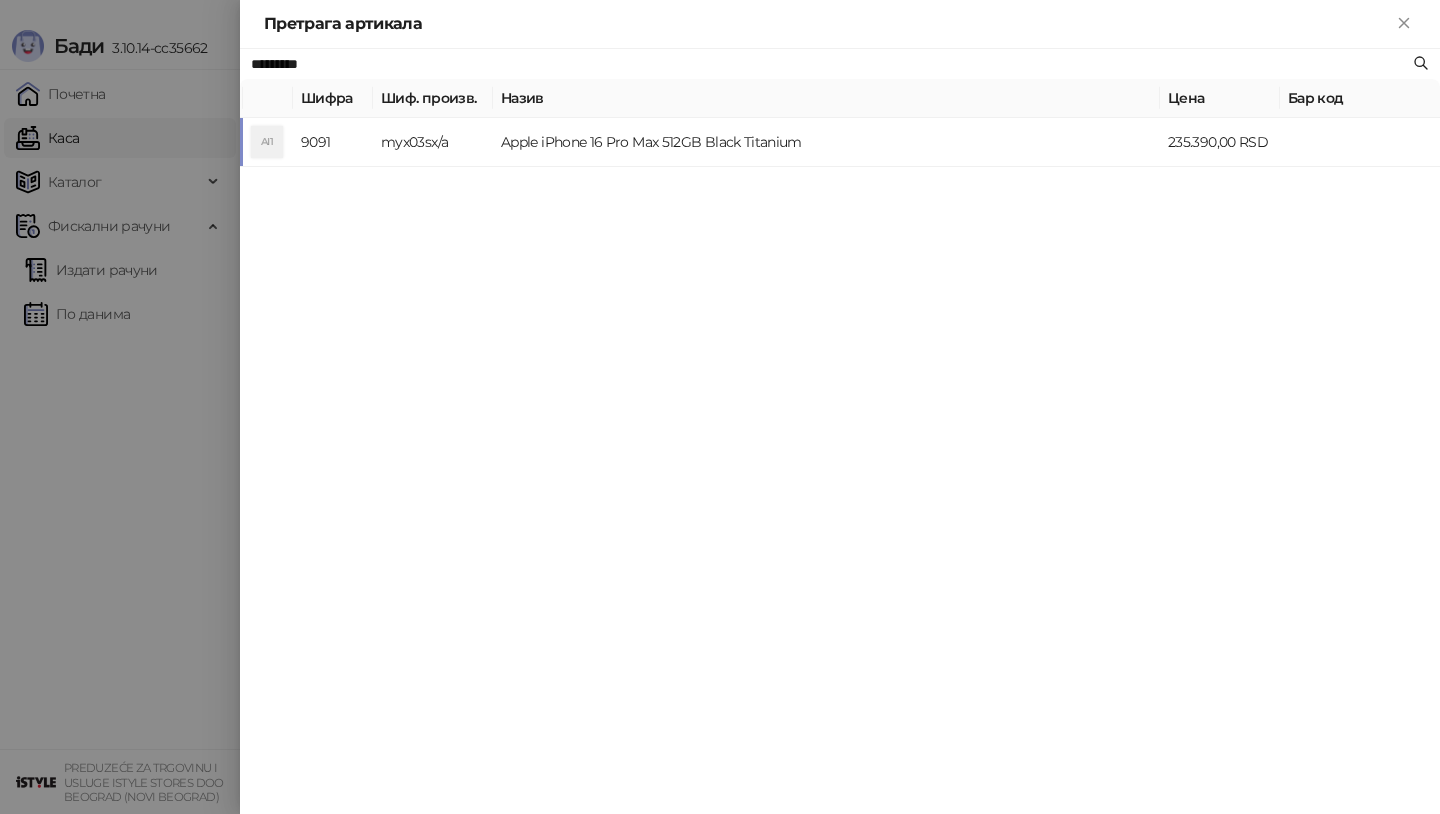 type on "*********" 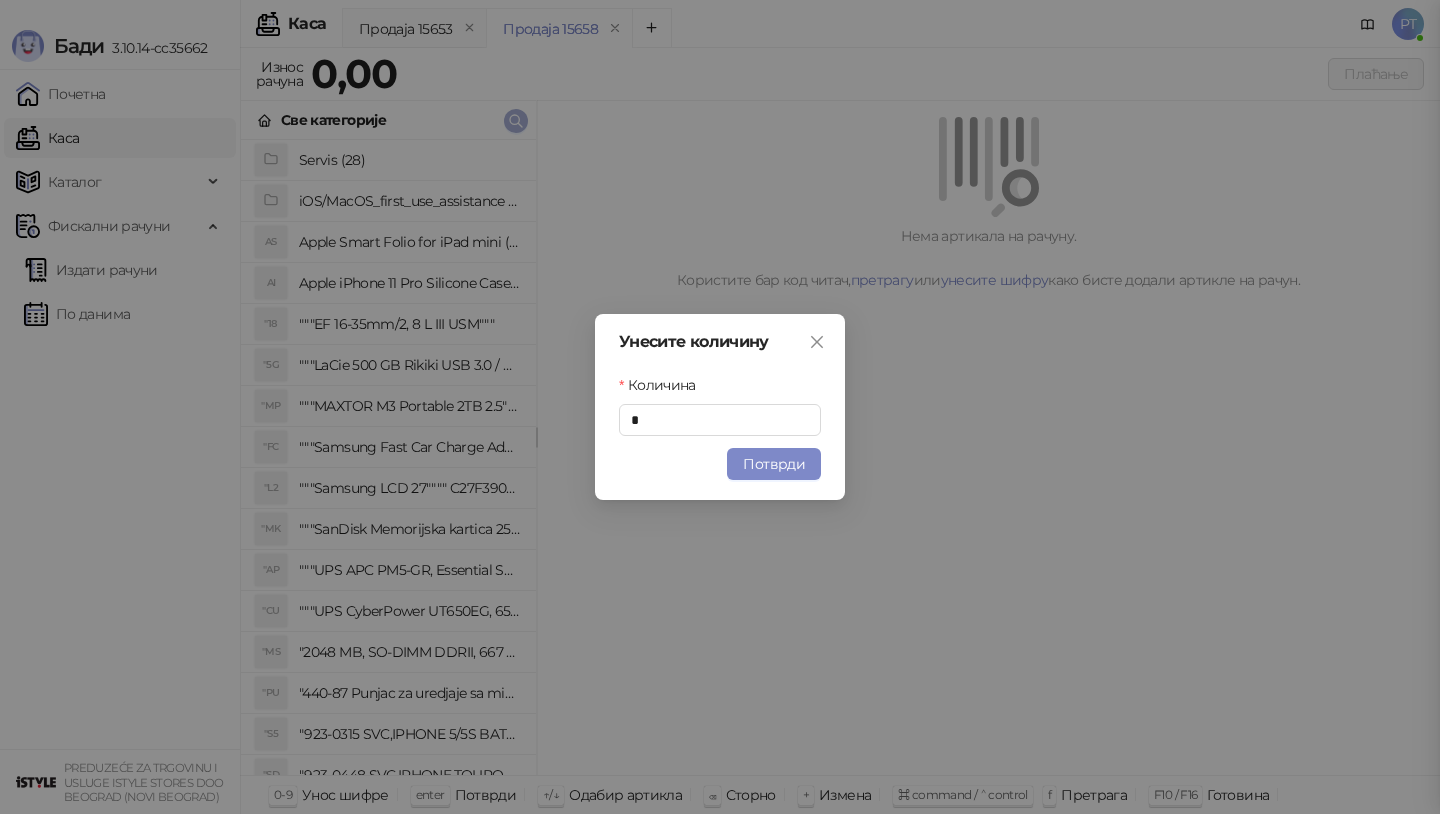 type 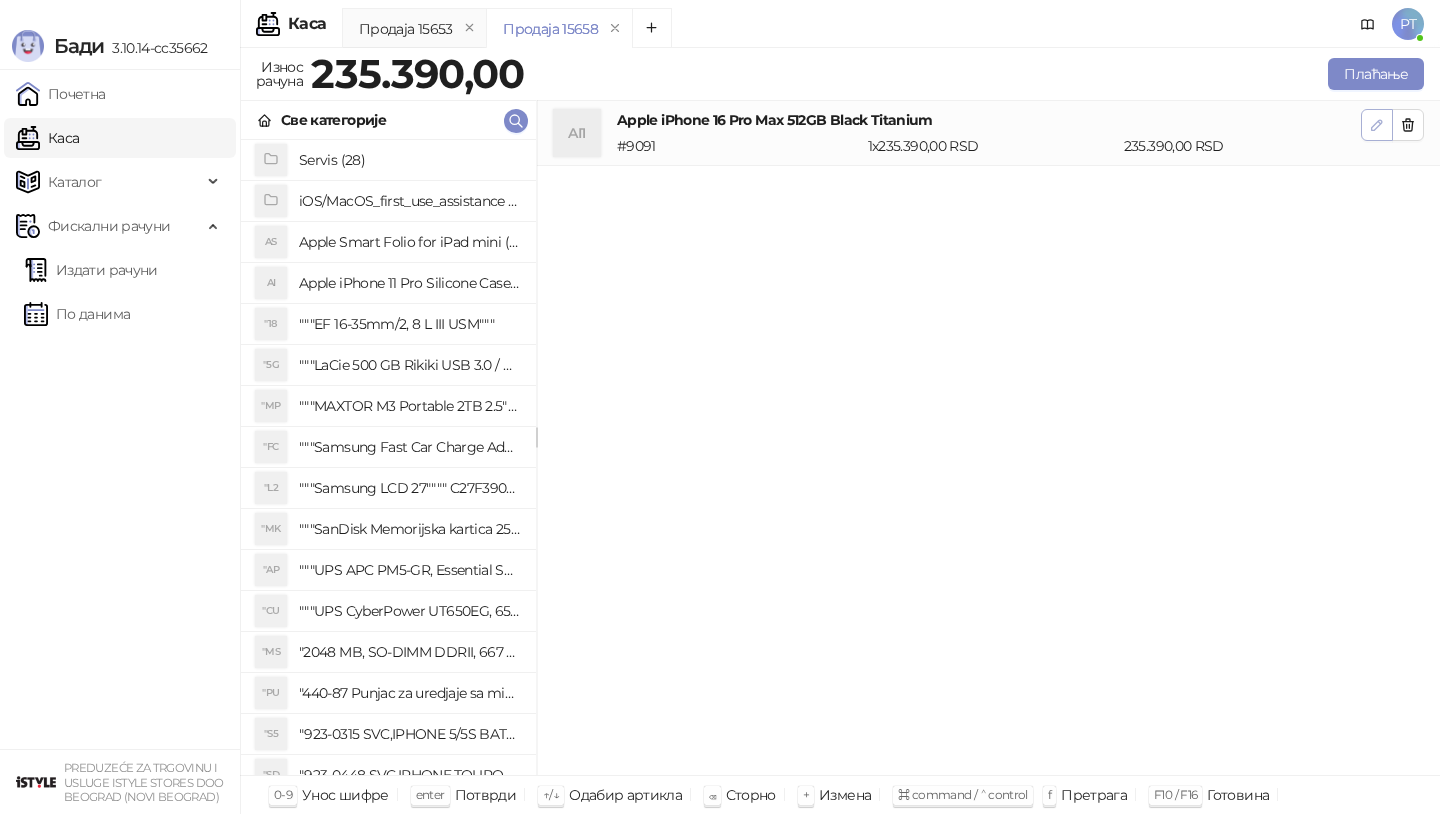 click at bounding box center (1377, 125) 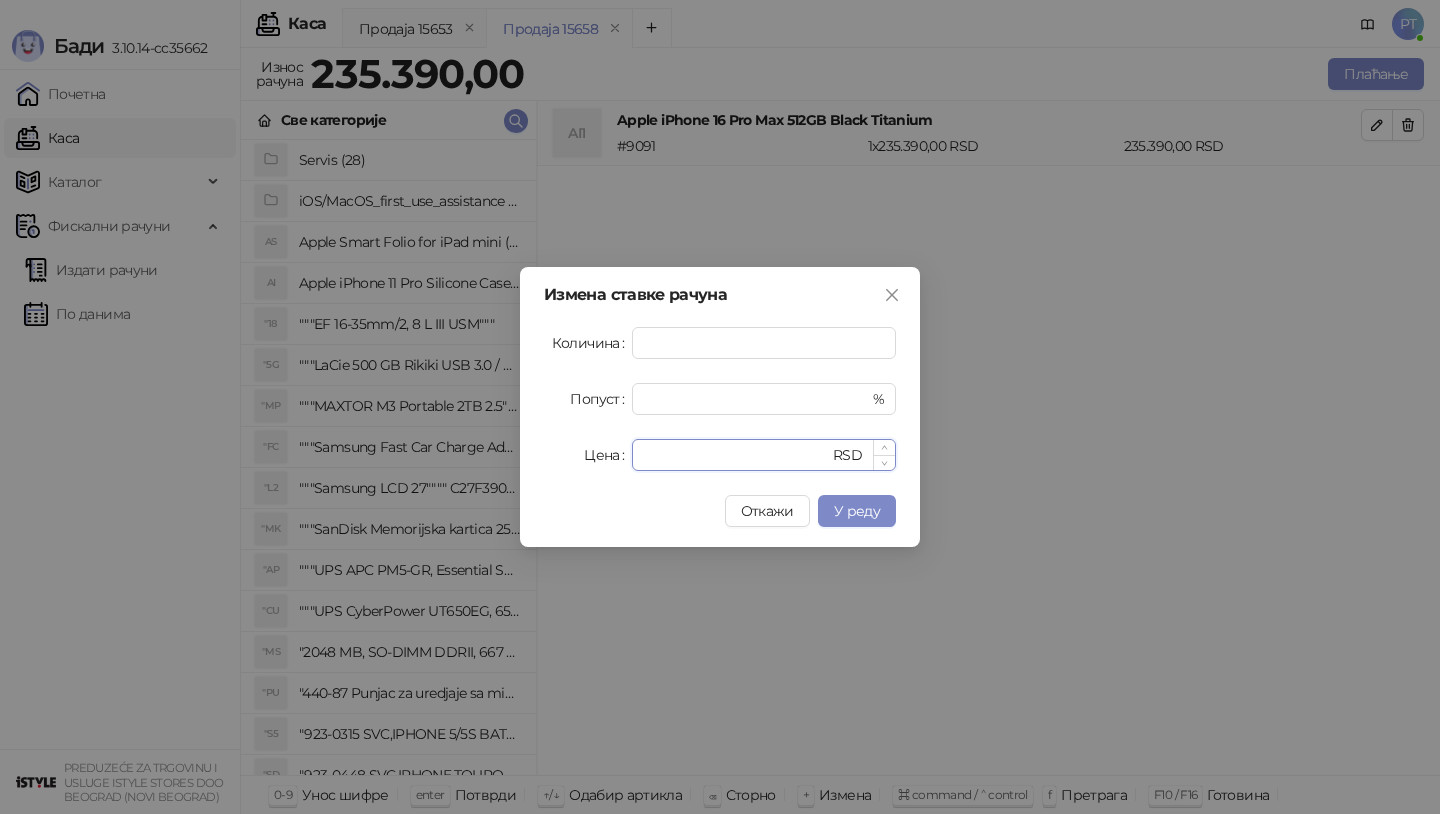 click on "******" at bounding box center [736, 455] 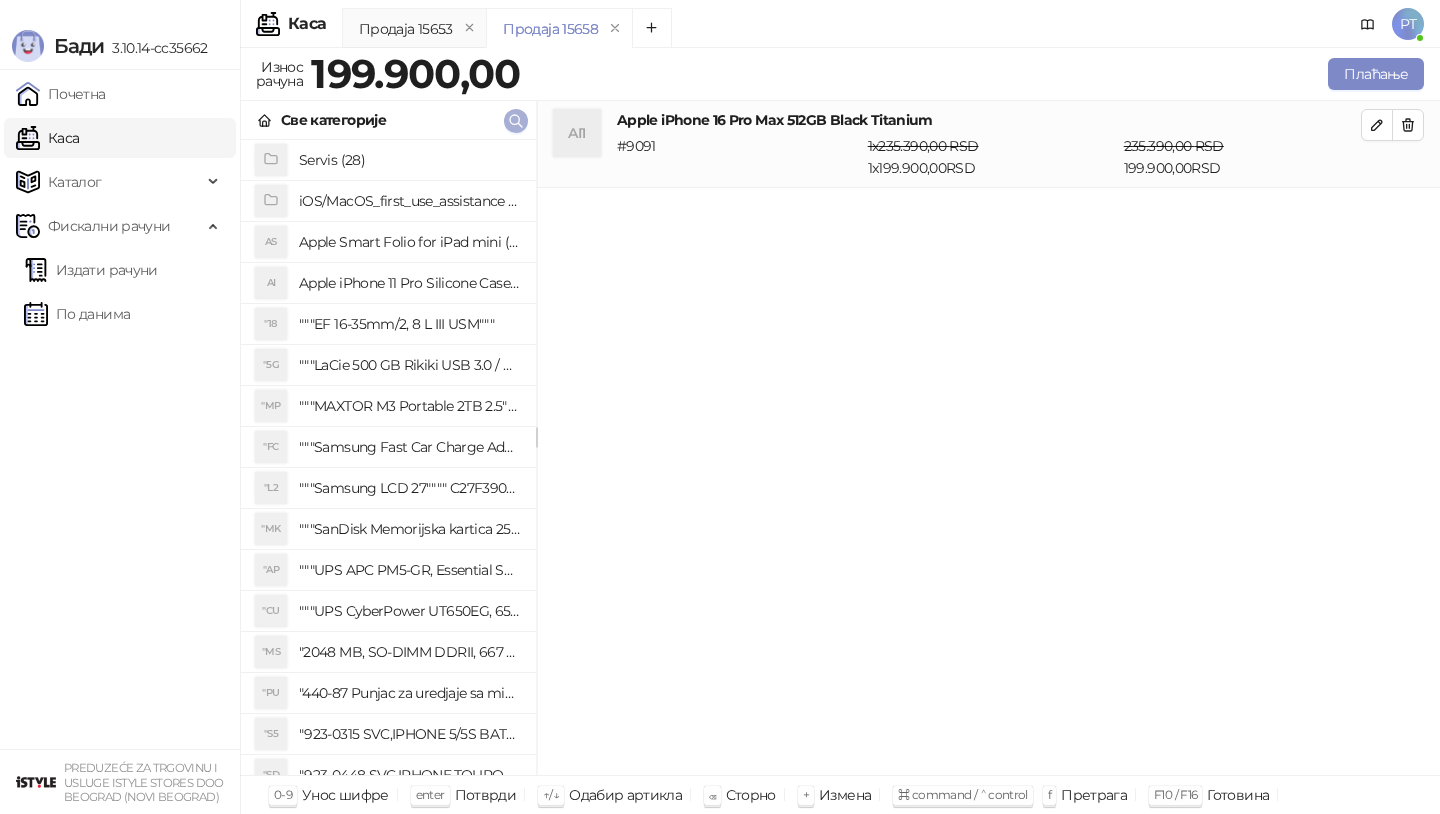click 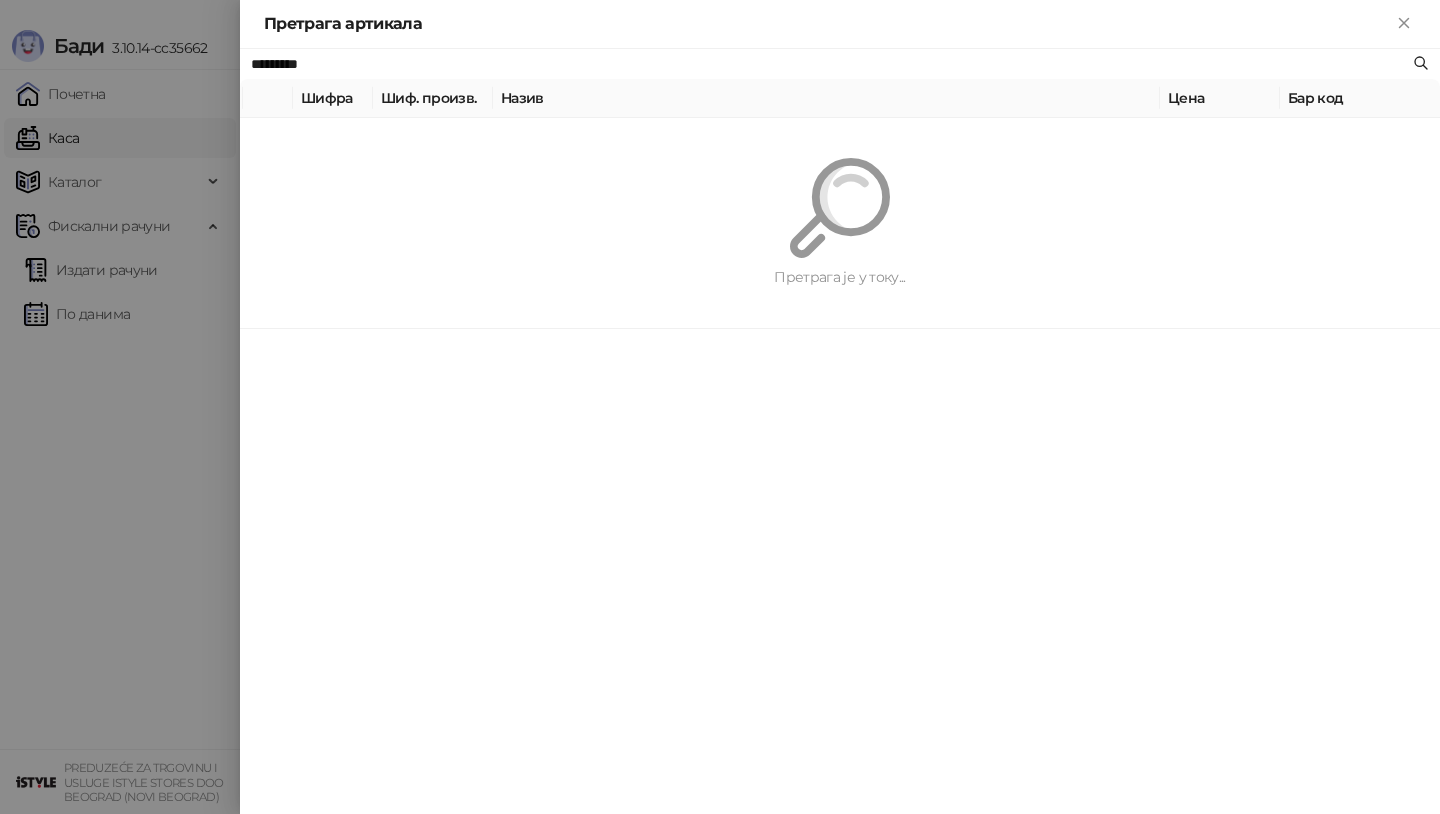 paste 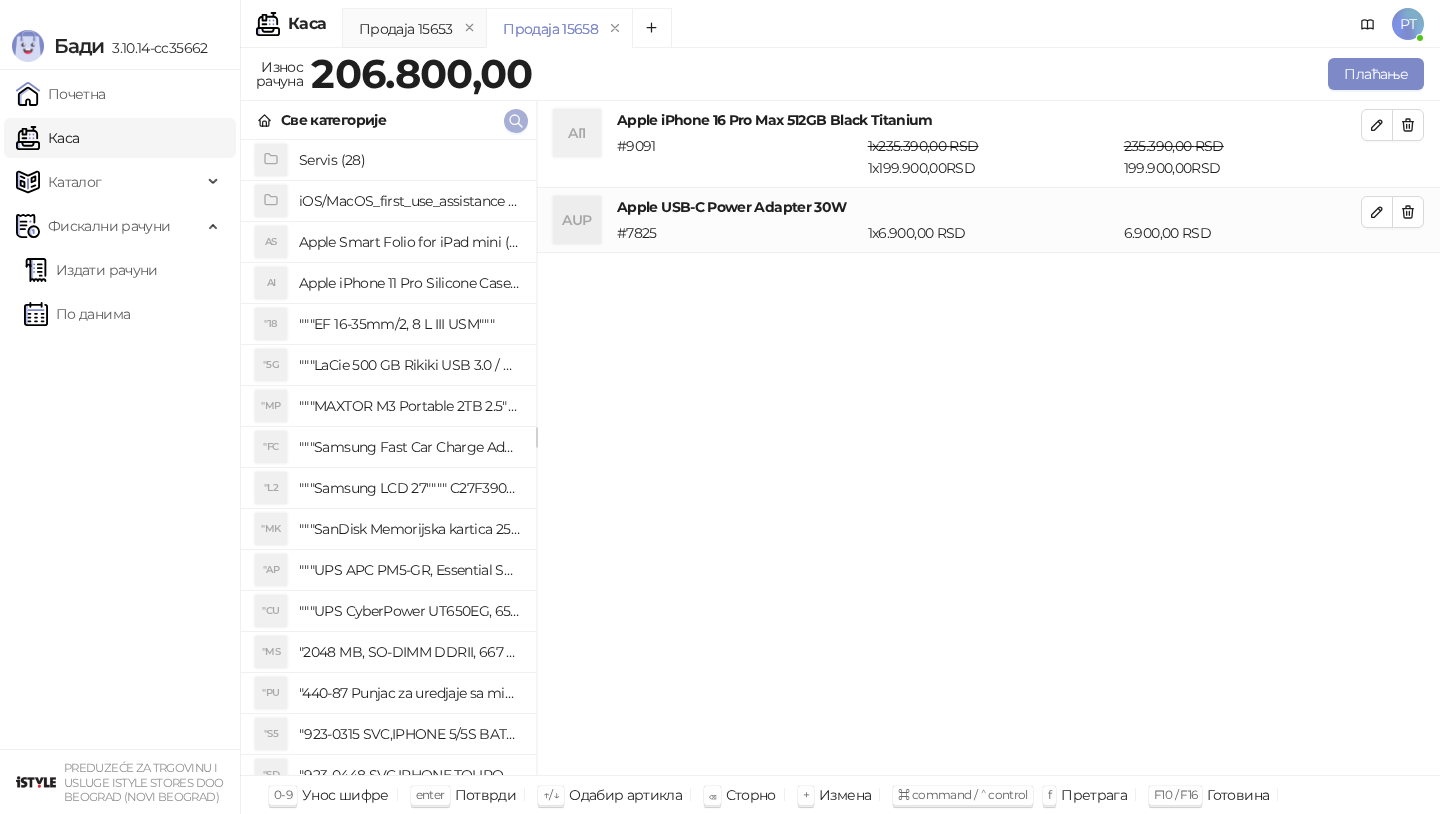 click 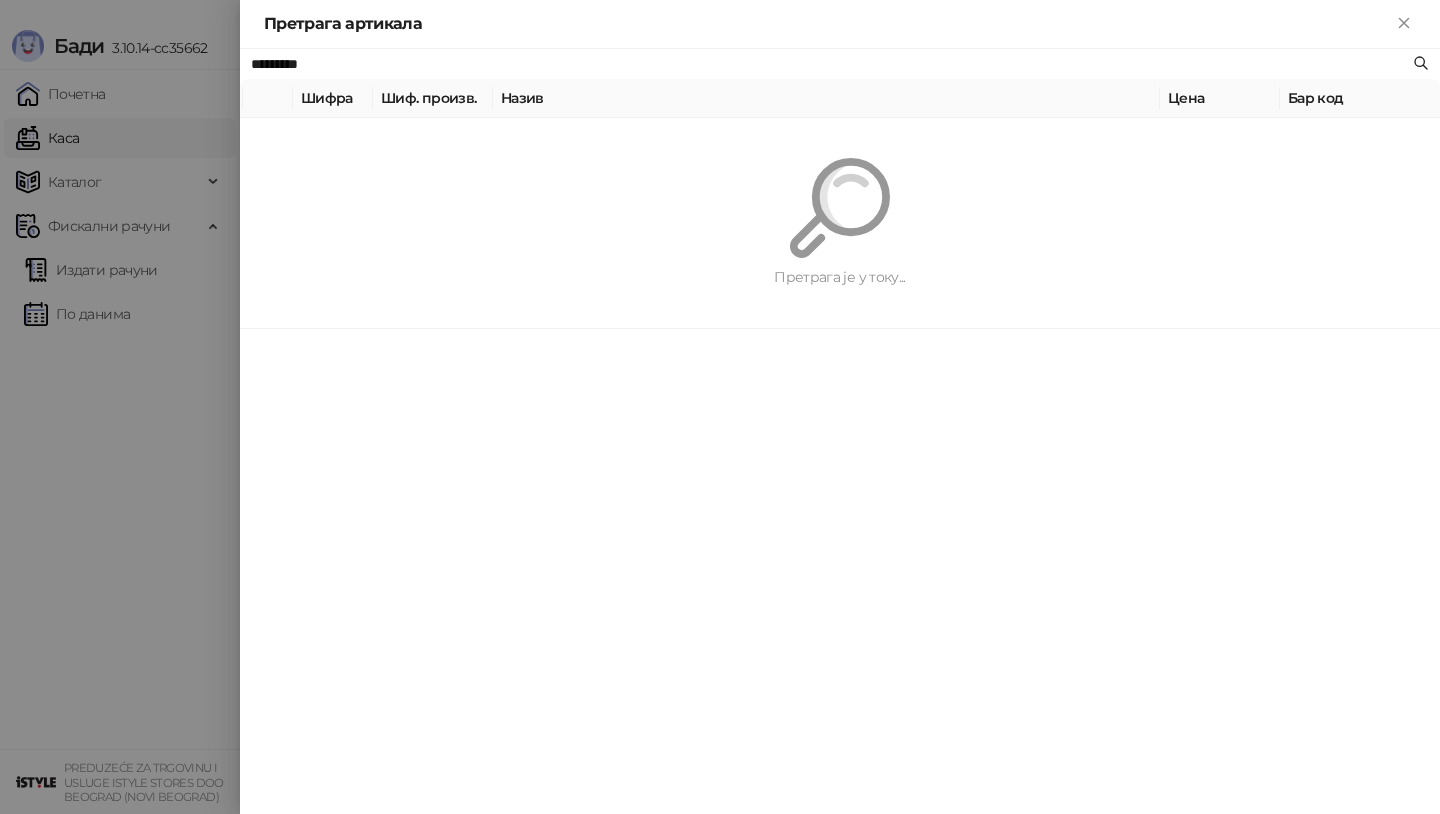 paste on "**********" 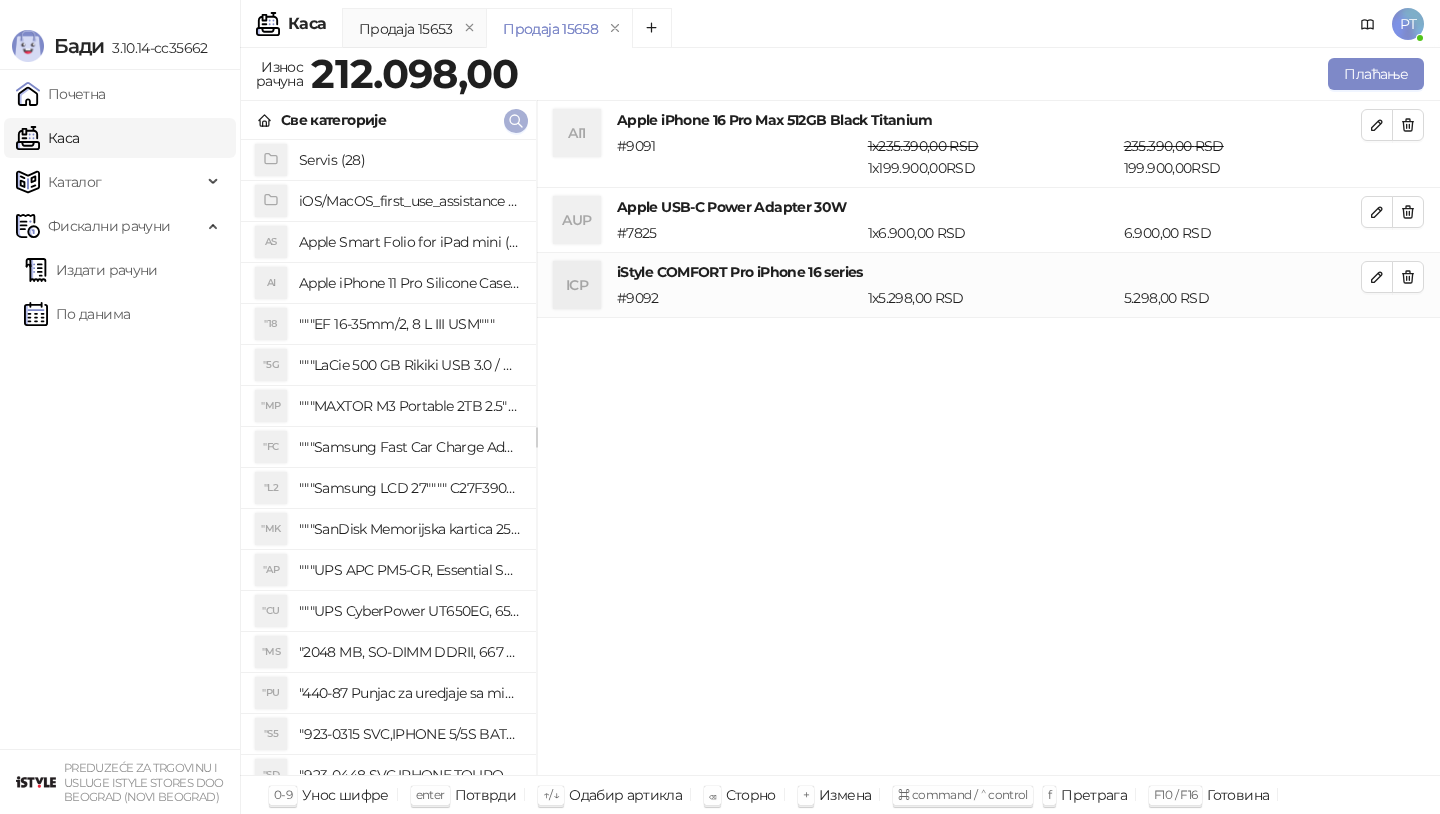 click 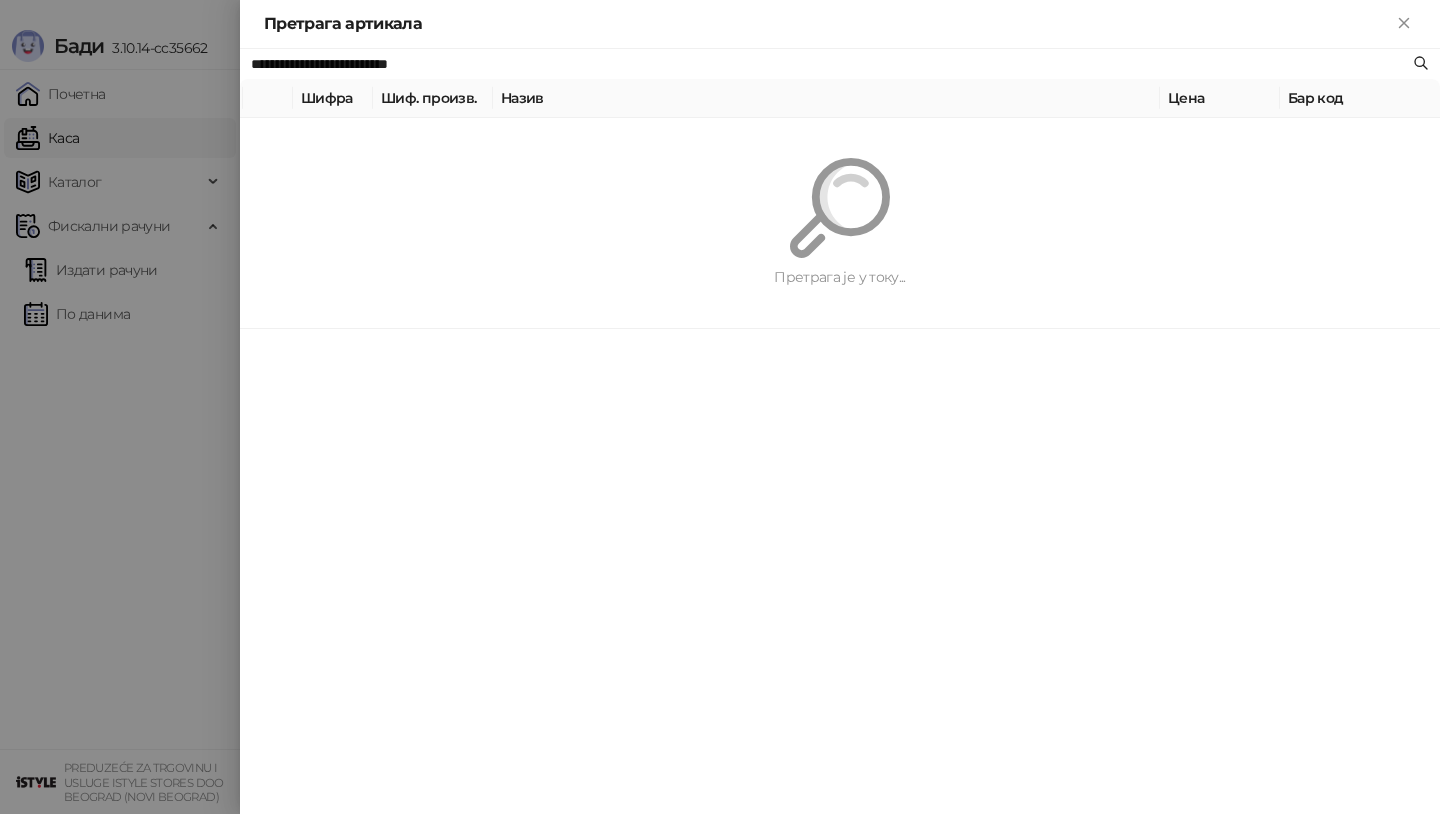 paste 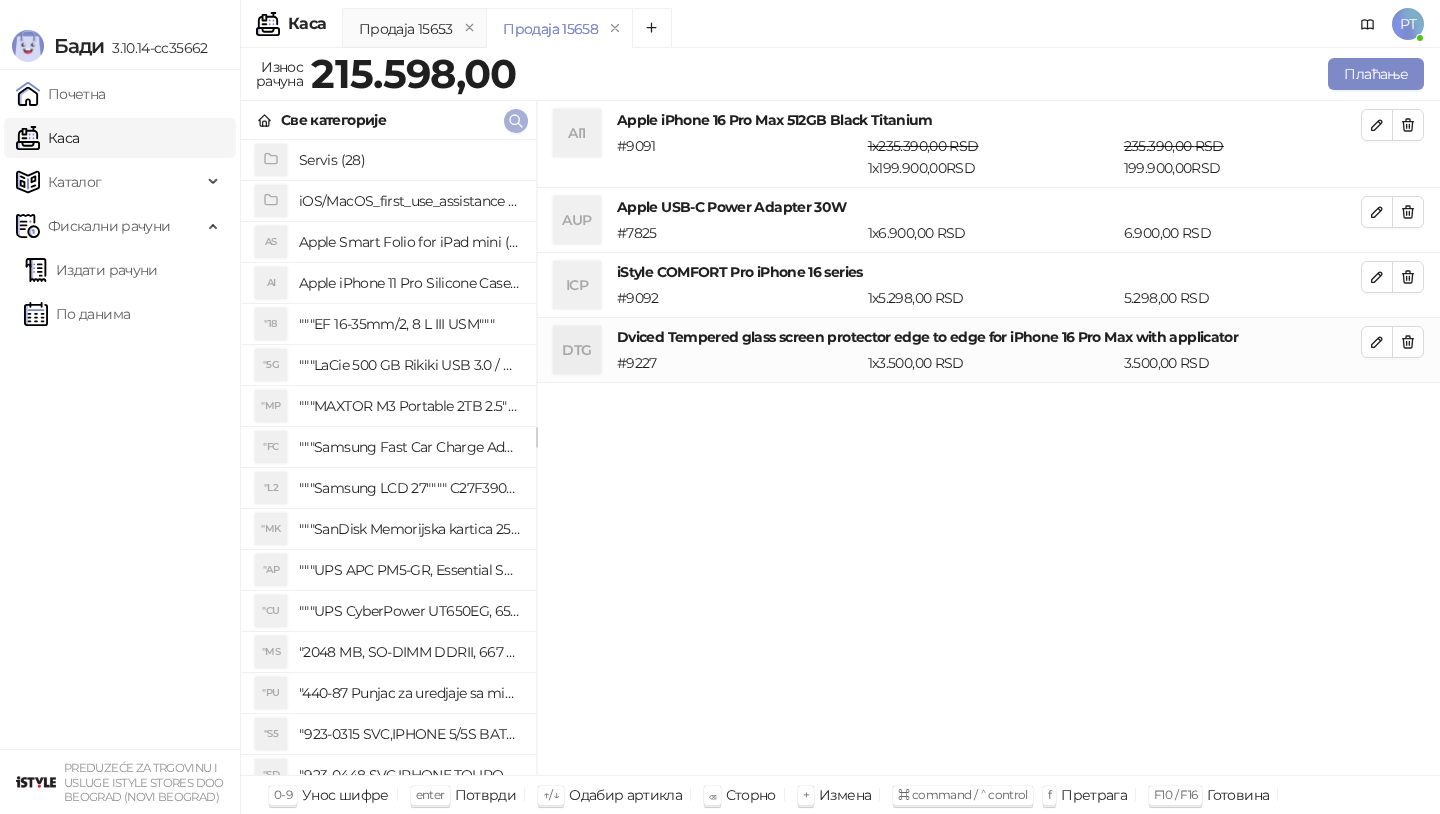 click 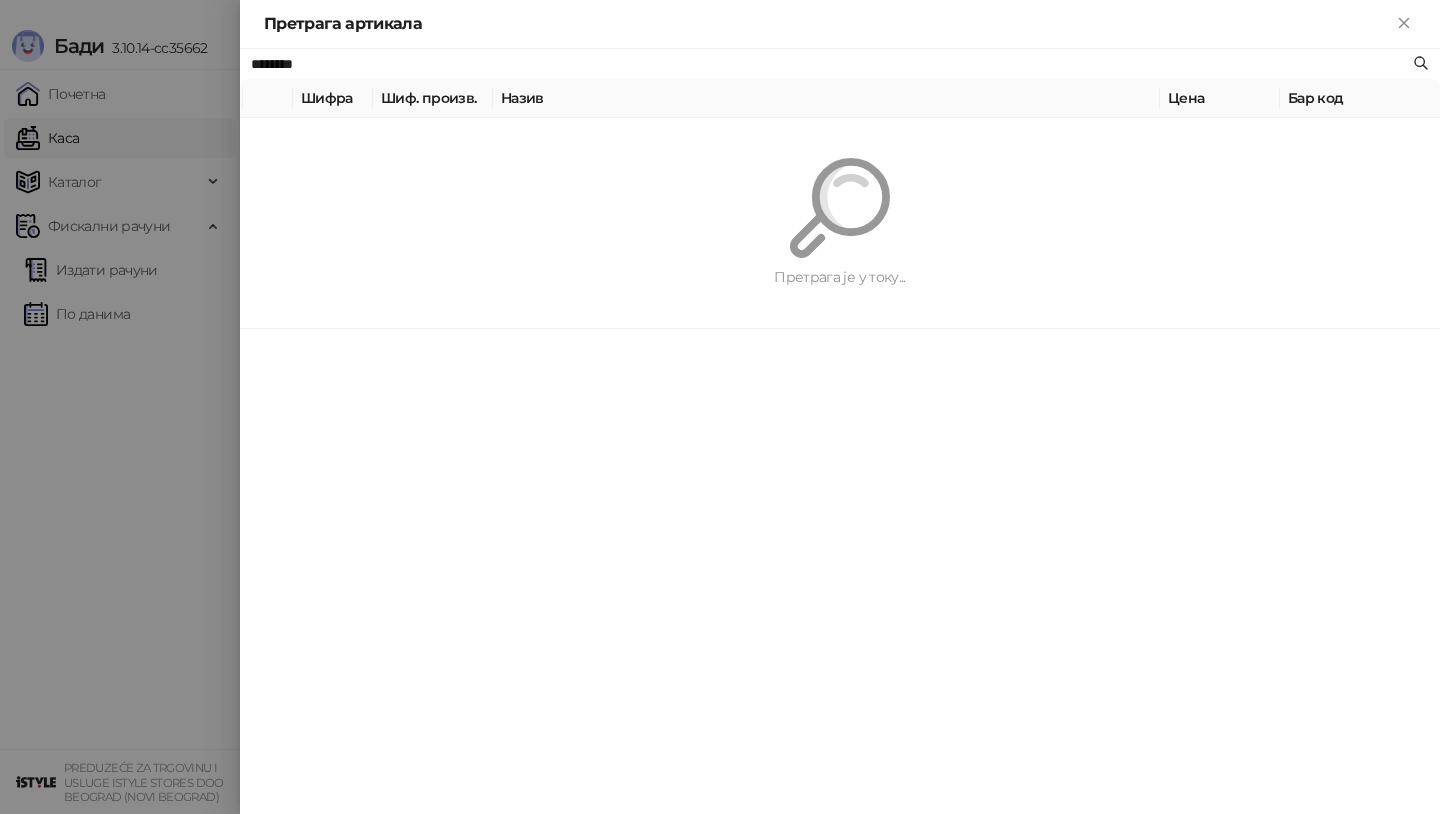 paste on "*" 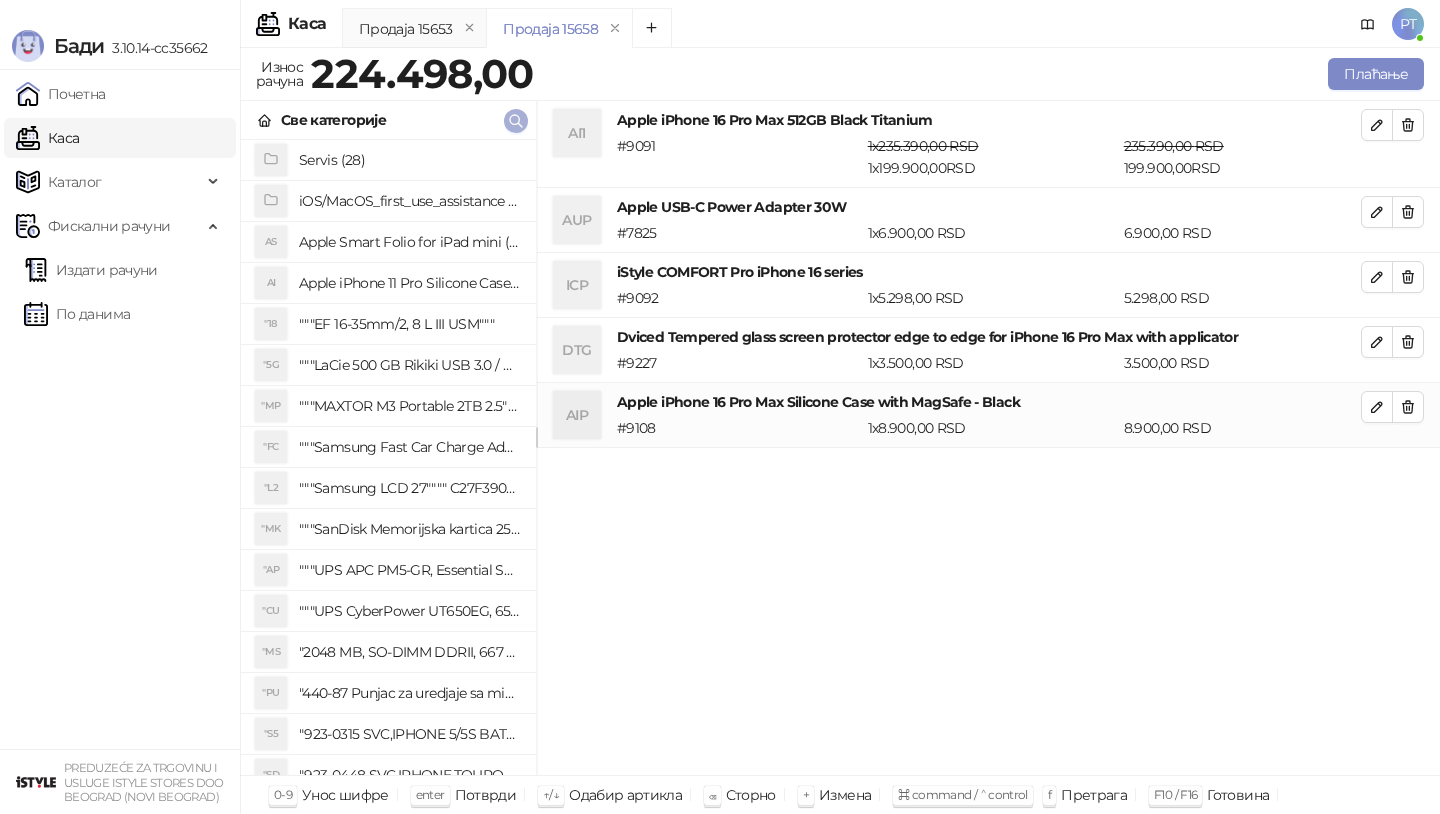 click 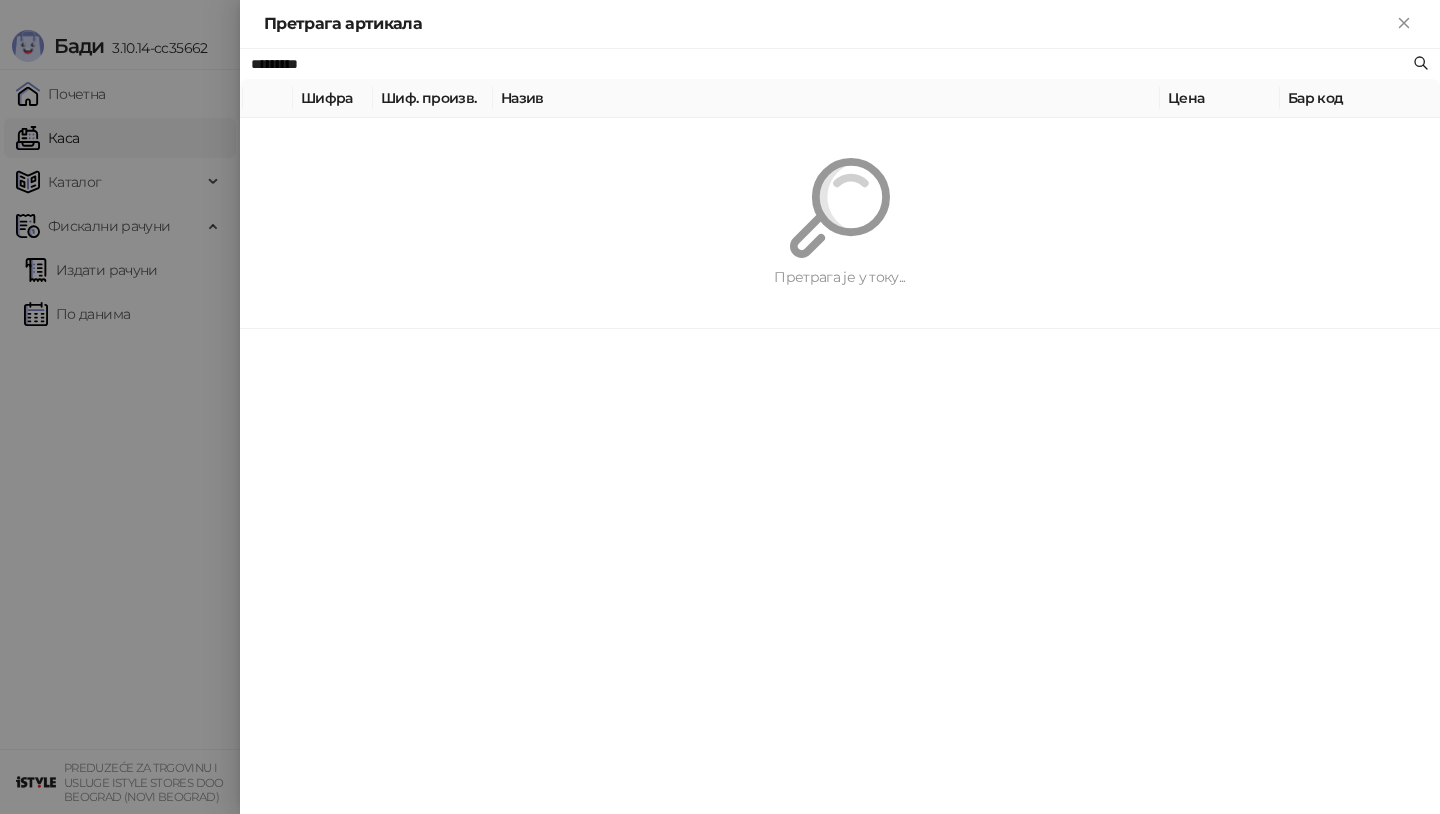 paste on "**********" 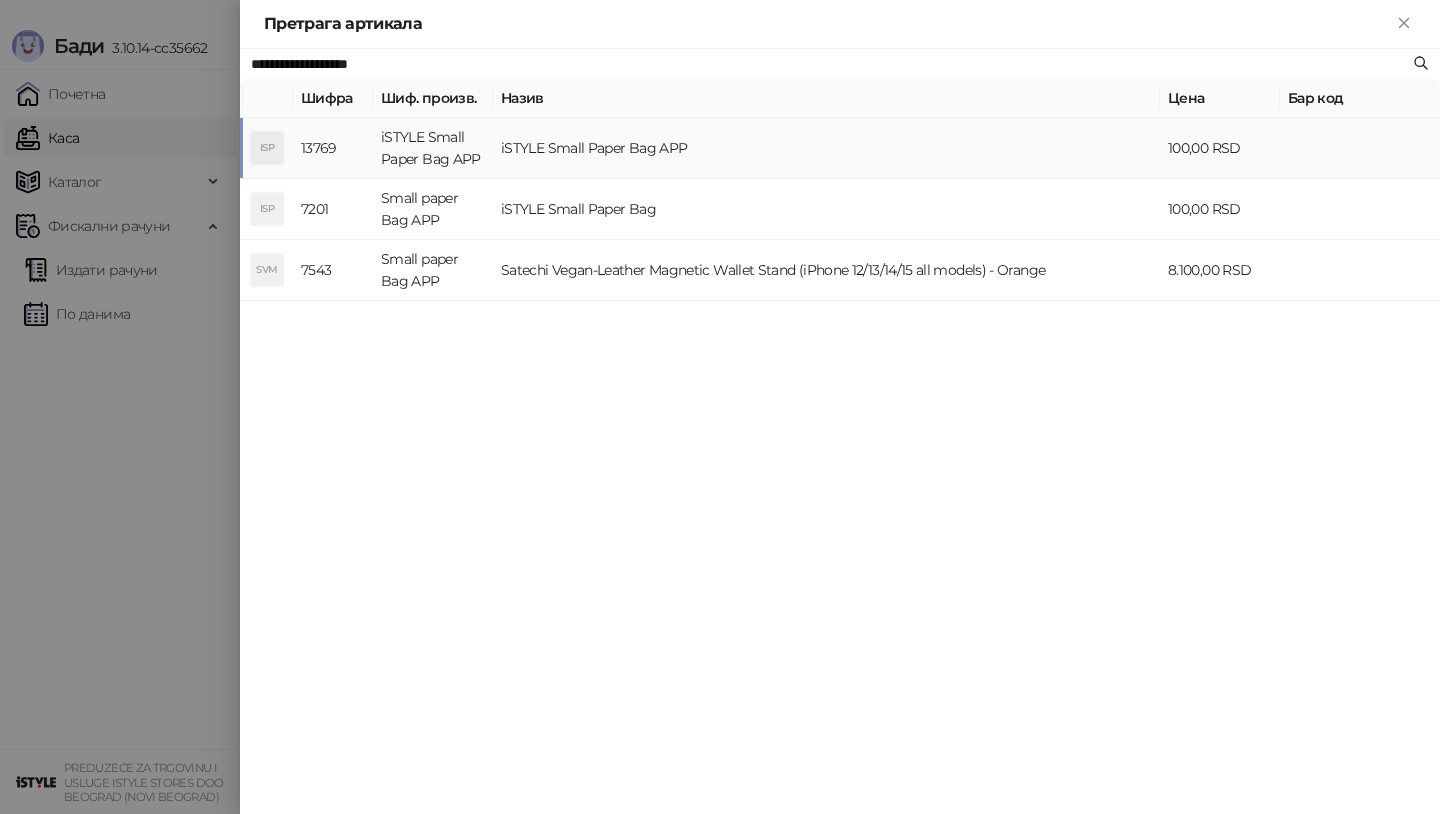 type on "**********" 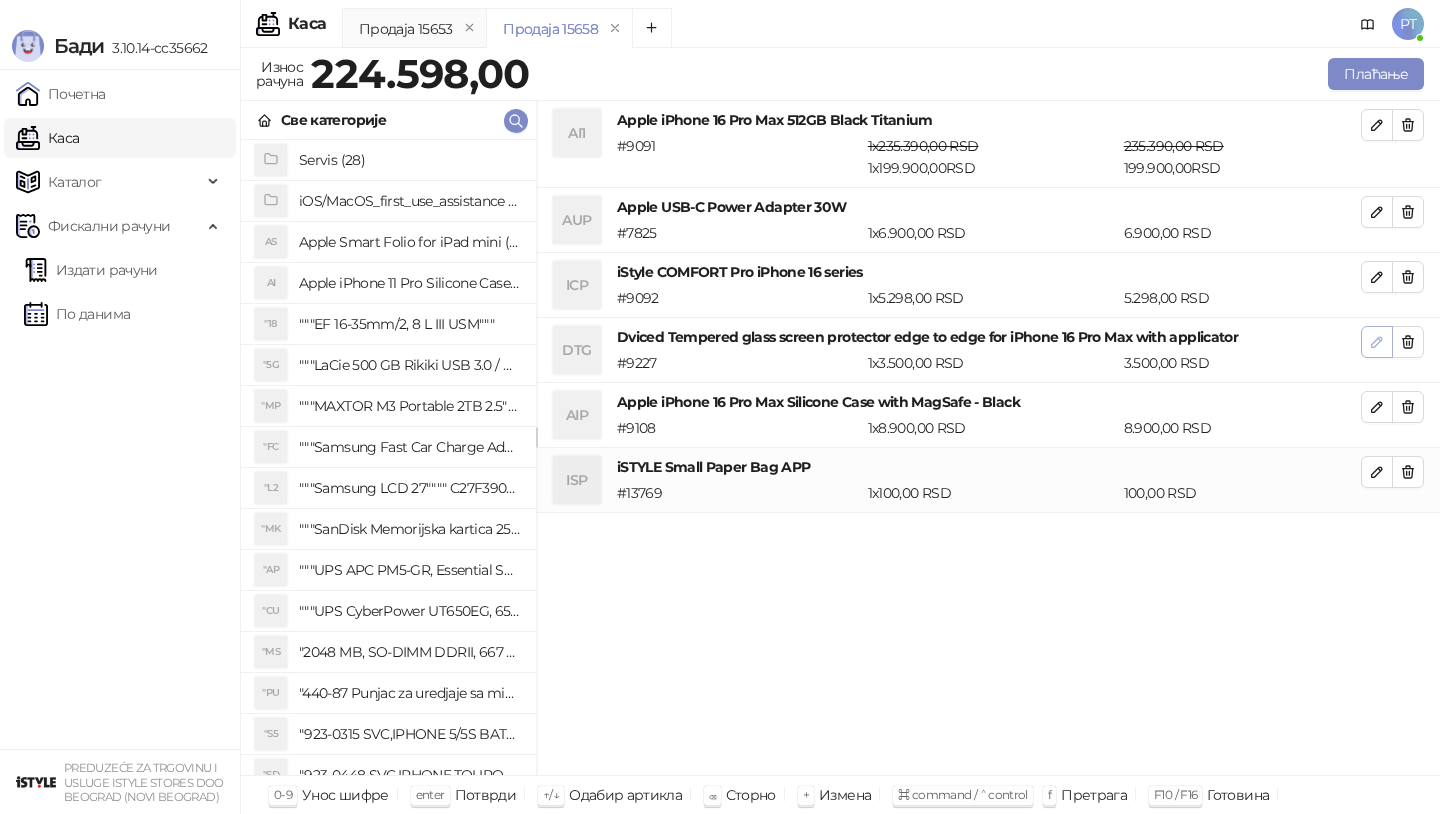 click 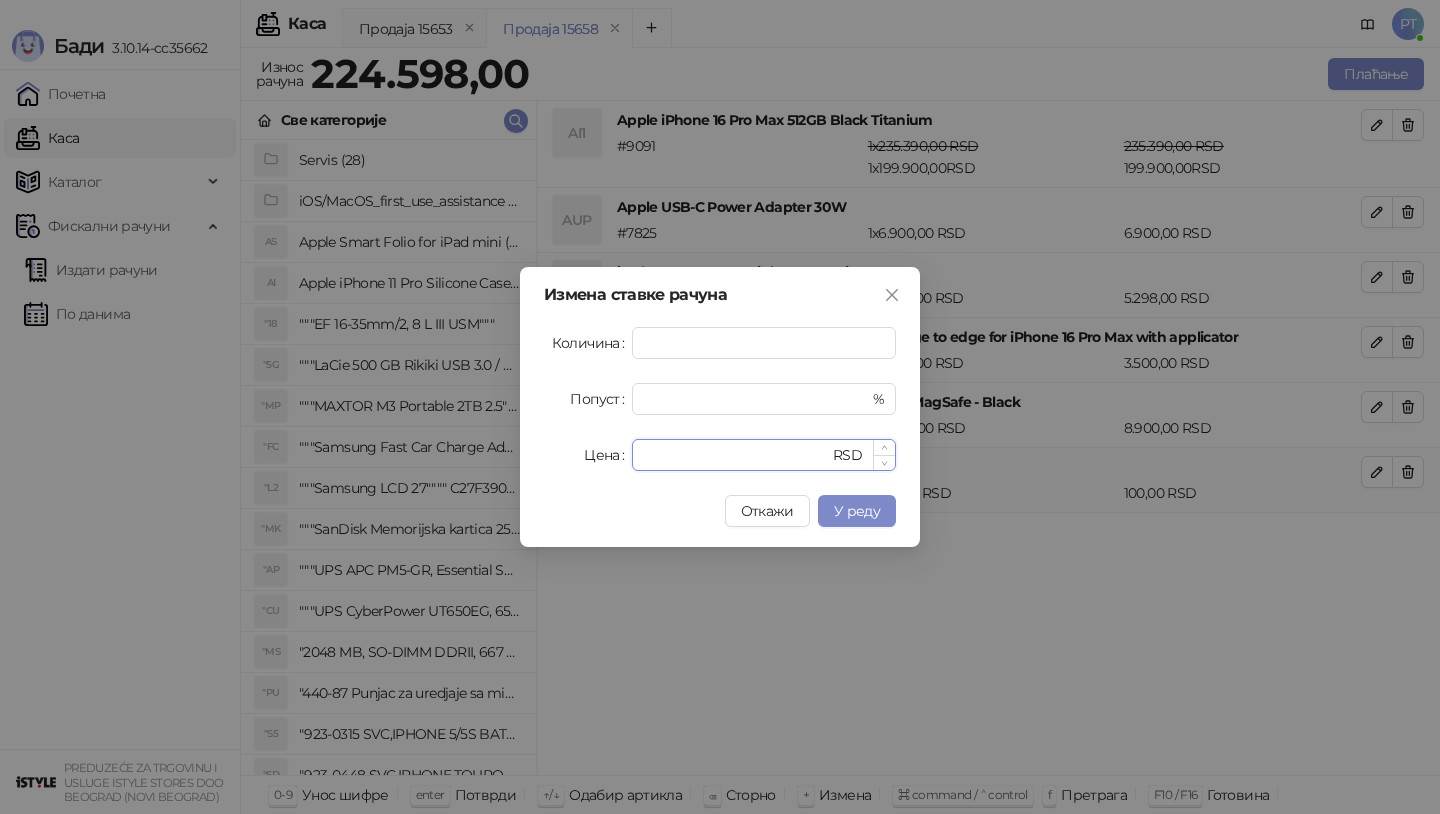 click on "****" at bounding box center [736, 455] 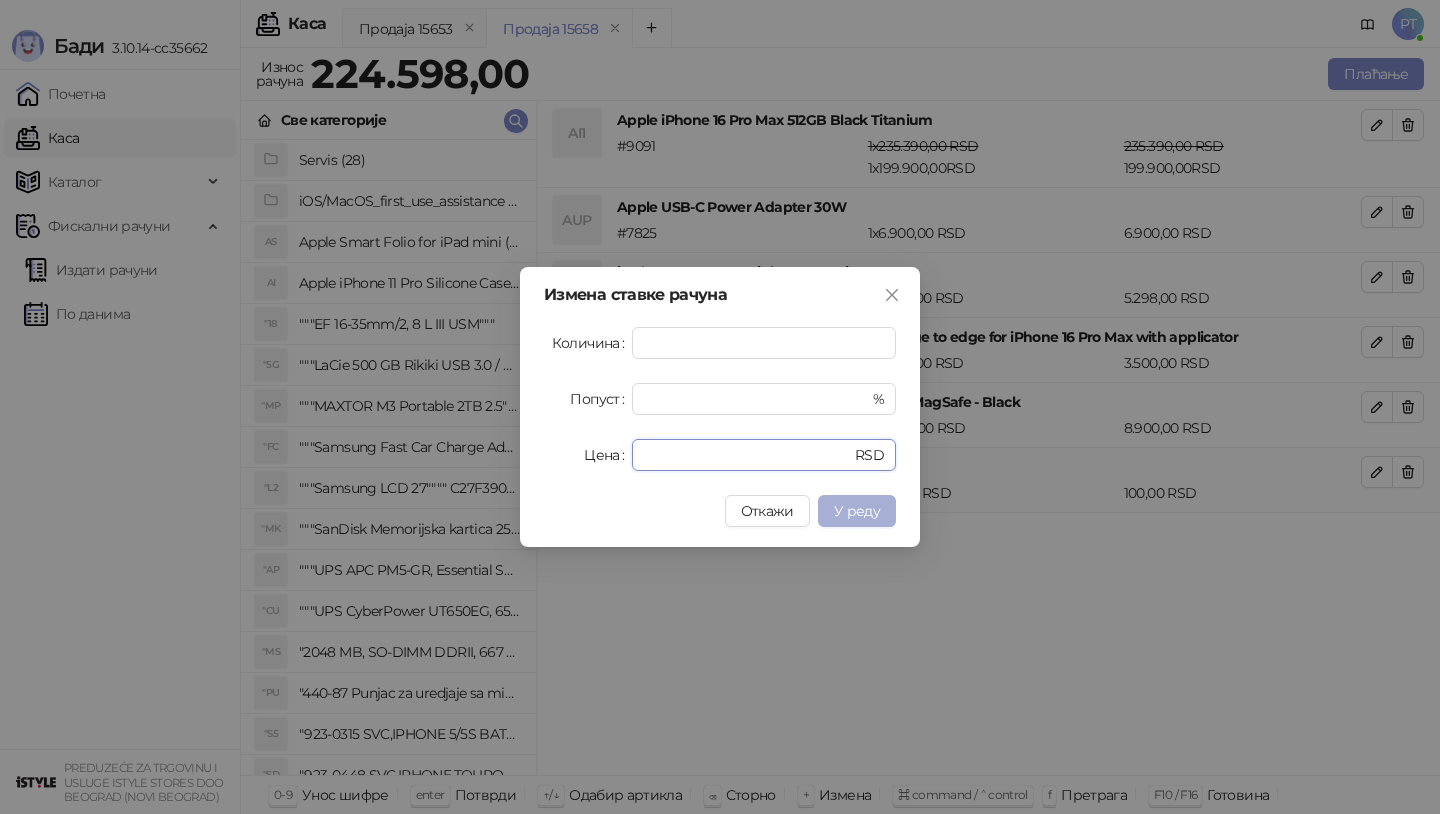 type on "*" 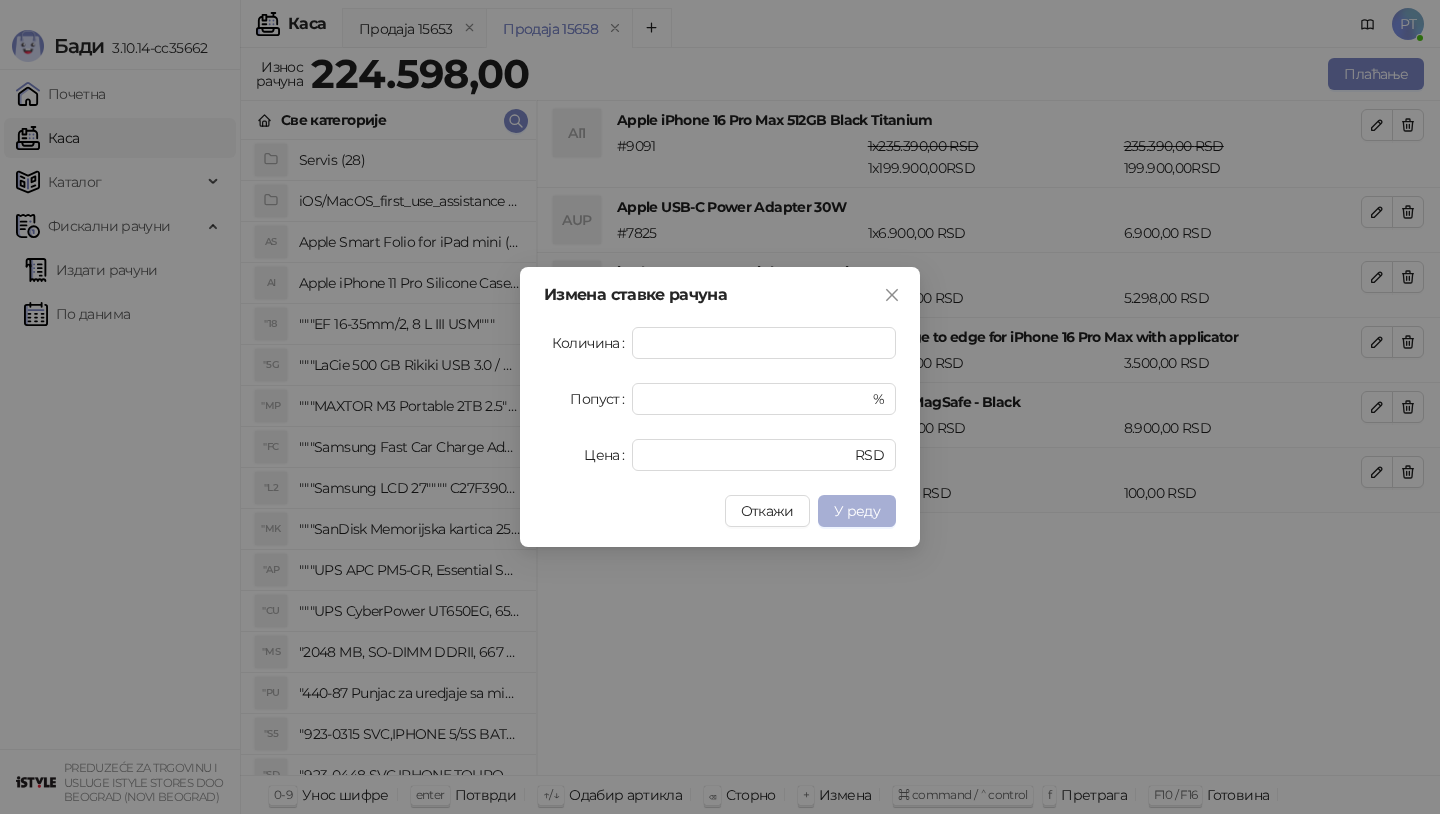 click on "У реду" at bounding box center [857, 511] 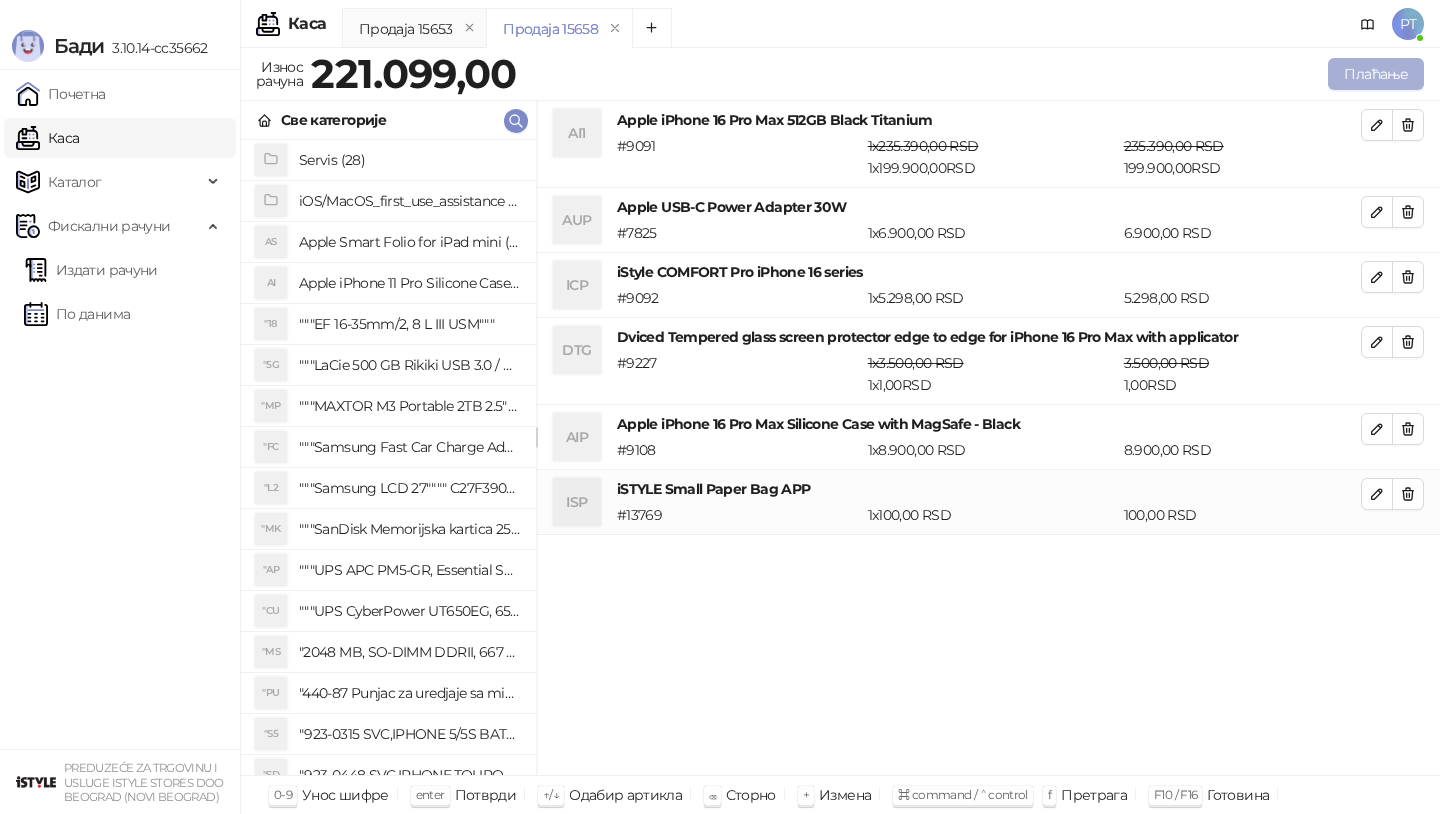 click on "Плаћање" at bounding box center [1376, 74] 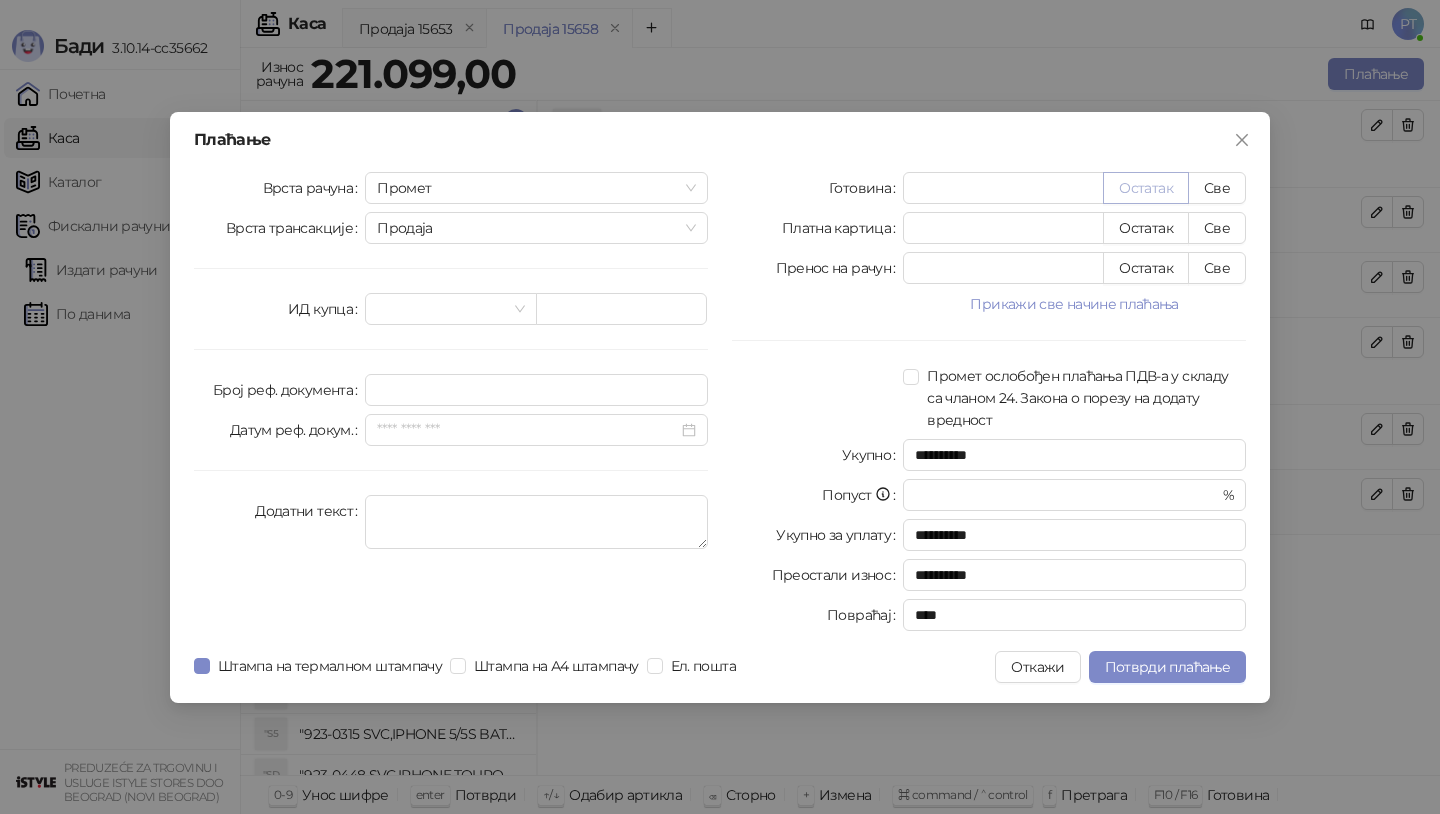 click on "Остатак" at bounding box center (1146, 188) 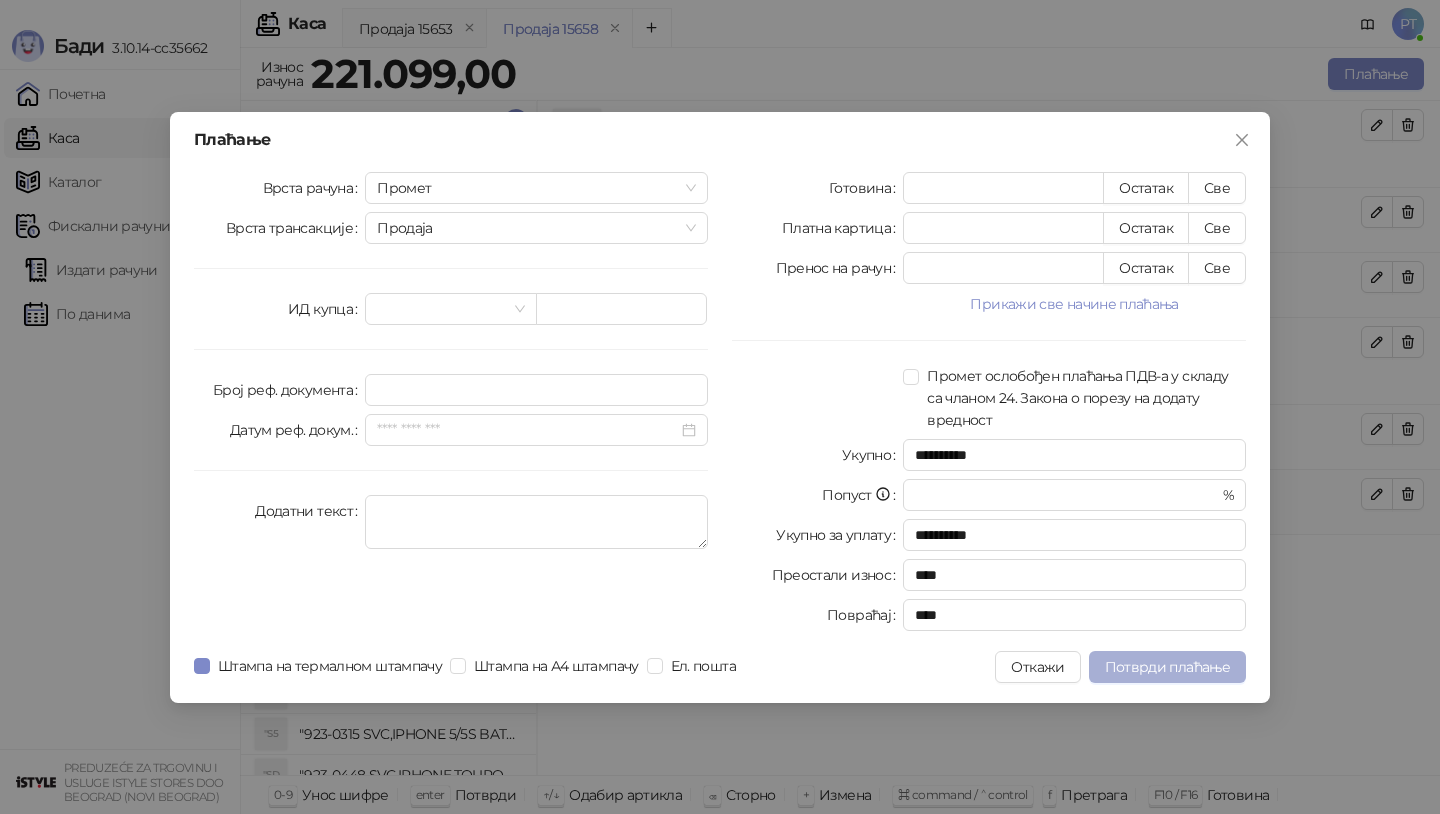 click on "Потврди плаћање" at bounding box center [1167, 667] 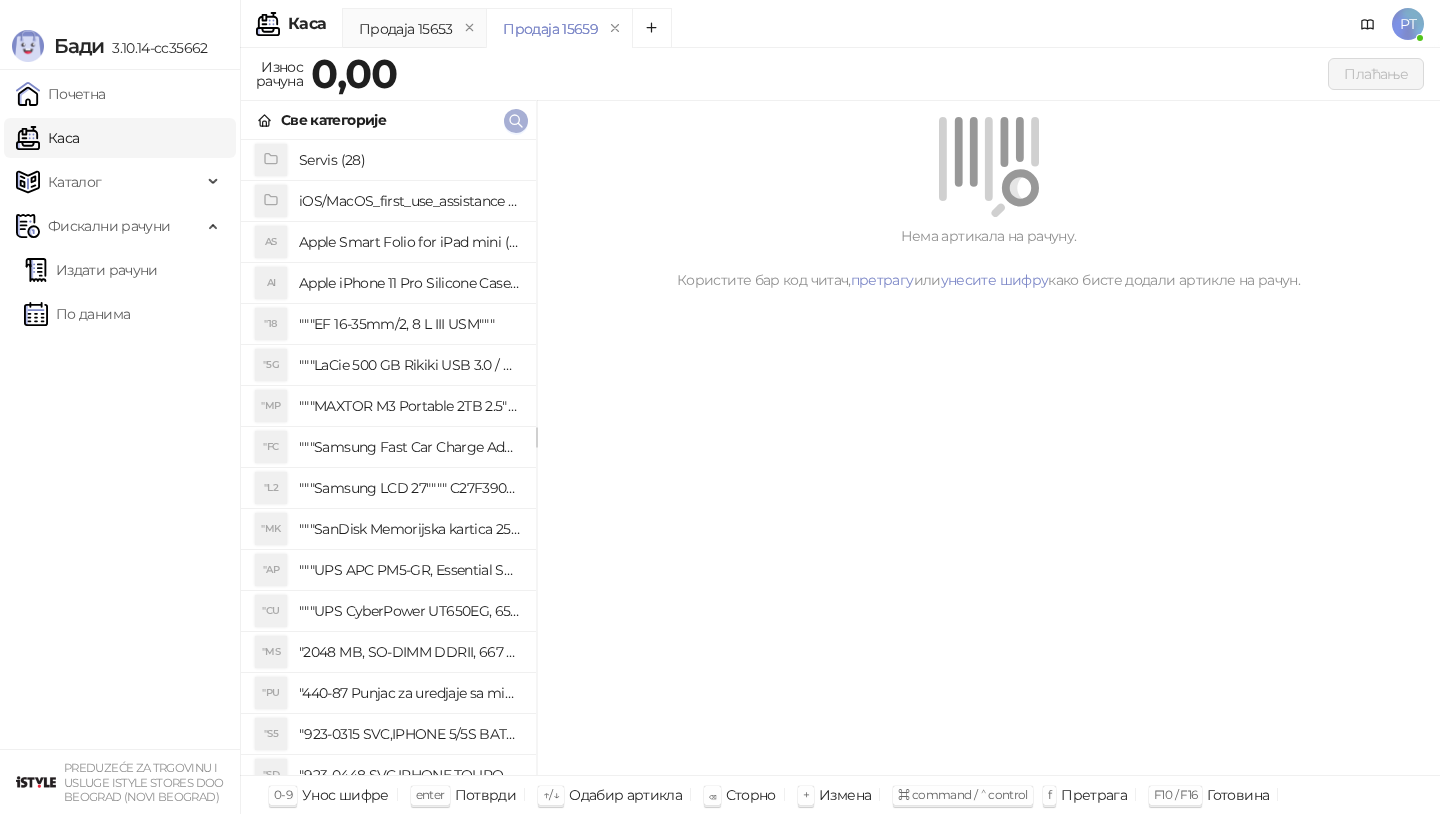 click 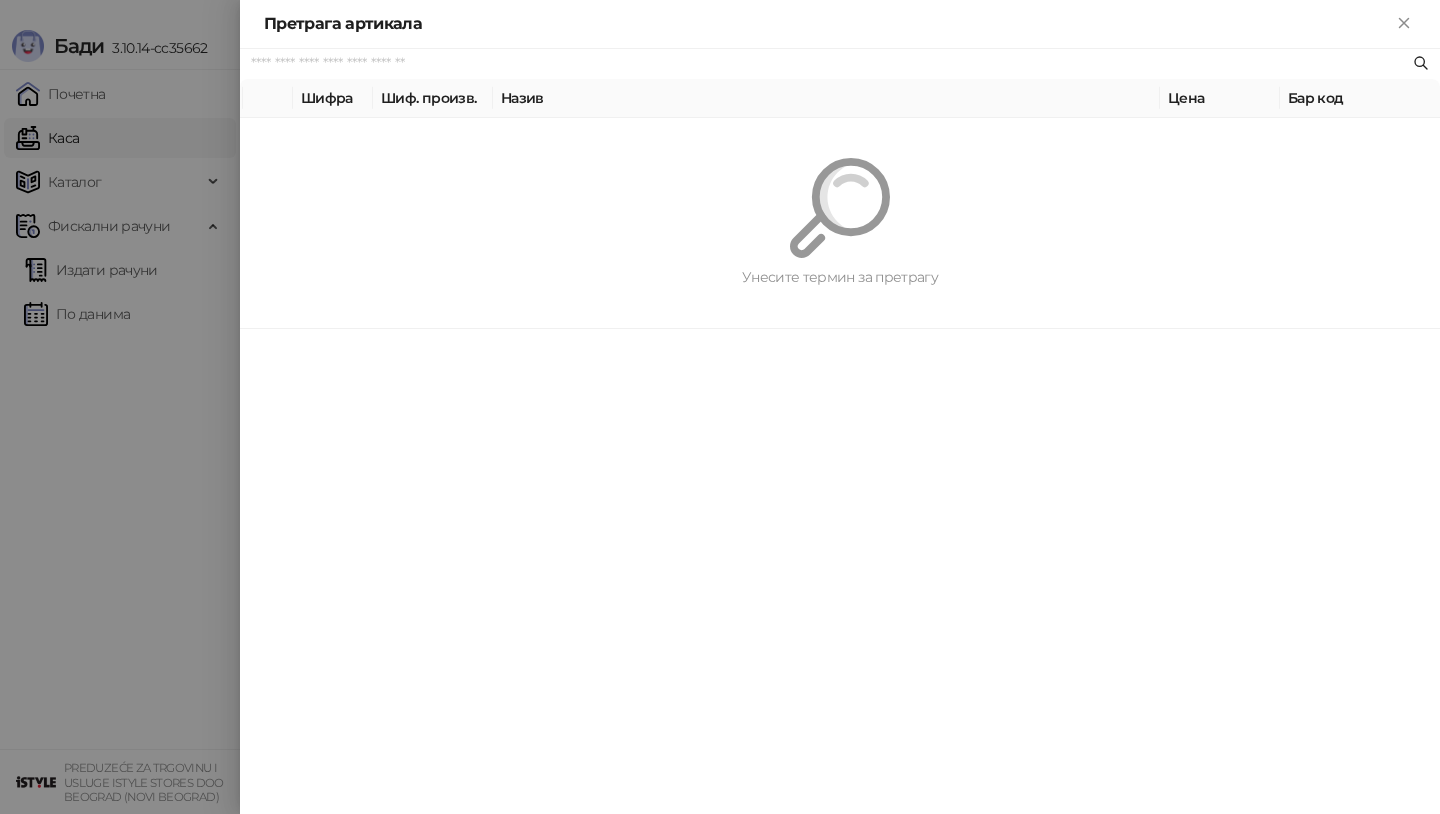 paste on "*********" 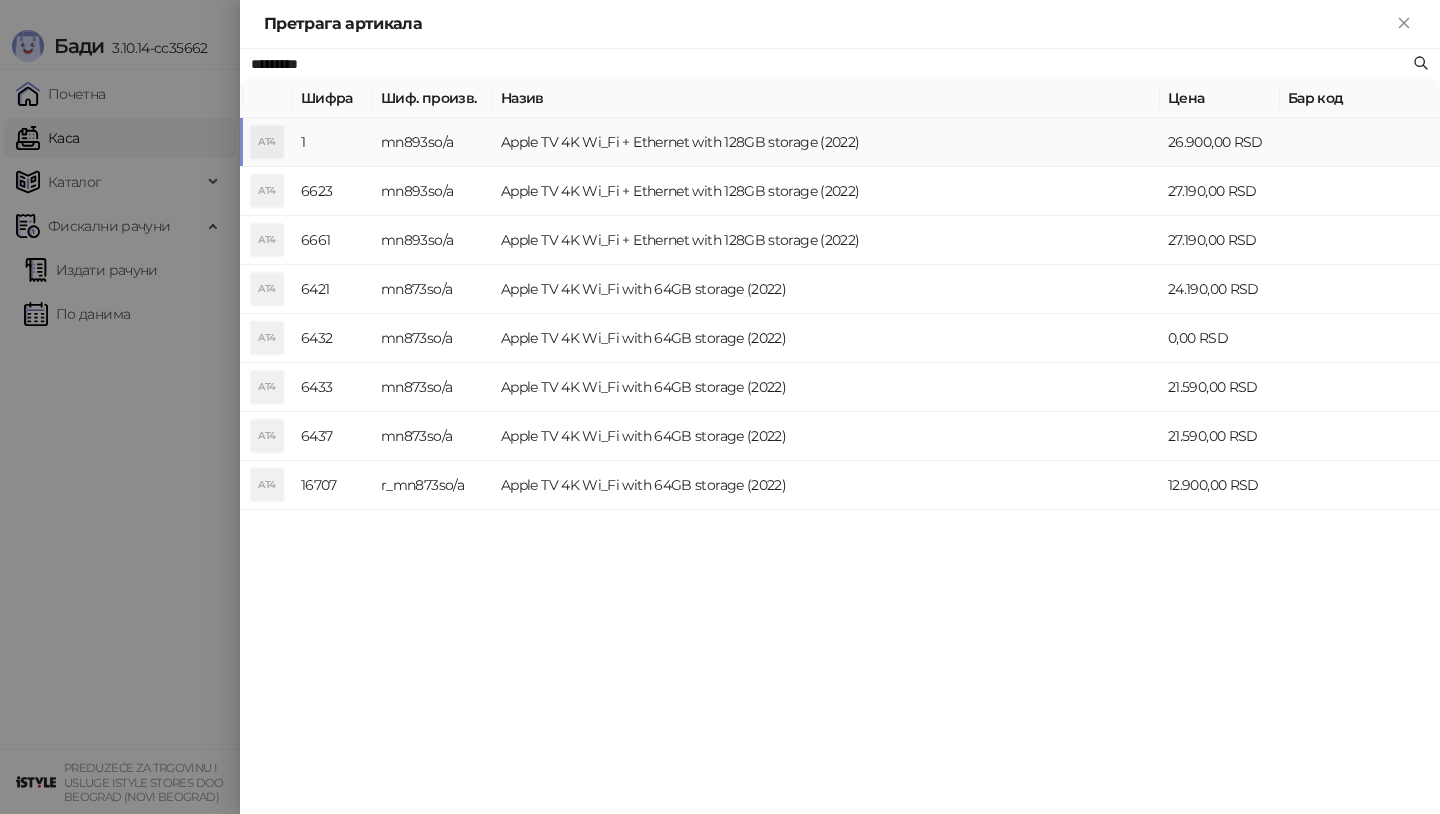 type on "*********" 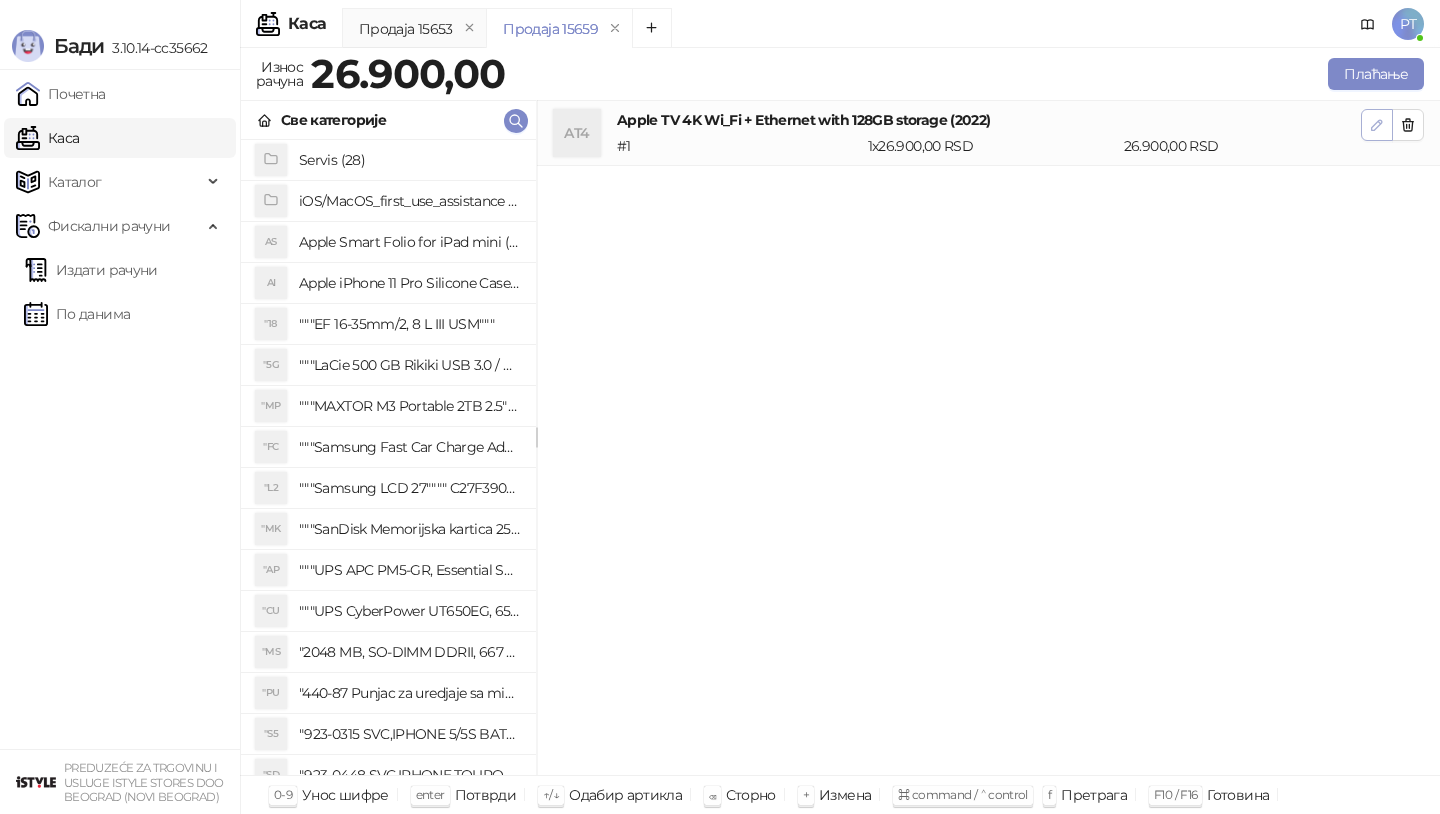 click 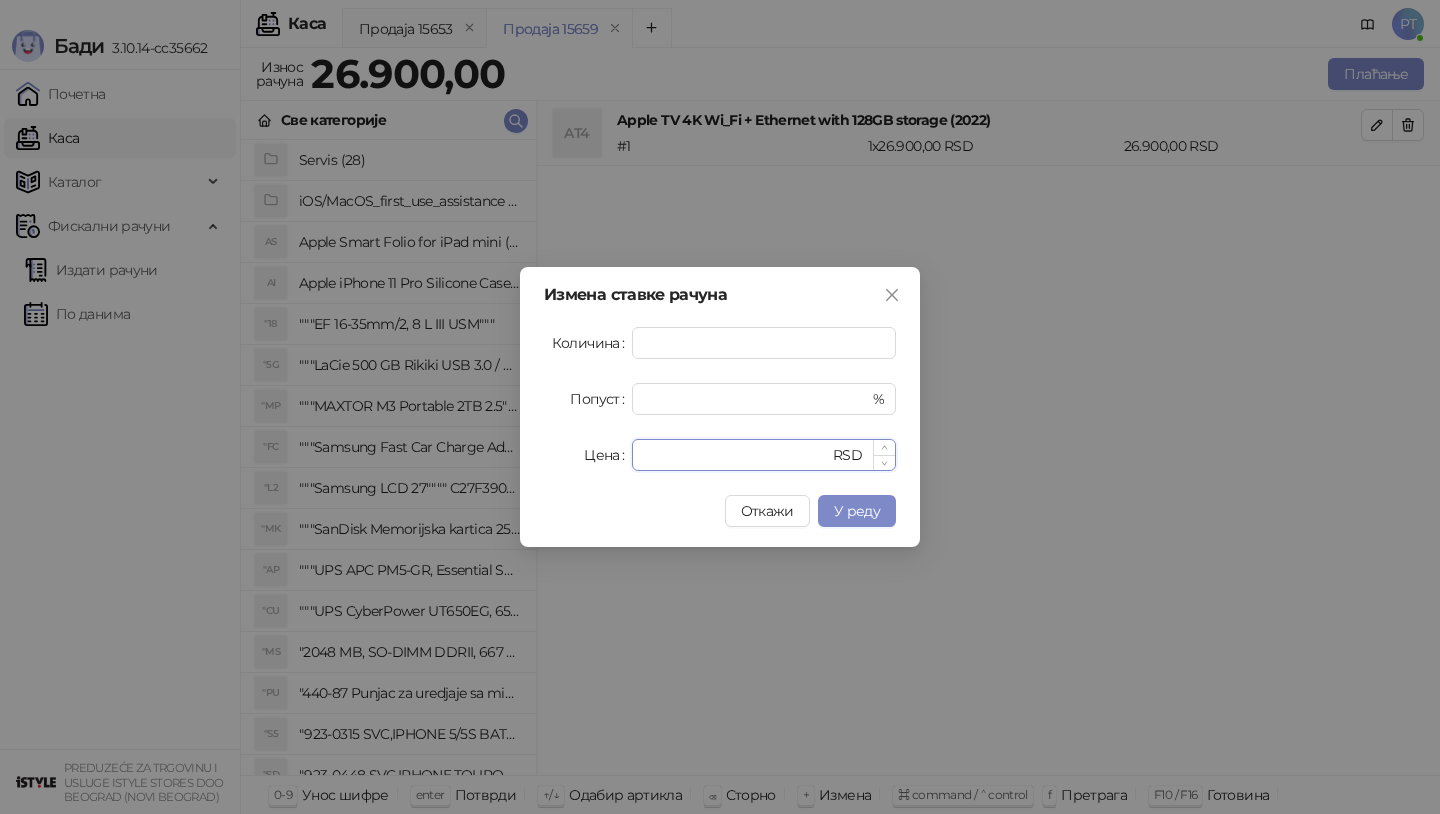 click on "*****" at bounding box center [736, 455] 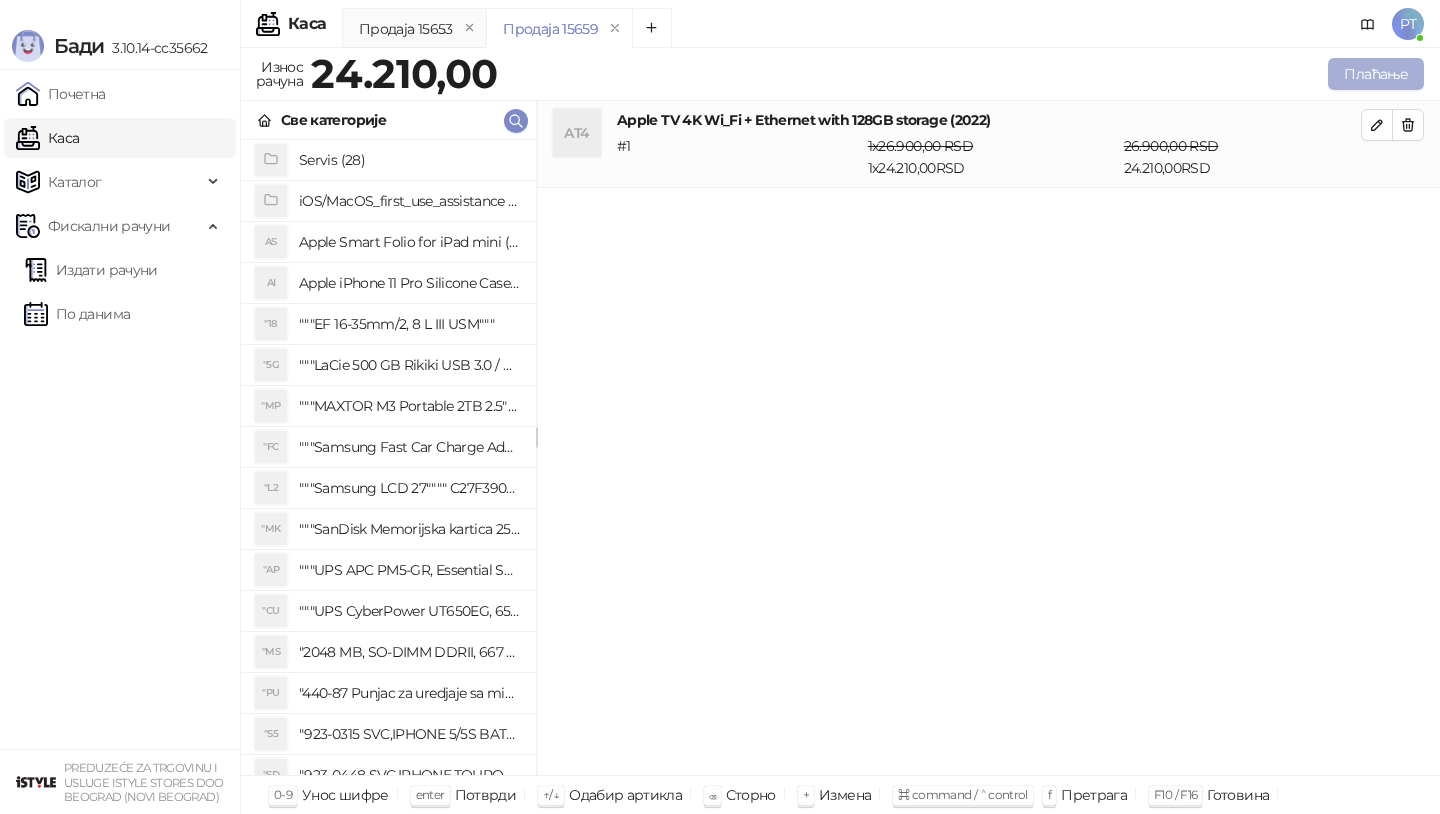 click on "Плаћање" at bounding box center (1376, 74) 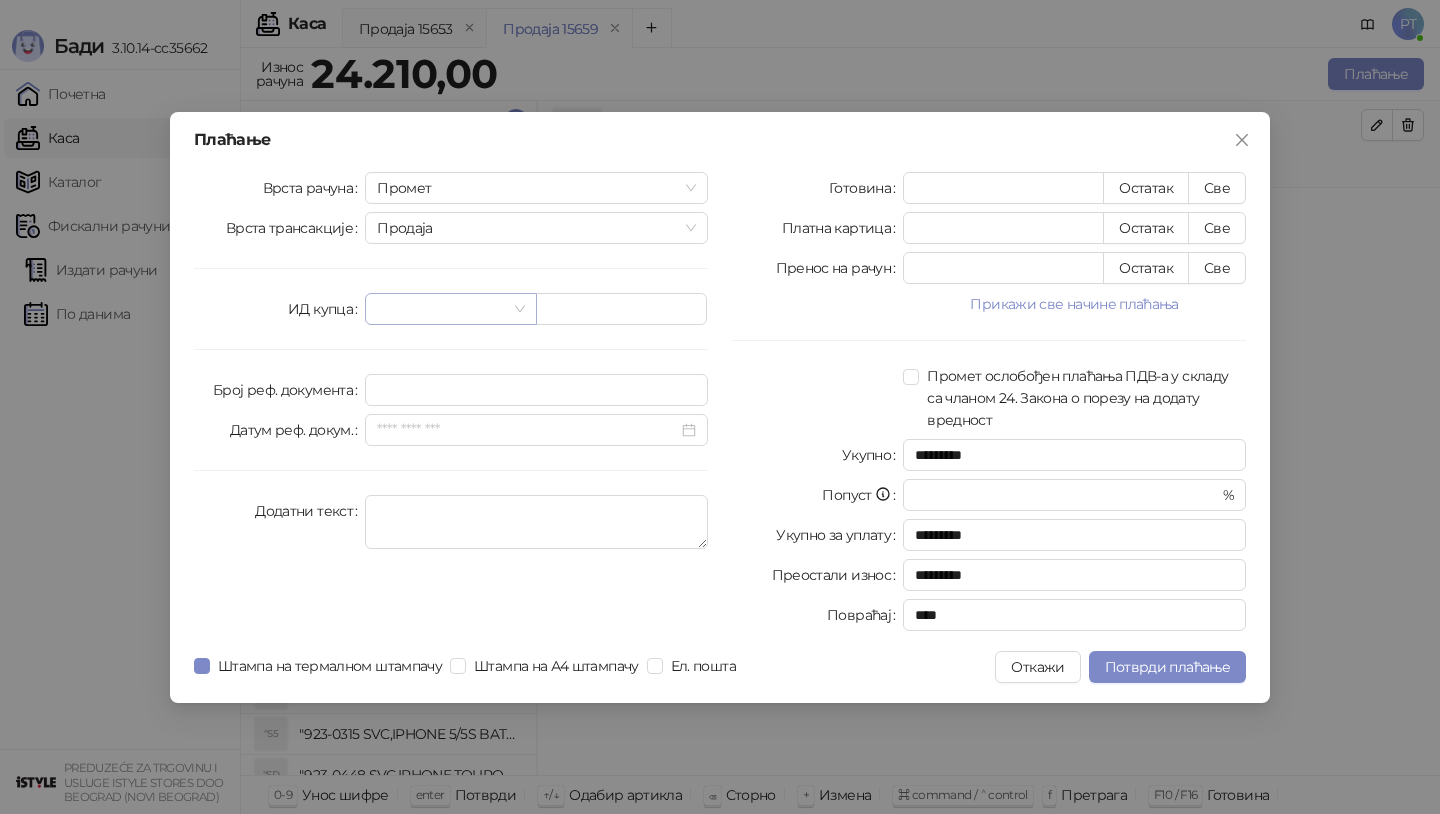 click at bounding box center (450, 309) 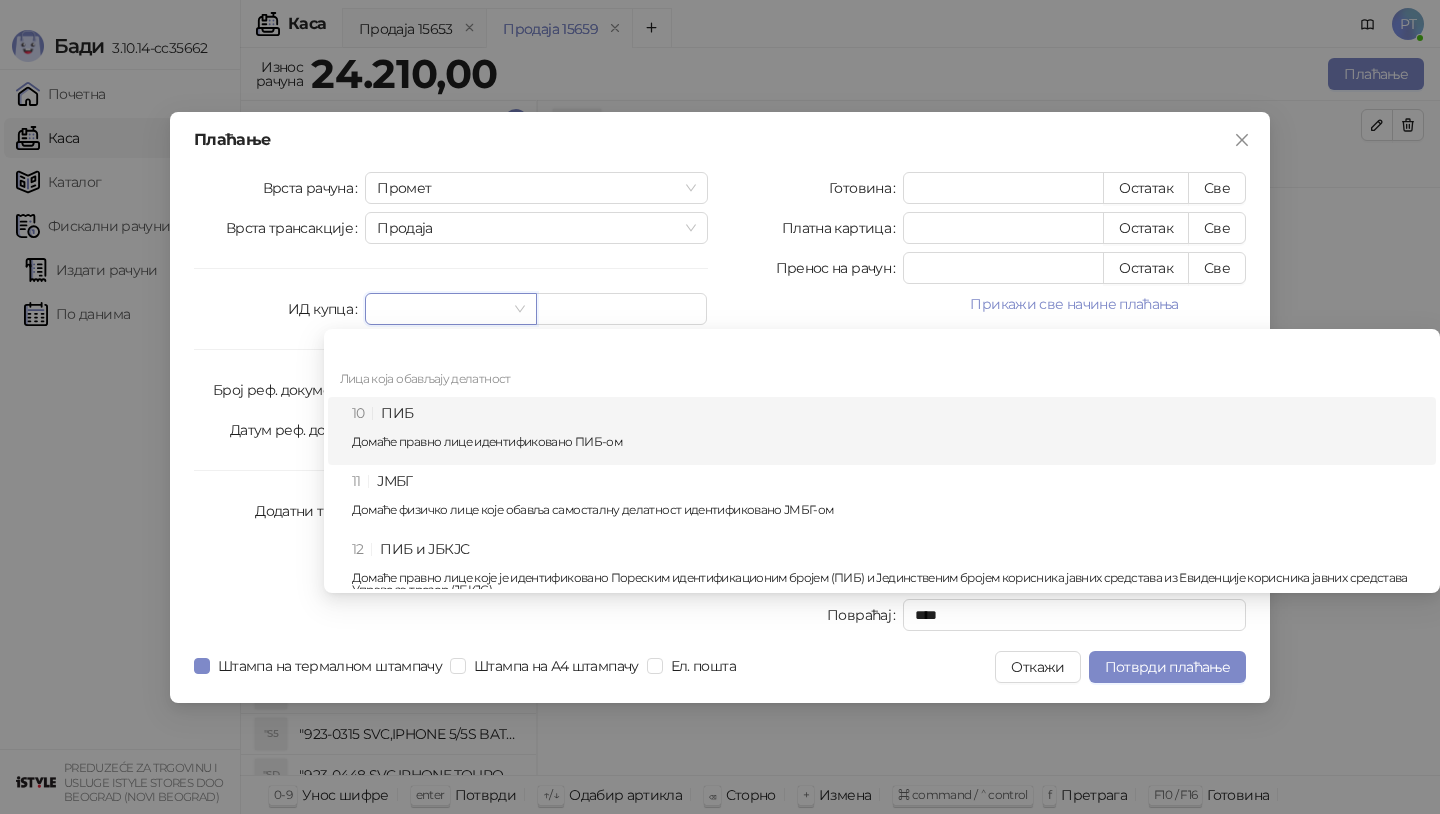 click on "10 ПИБ Домаће правно лице идентификовано ПИБ-ом" at bounding box center (888, 431) 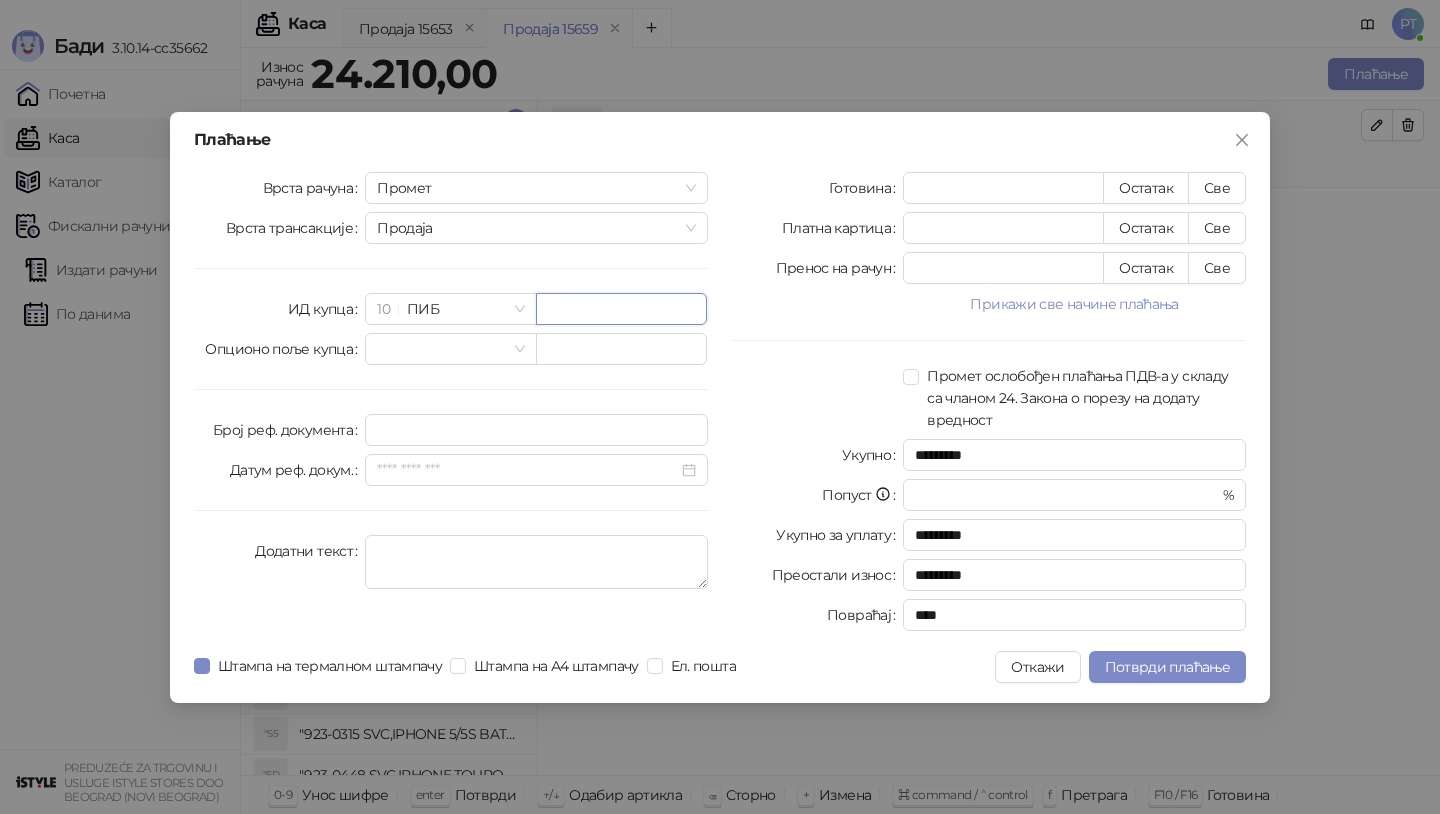 paste on "*********" 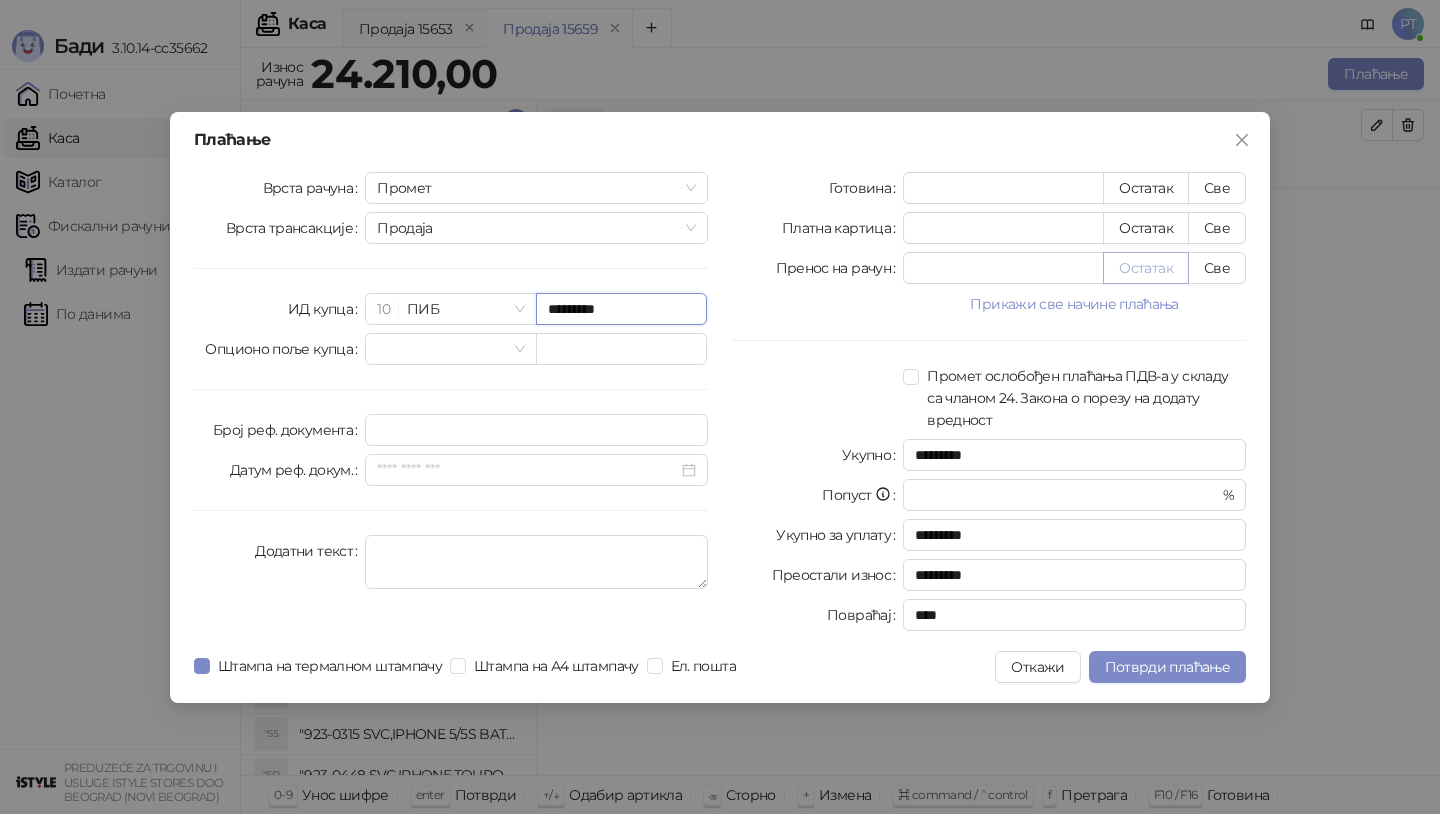 type on "*********" 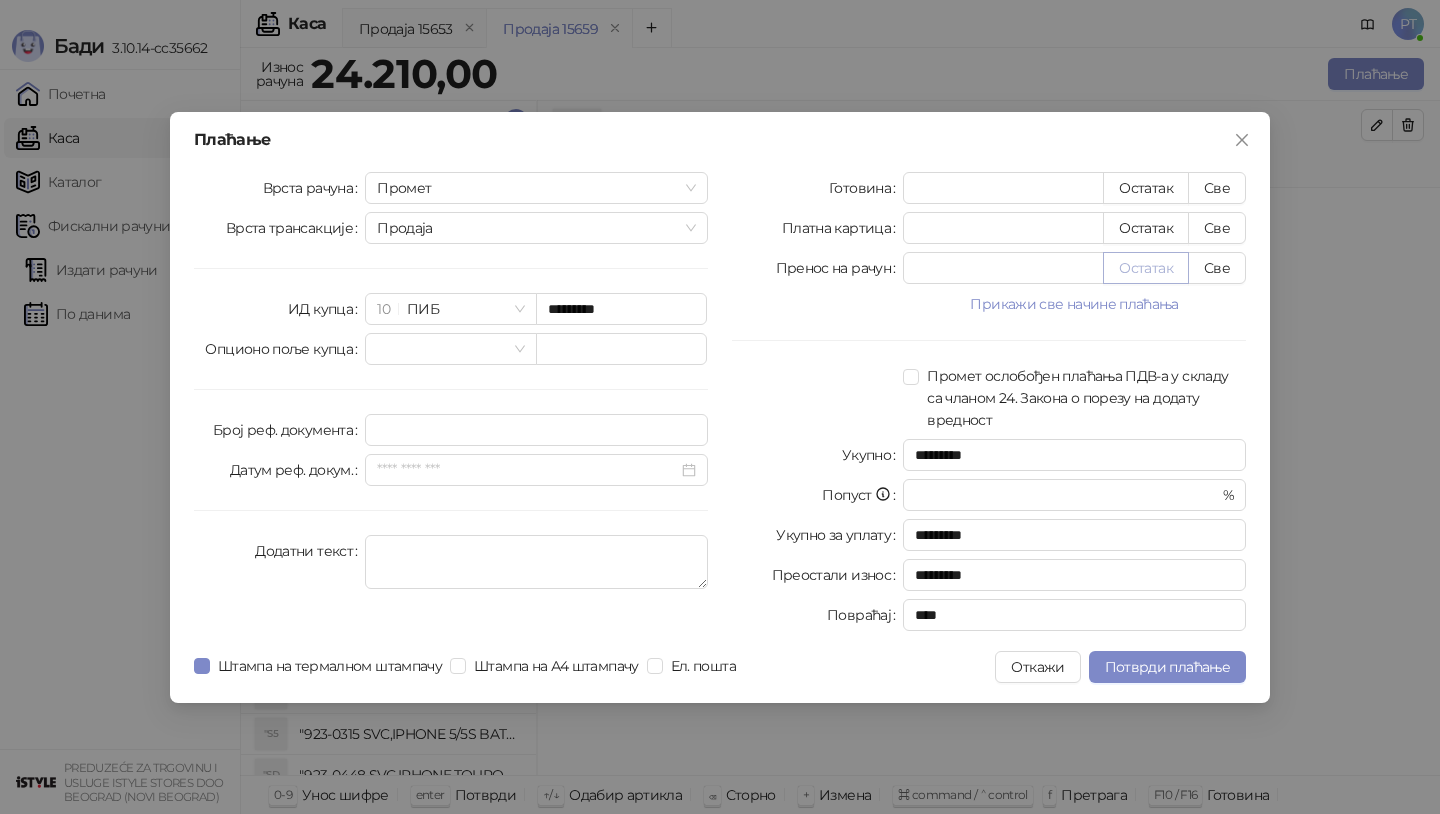 click on "Остатак" at bounding box center (1146, 268) 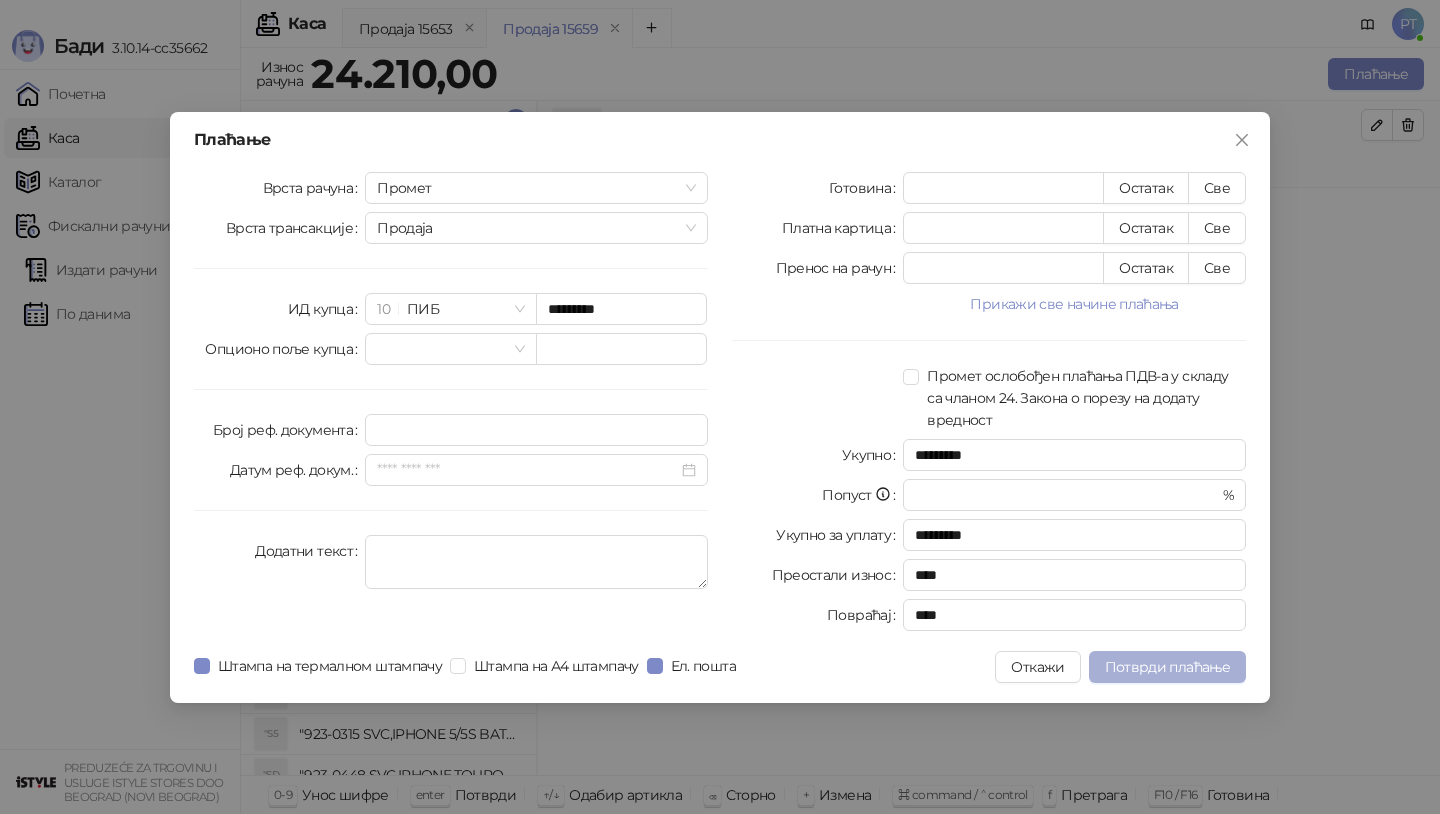 click on "Потврди плаћање" at bounding box center (1167, 667) 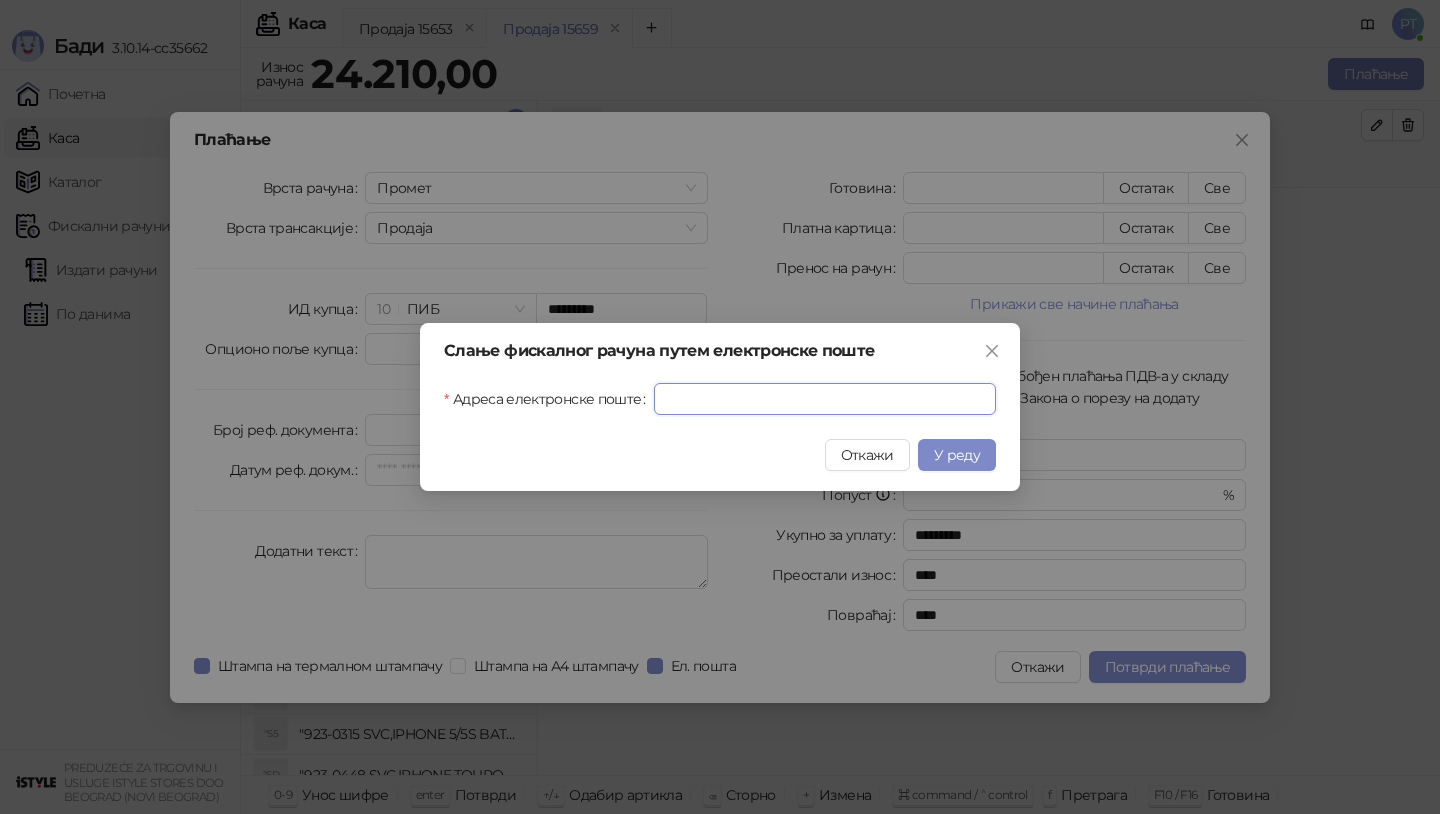 click on "Адреса електронске поште" at bounding box center [825, 399] 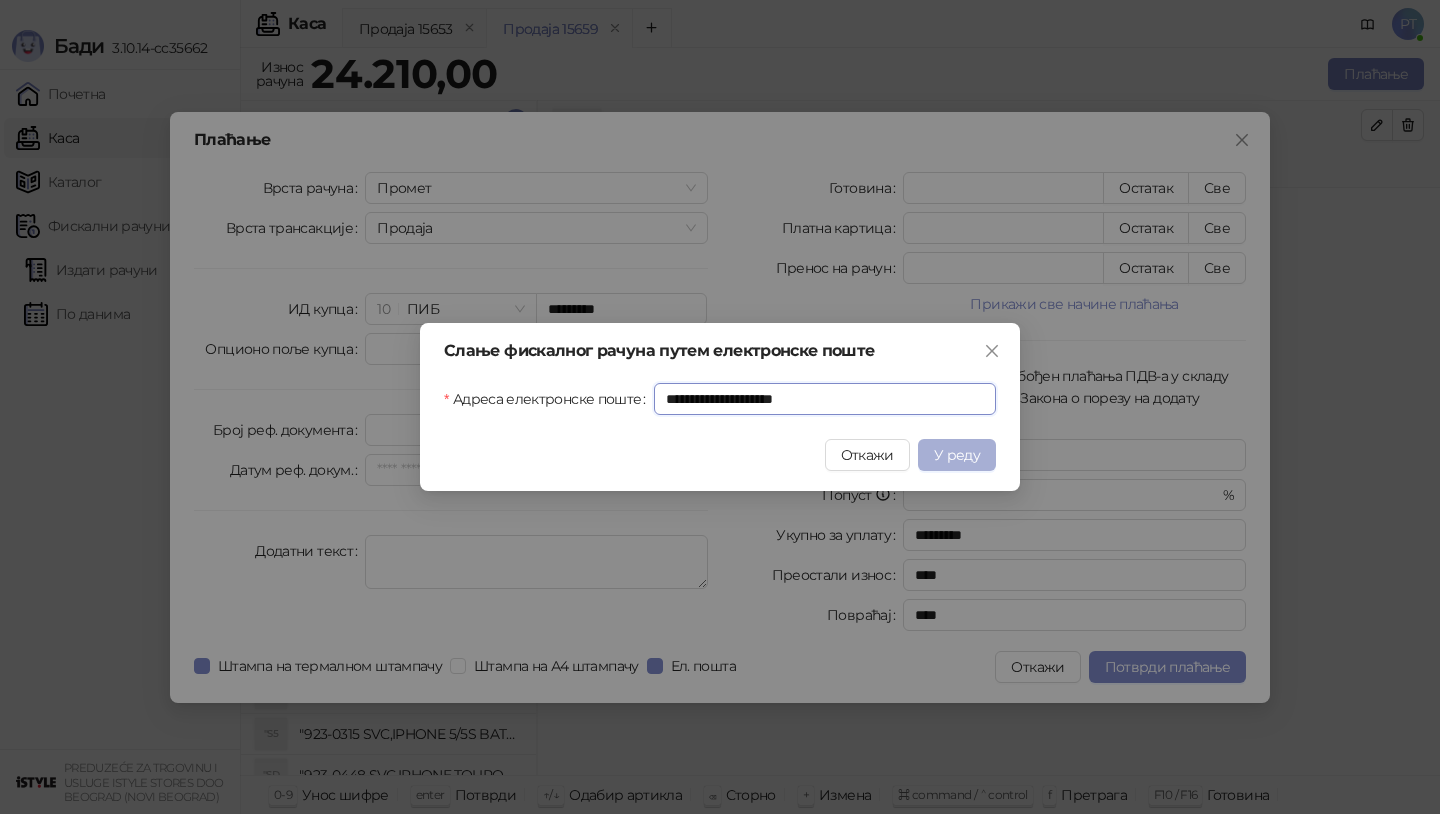 type on "**********" 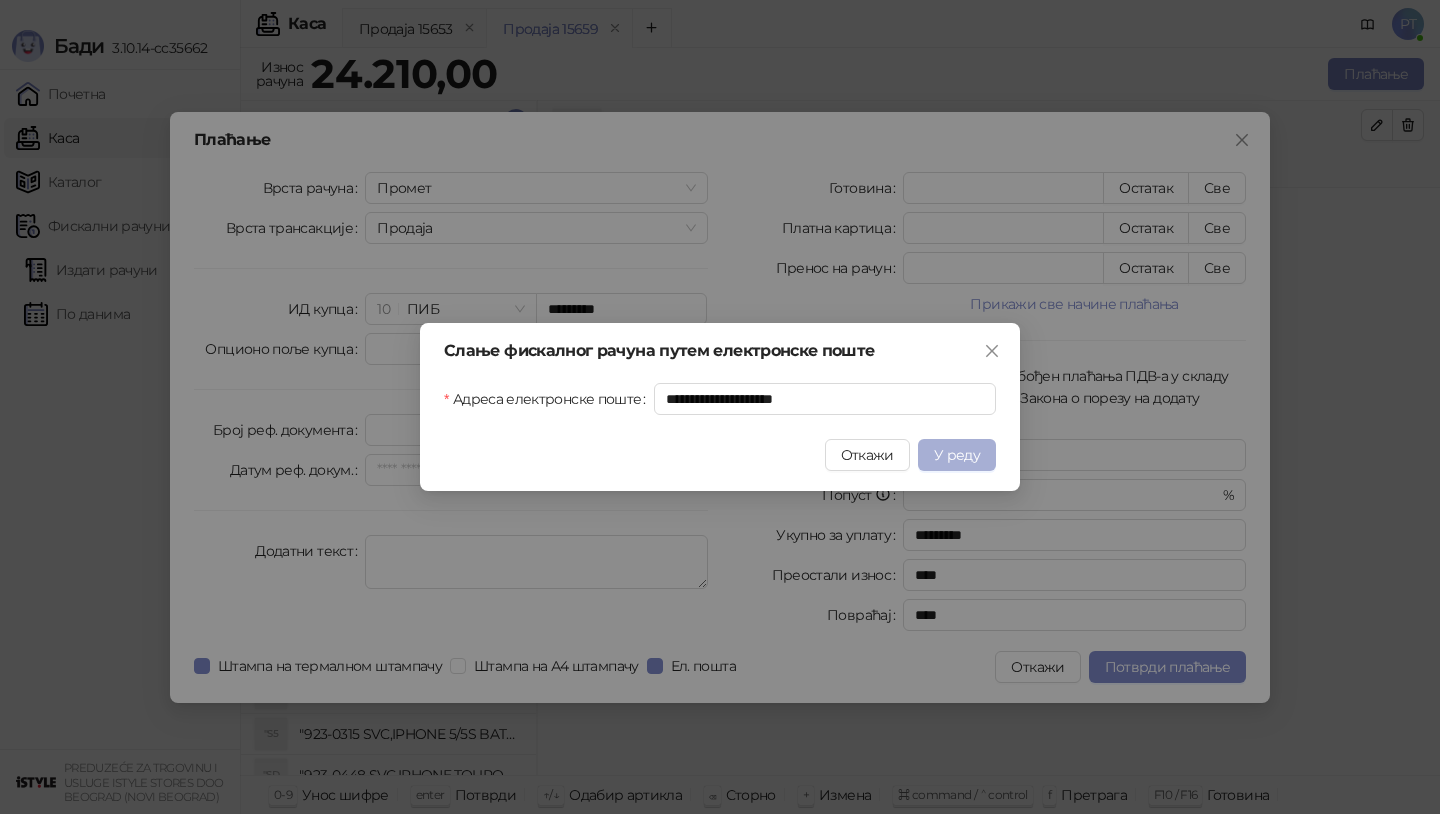 click on "У реду" at bounding box center [957, 455] 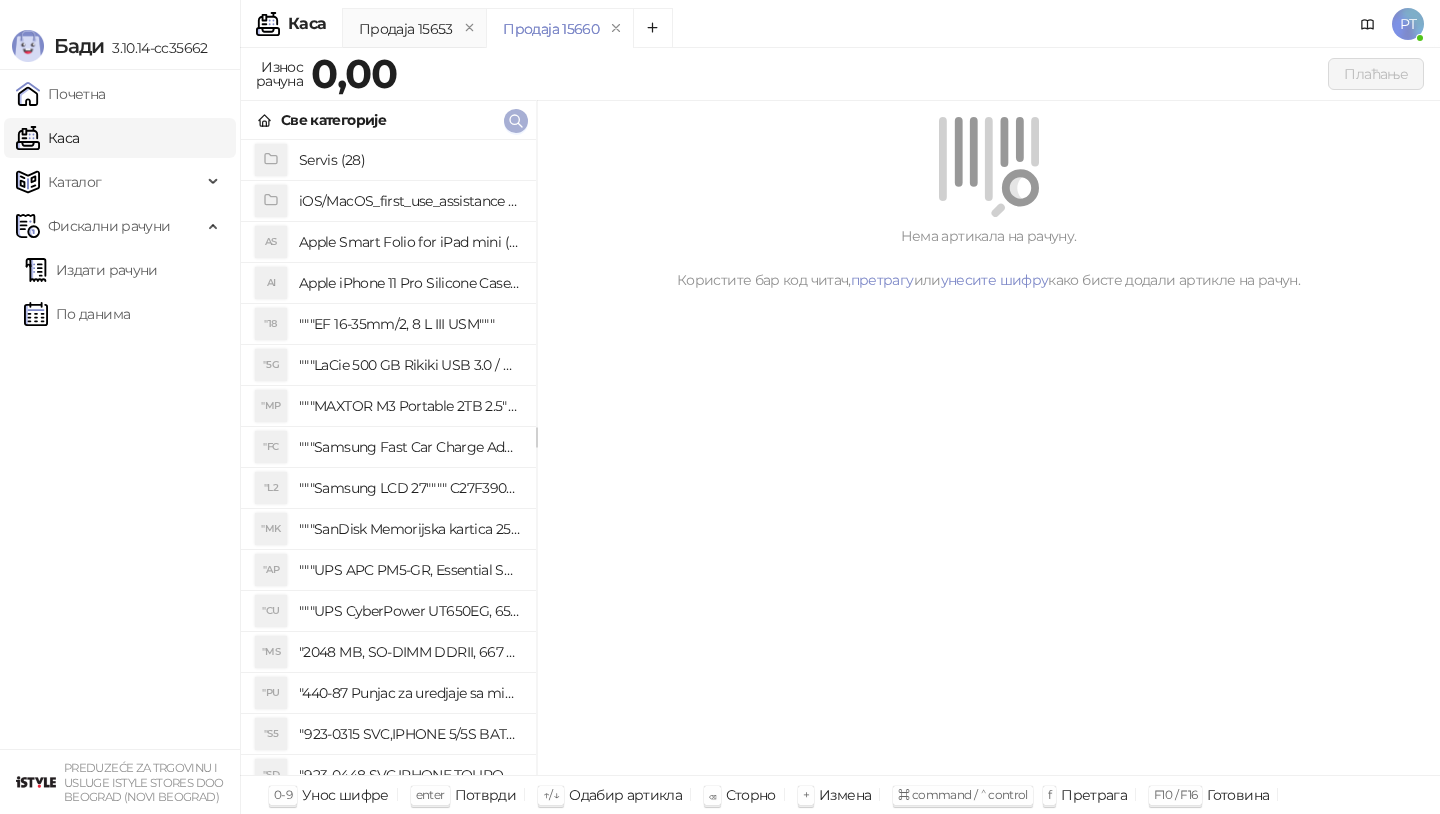 click 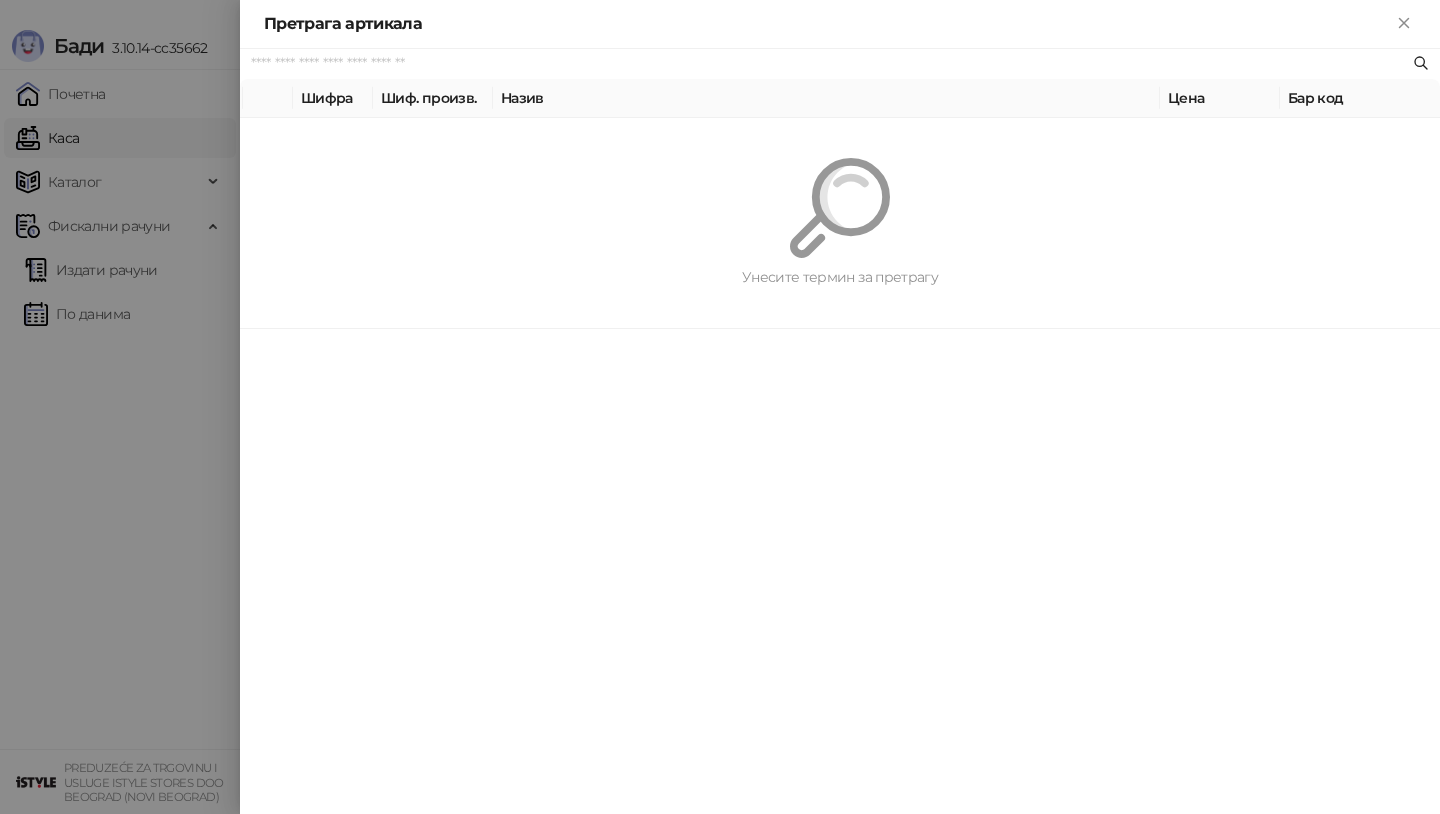 paste on "*********" 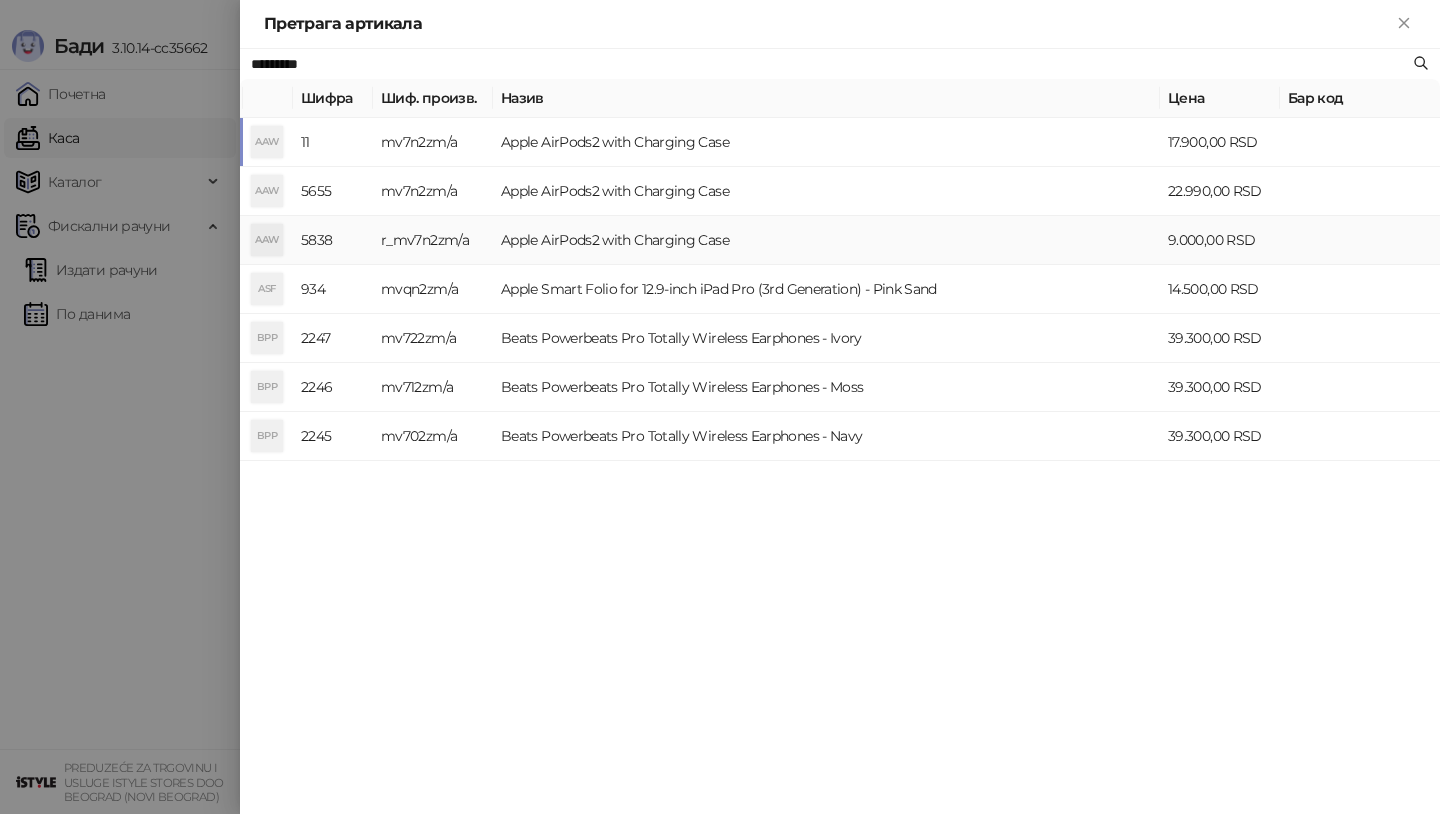 type on "*********" 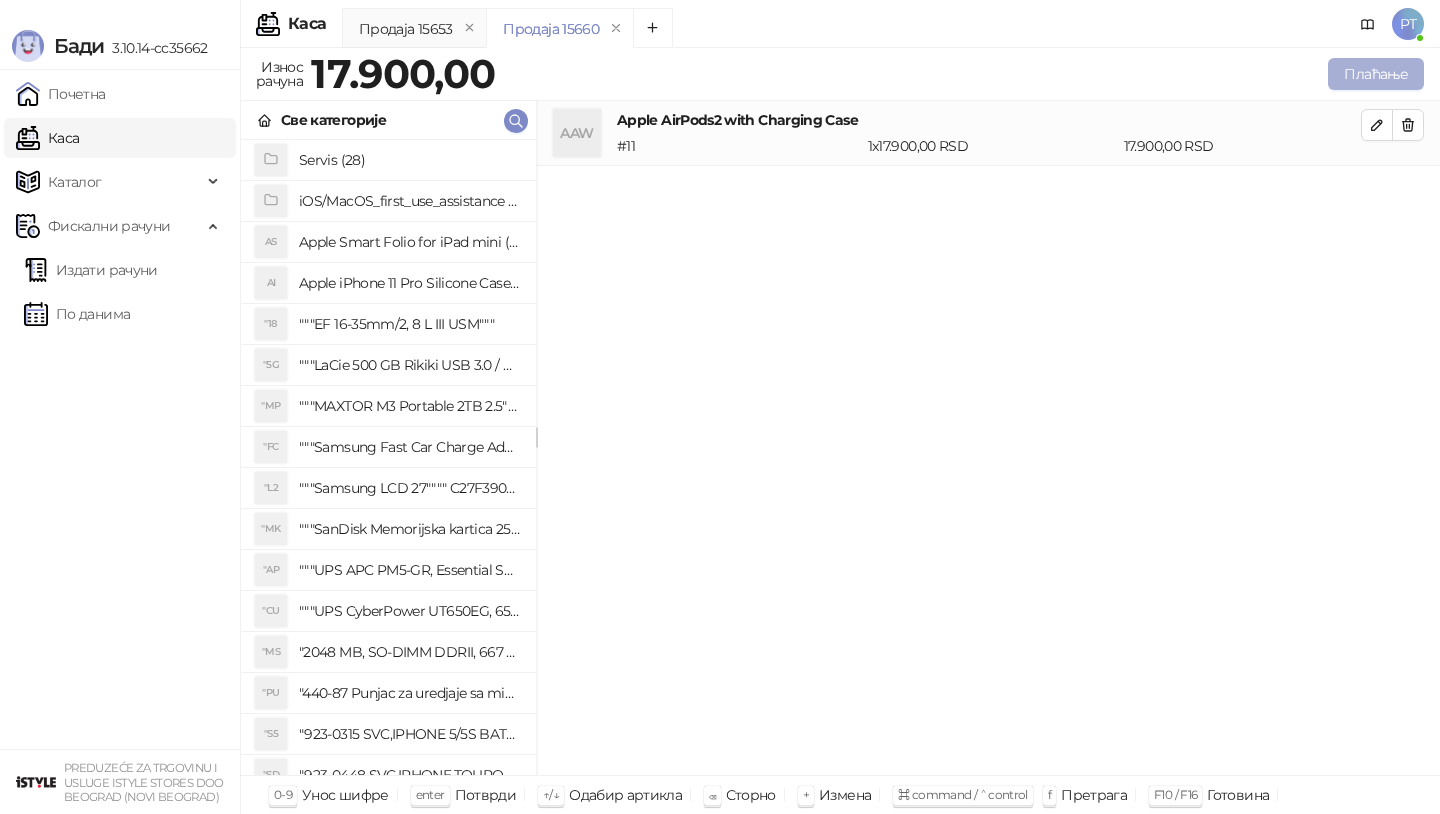 click on "Плаћање" at bounding box center (1376, 74) 